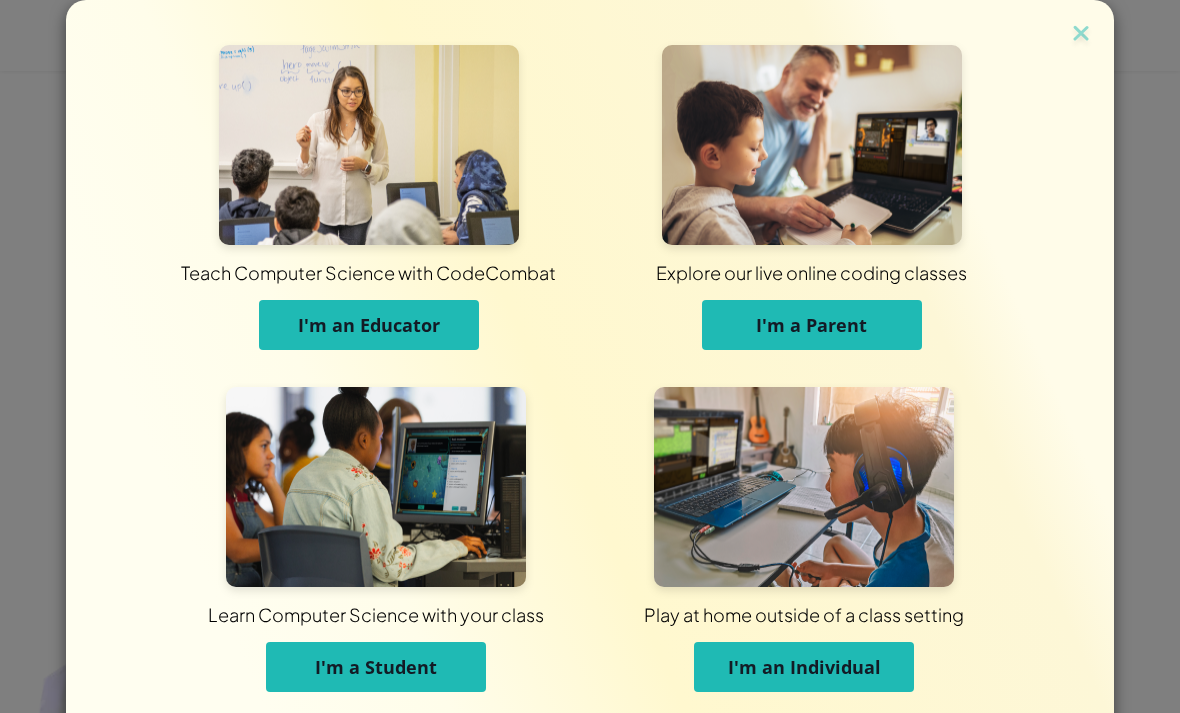 scroll, scrollTop: 98, scrollLeft: 0, axis: vertical 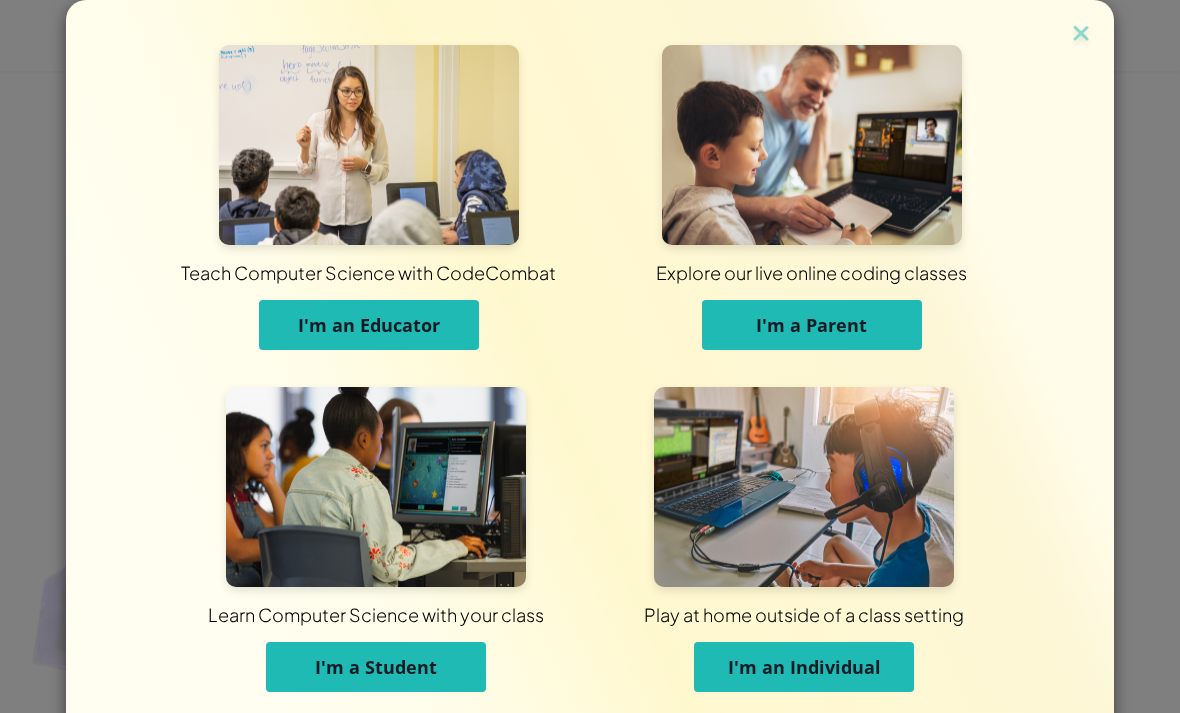 click on "Teach Computer Science with CodeCombat I'm an Educator Explore our live online coding classes I'm a Parent Learn Computer Science with your class I'm a Student Play at home outside of a class setting I'm an Individual" at bounding box center (590, 356) 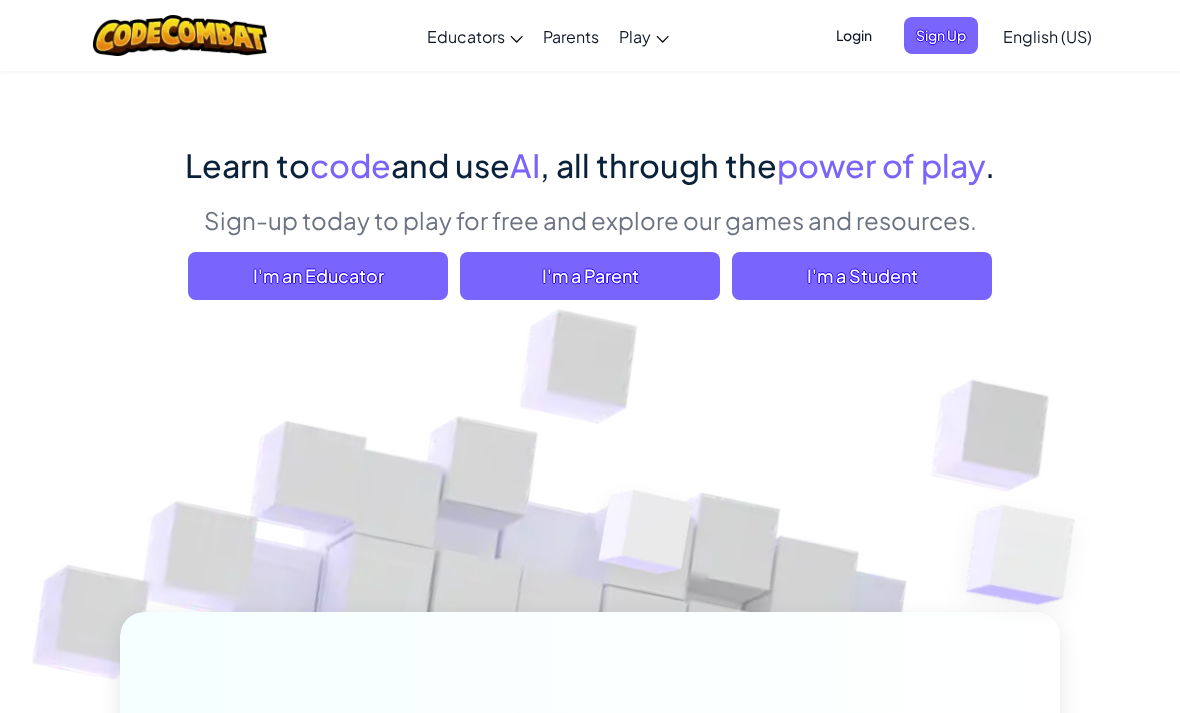 click on "CodeCombat Home With access to all 530 levels and exclusive features like pets, premium only items, and heroes, anyone can fully immerse themselves in the world of coding." at bounding box center [0, 0] 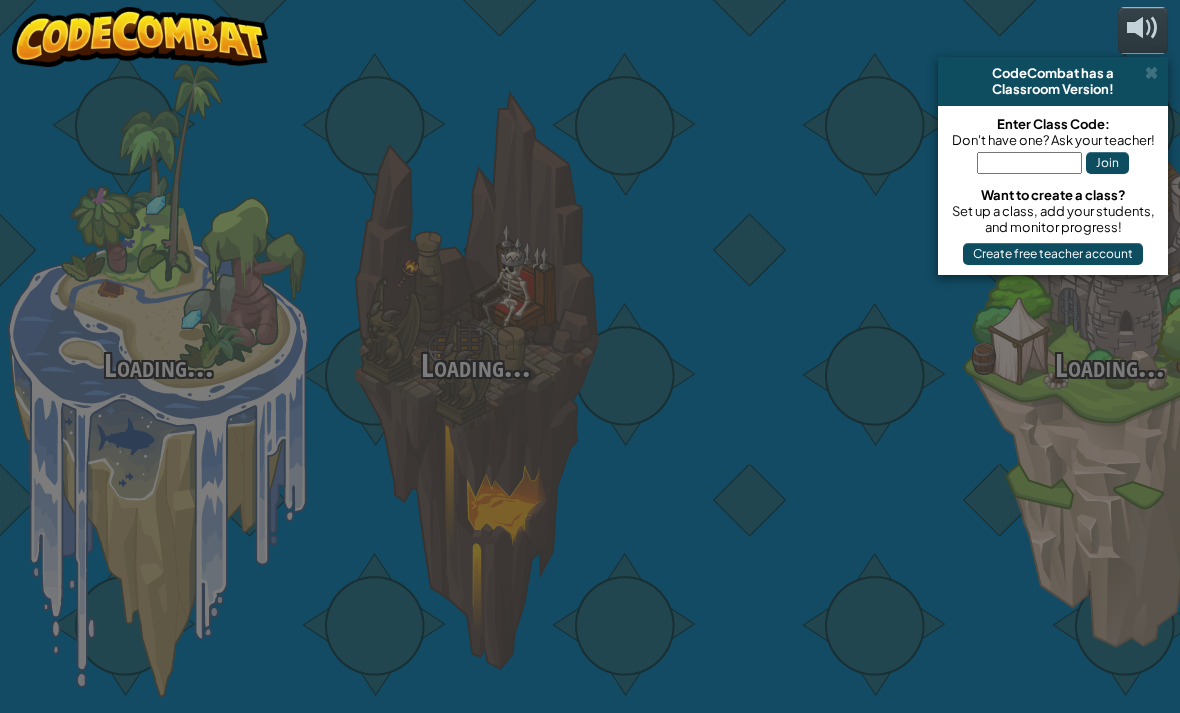 scroll, scrollTop: 0, scrollLeft: 0, axis: both 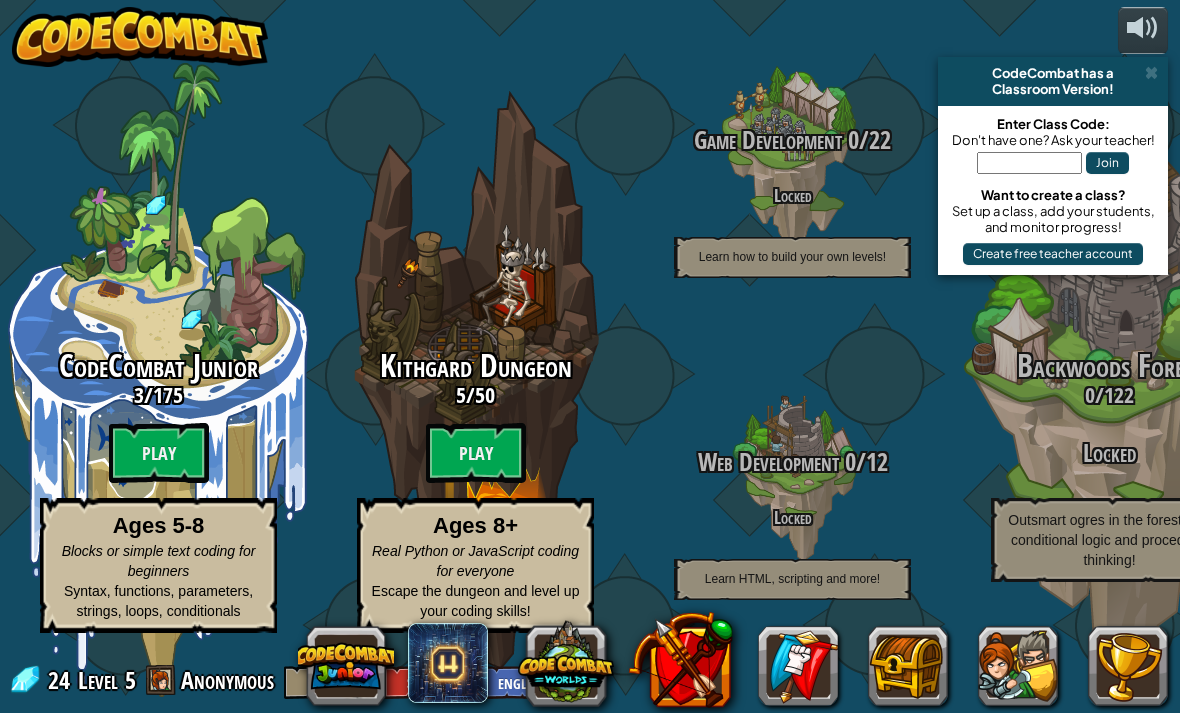 click at bounding box center [161, 680] 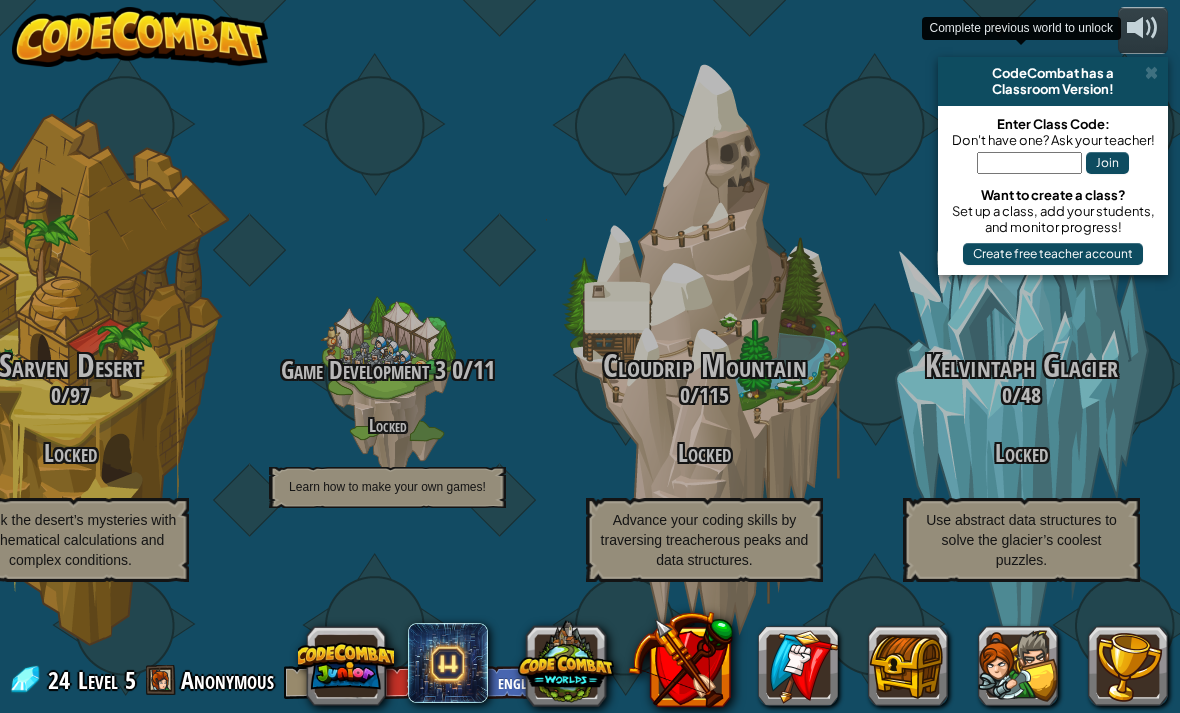 click on "Locked" at bounding box center [1021, 453] 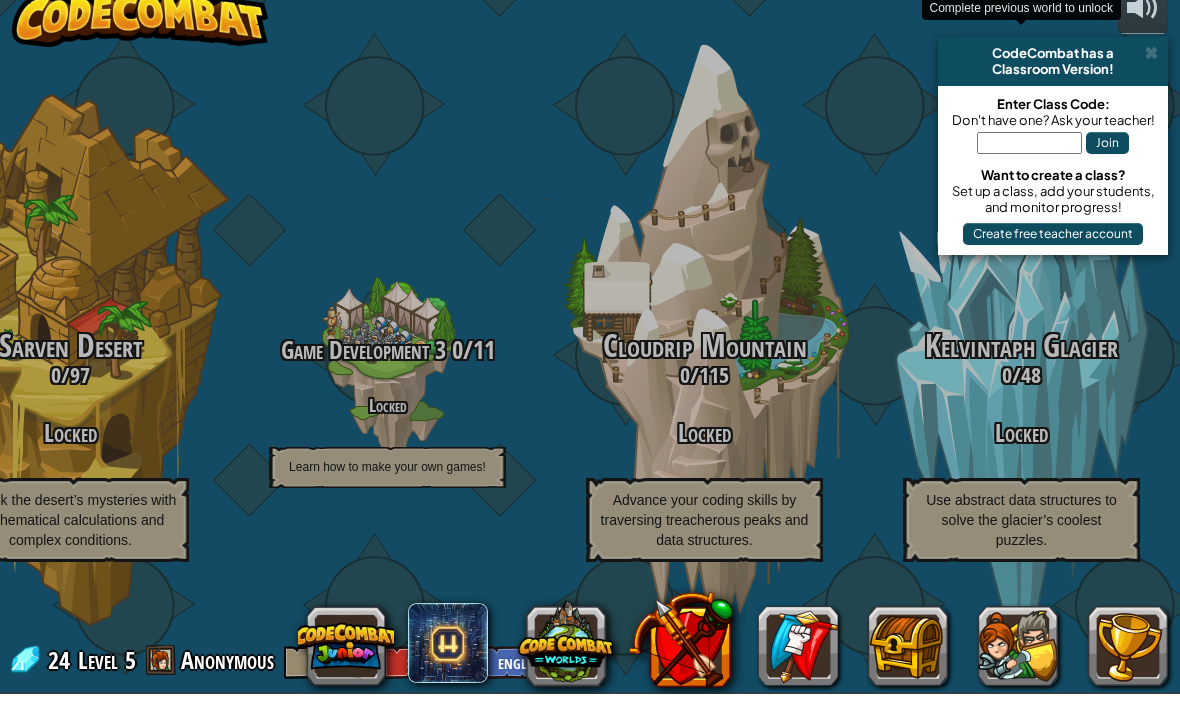 scroll, scrollTop: 0, scrollLeft: 0, axis: both 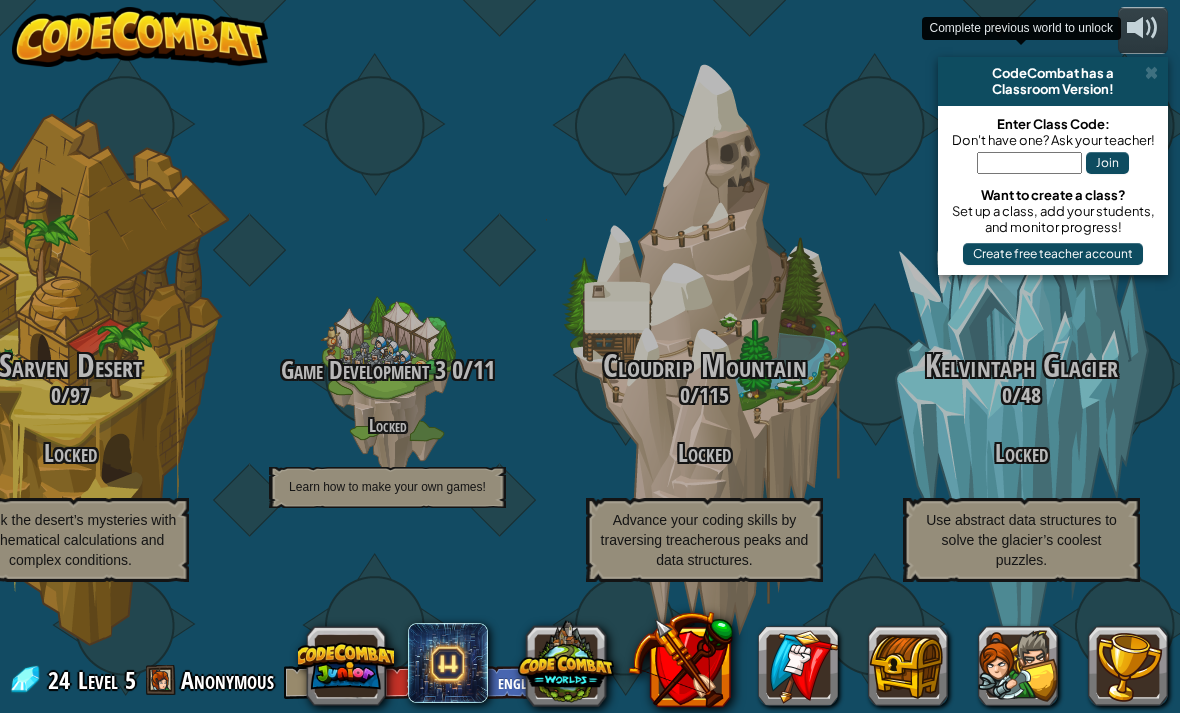 click at bounding box center [680, 659] 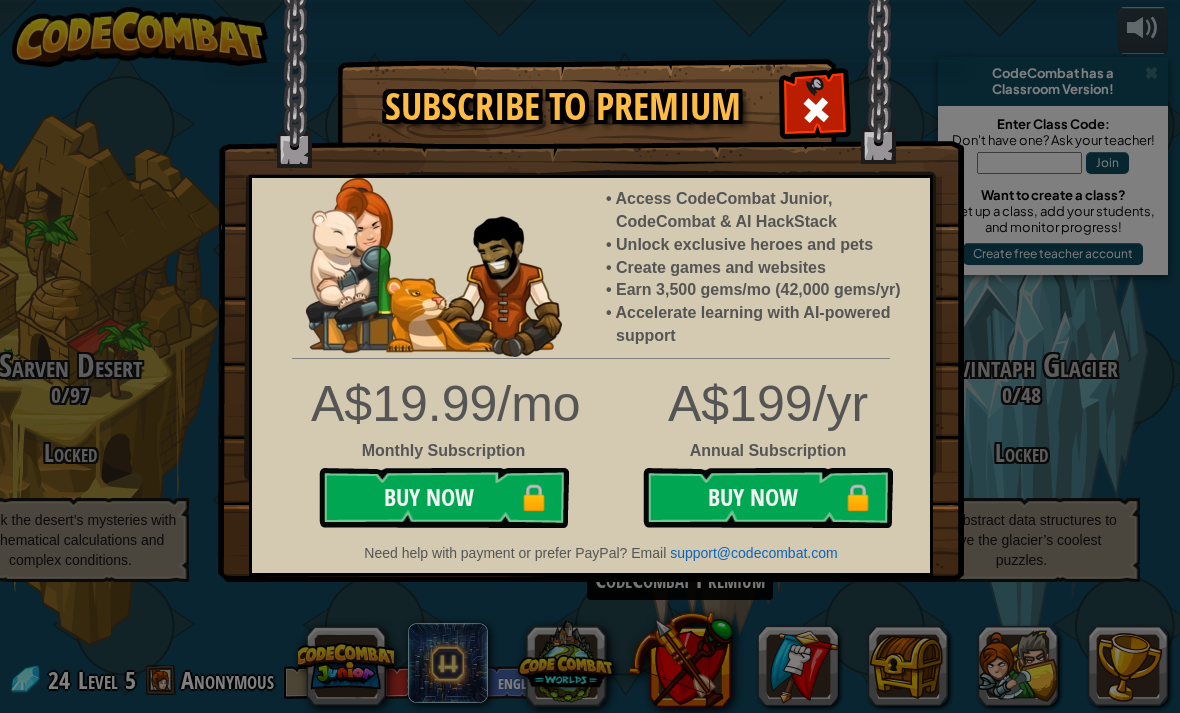 click at bounding box center (591, 291) 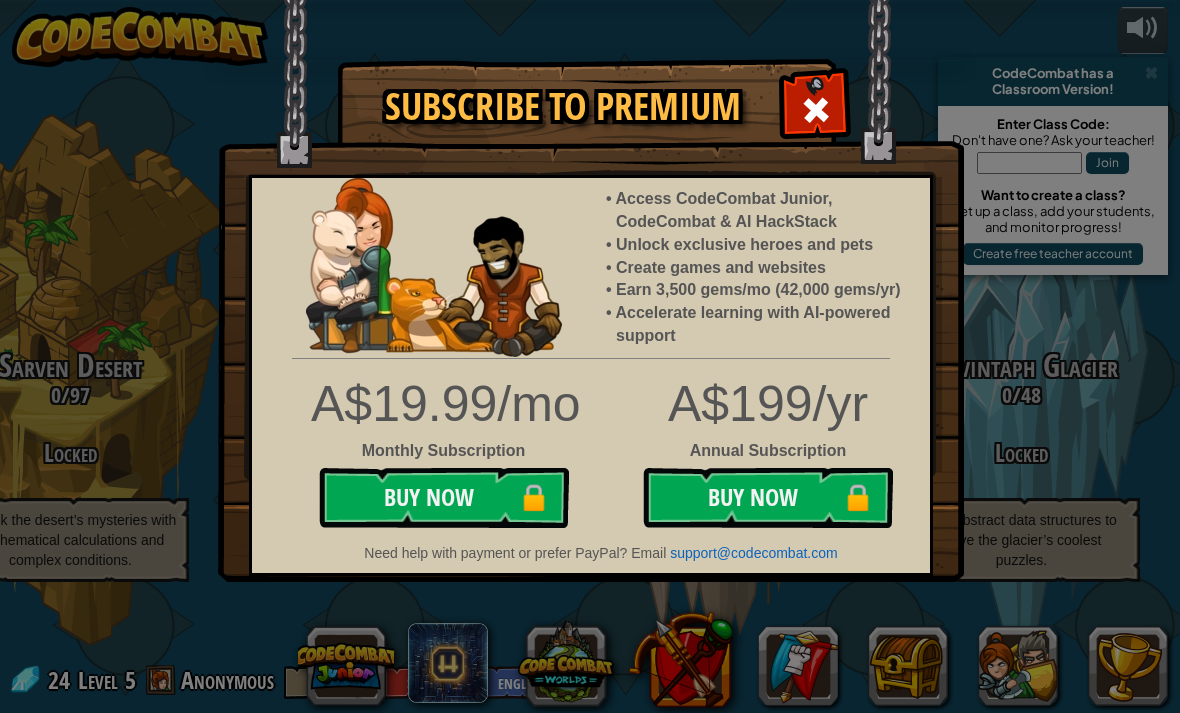click at bounding box center (816, 110) 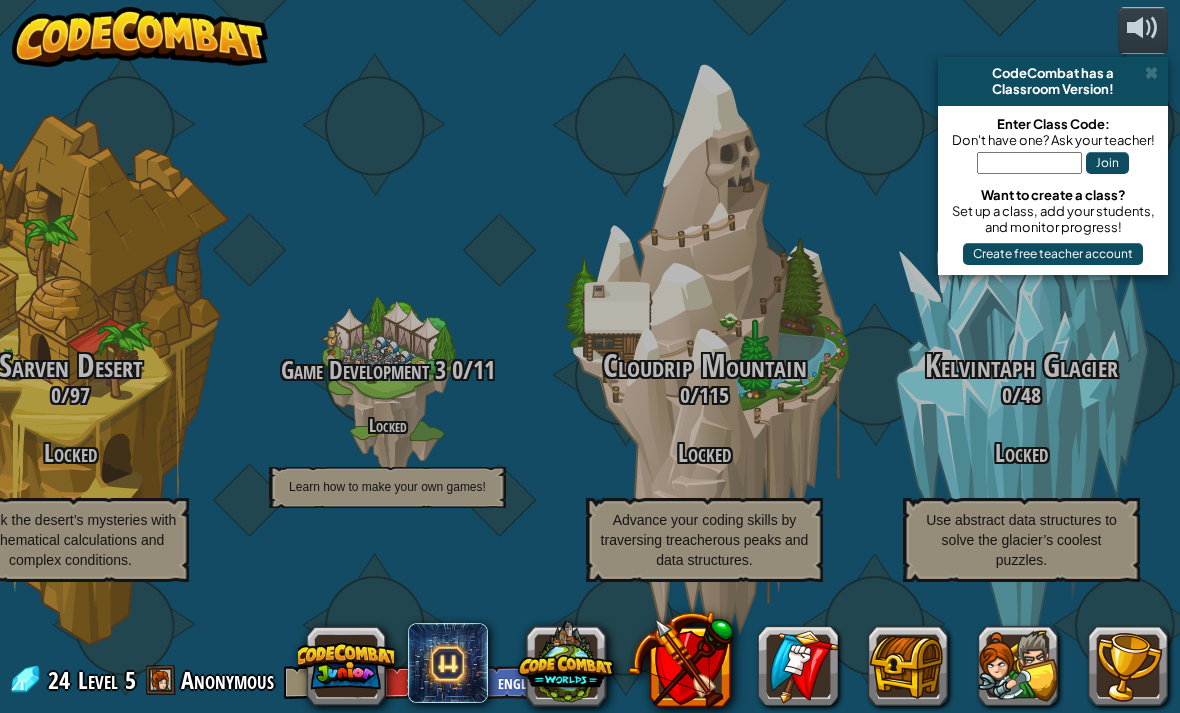 click at bounding box center [908, 666] 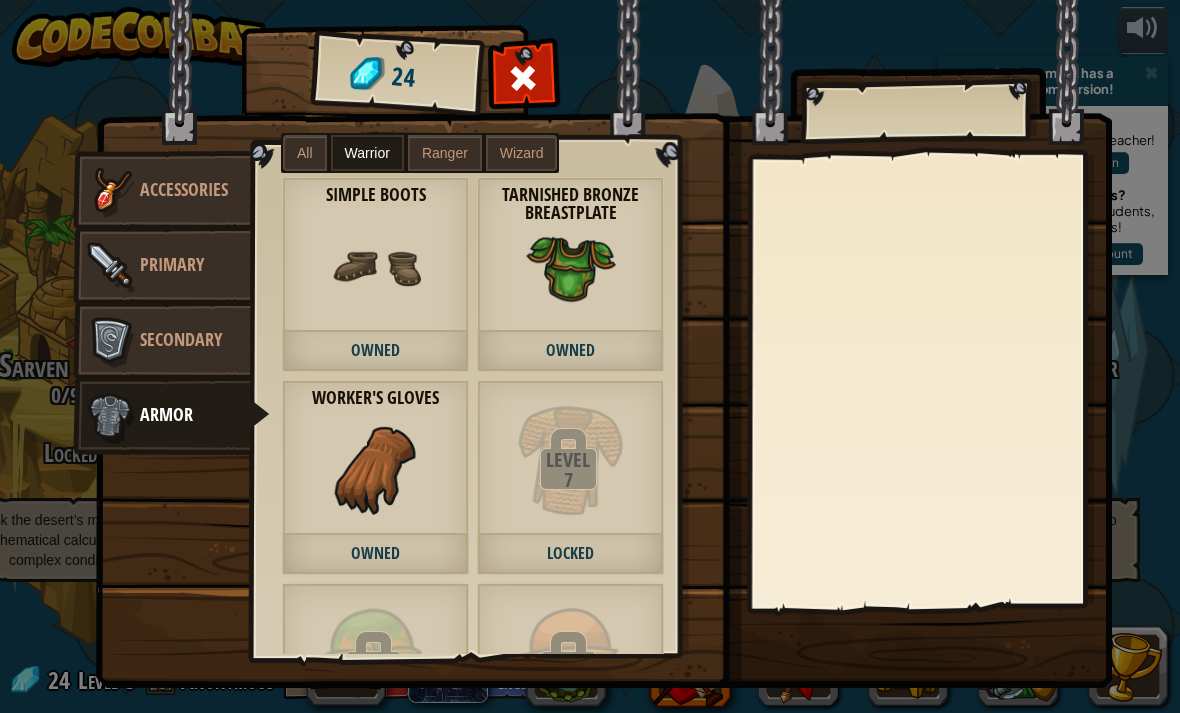 click at bounding box center [604, 325] 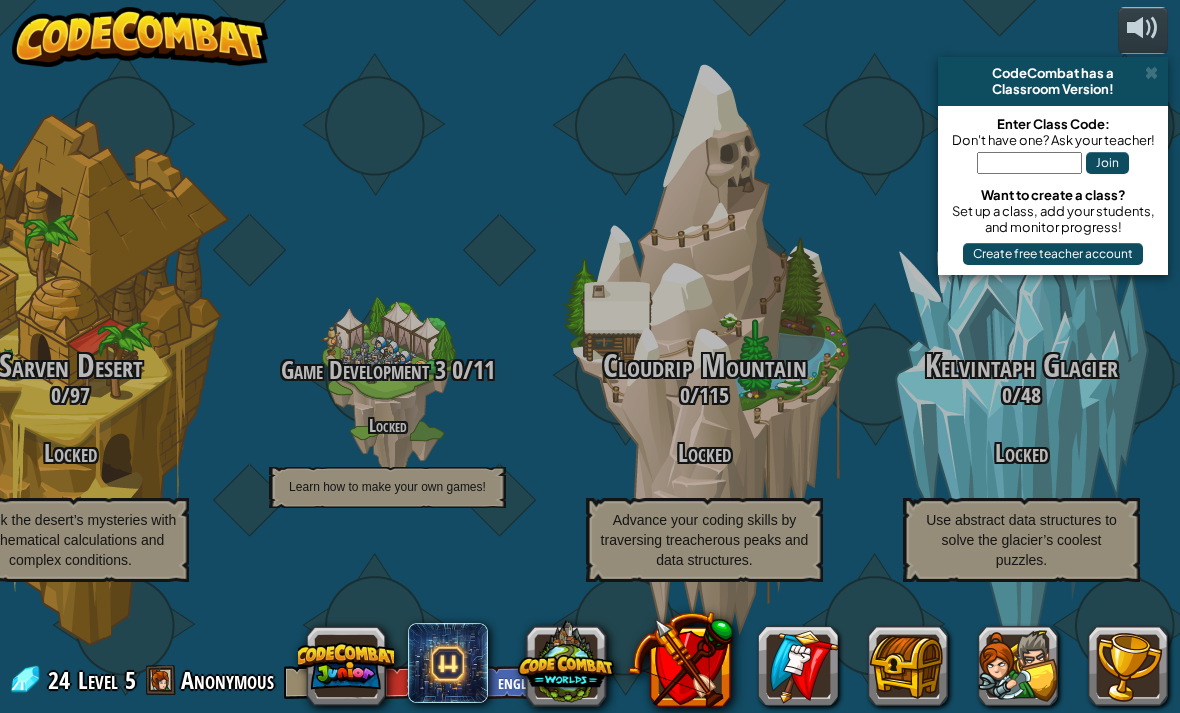 click at bounding box center [1018, 666] 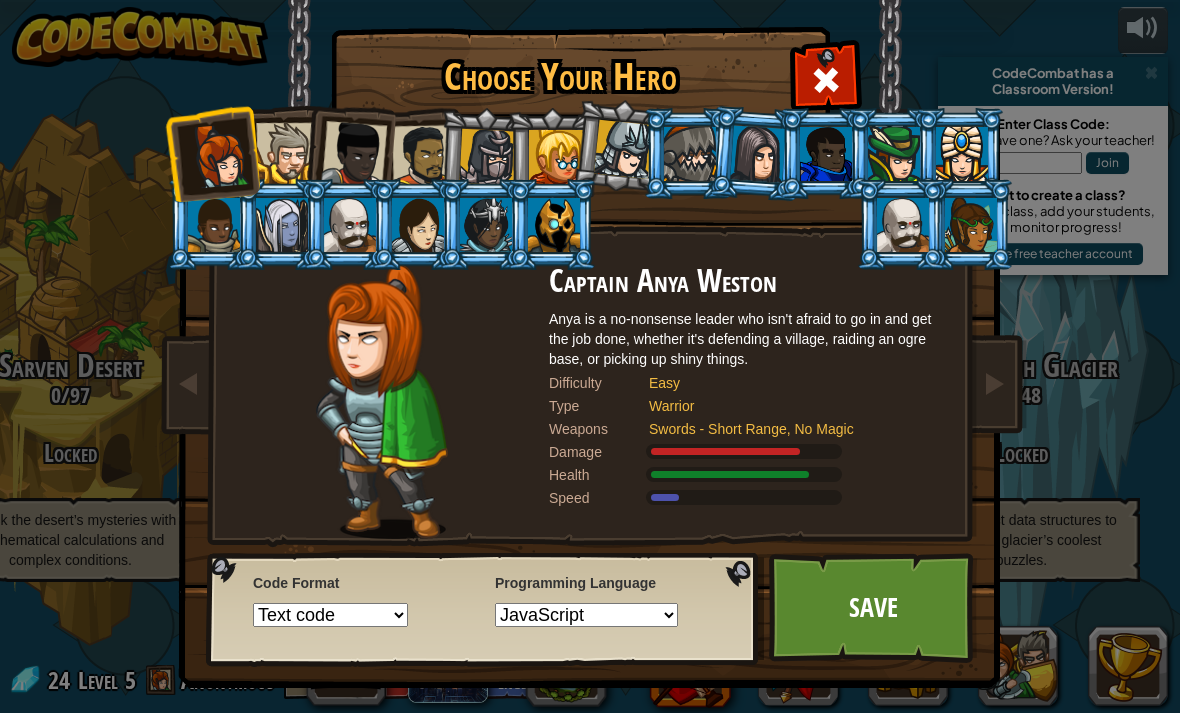 click at bounding box center (286, 153) 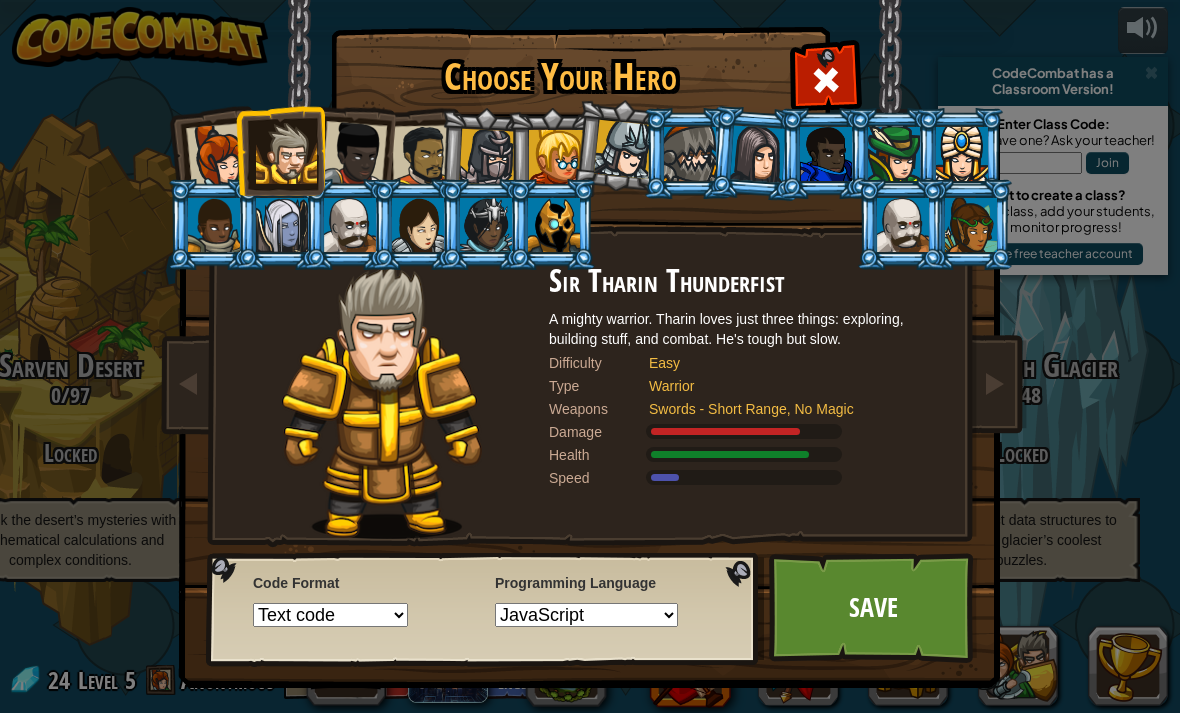 click at bounding box center (219, 156) 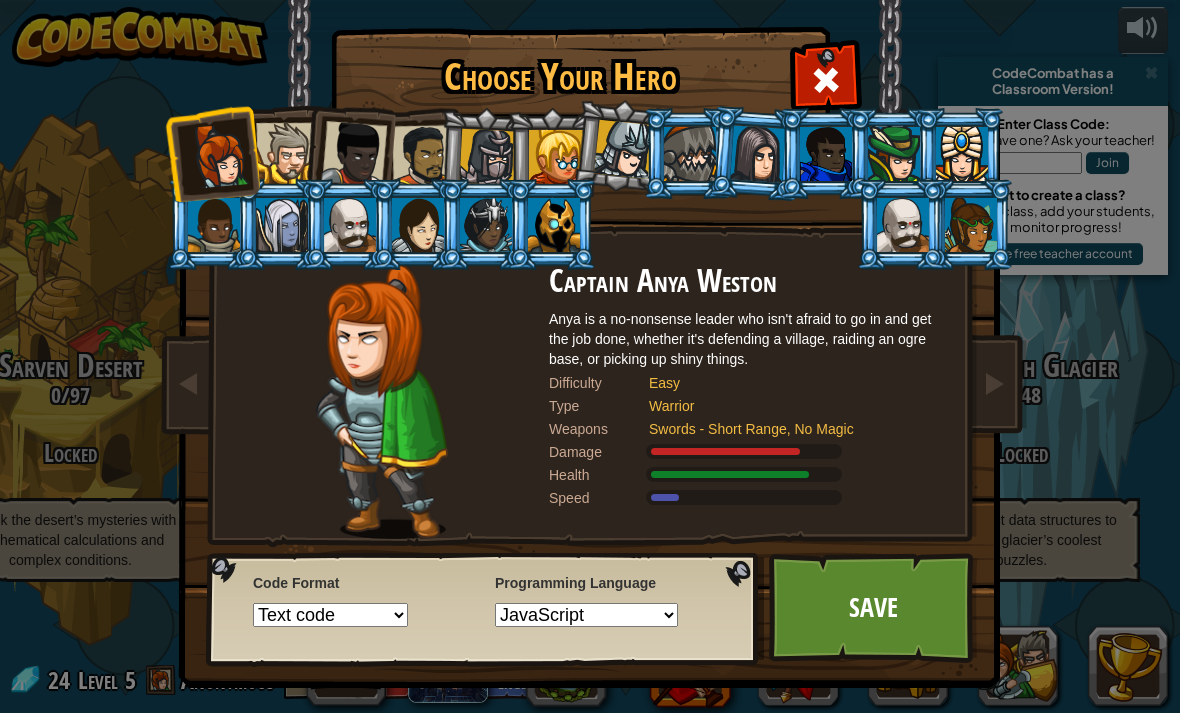 click at bounding box center (219, 156) 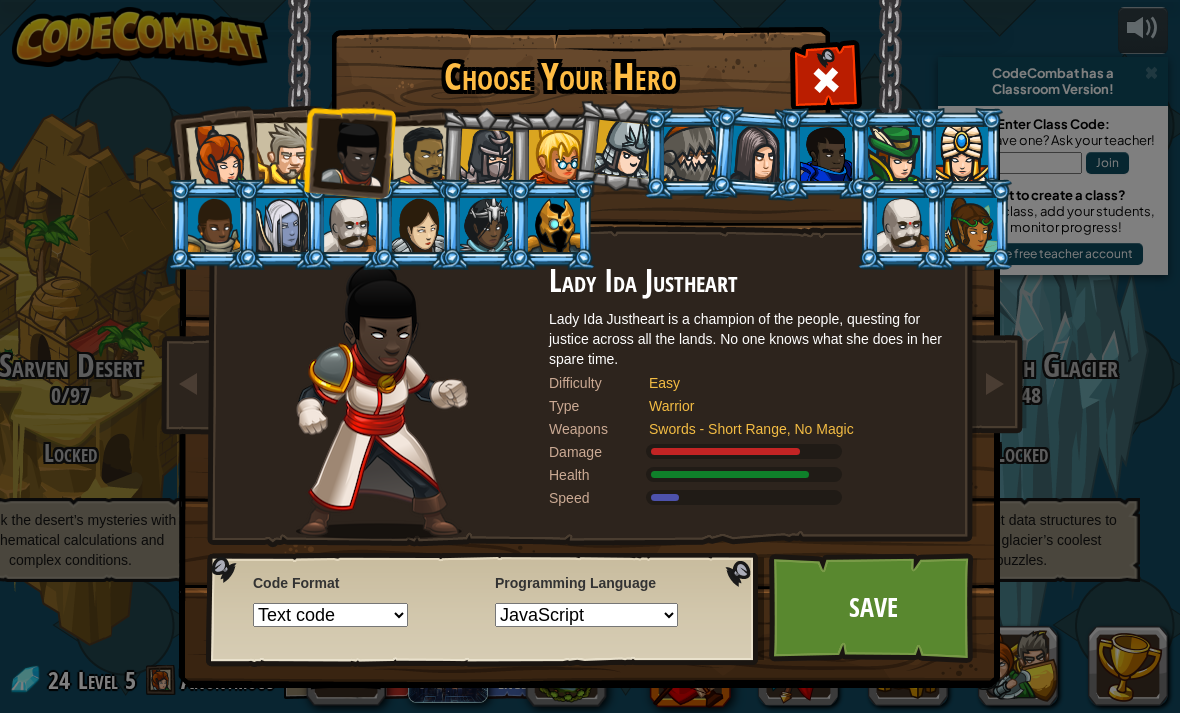click at bounding box center [354, 154] 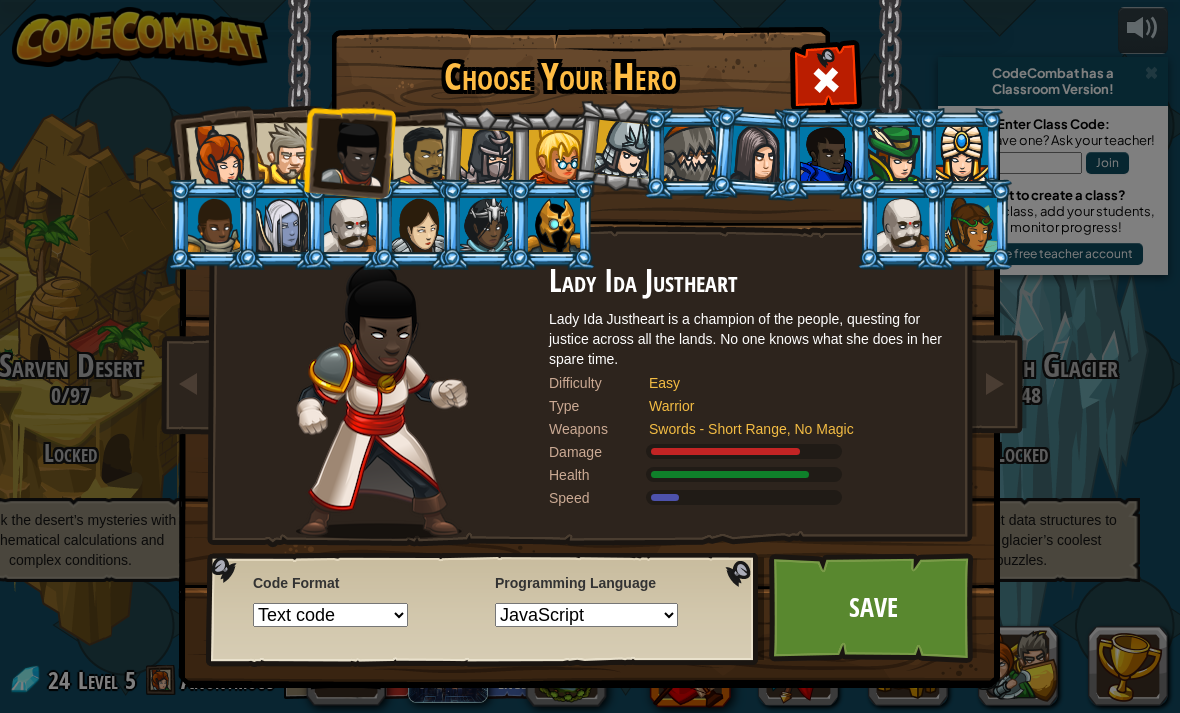 click at bounding box center (286, 153) 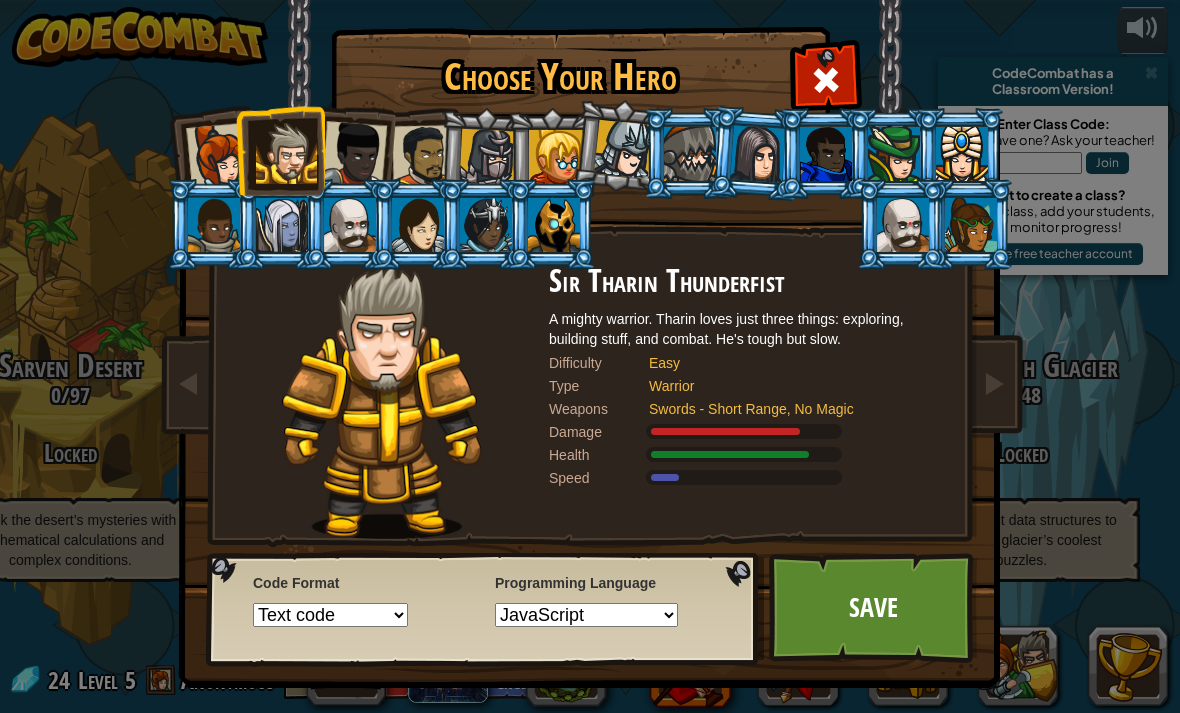 click at bounding box center [214, 225] 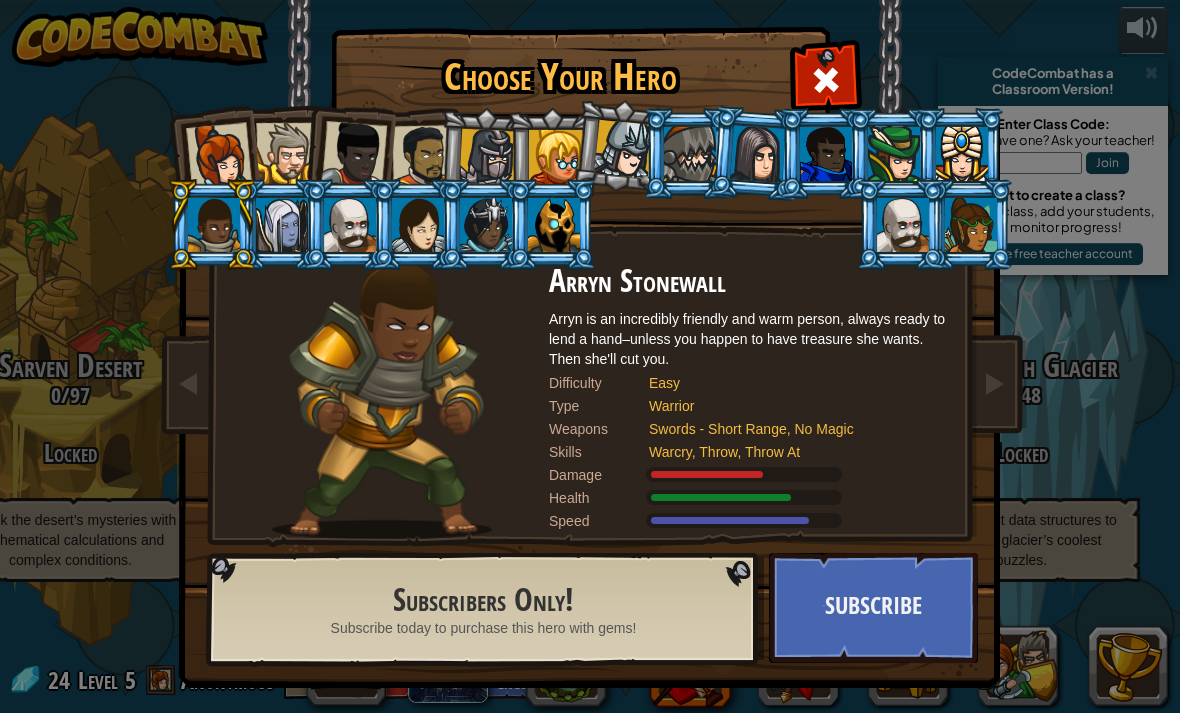 click at bounding box center [282, 225] 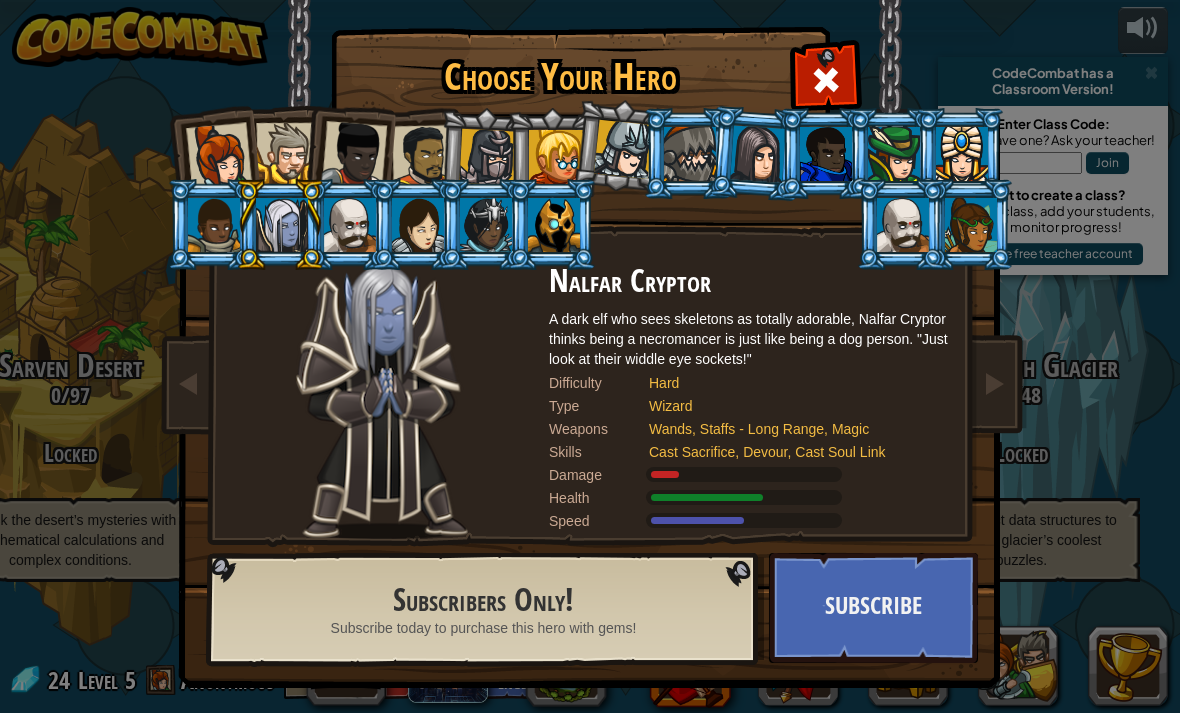 click on "Subscribe" at bounding box center (873, 608) 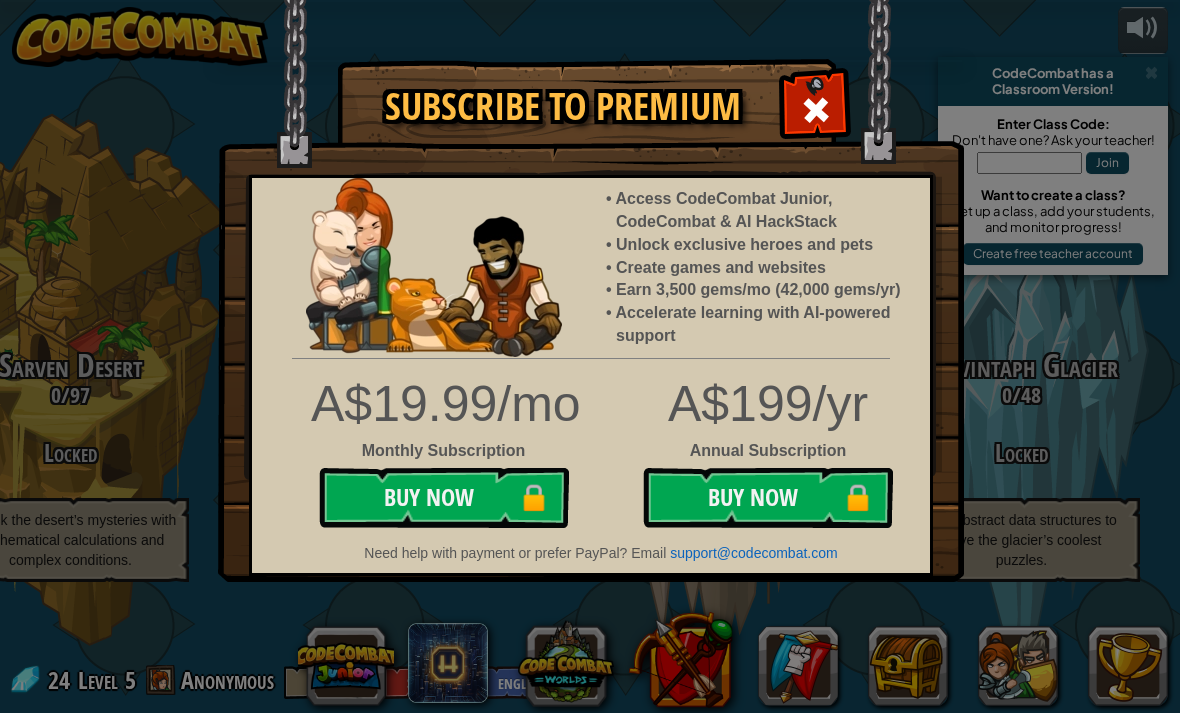 click at bounding box center [816, 110] 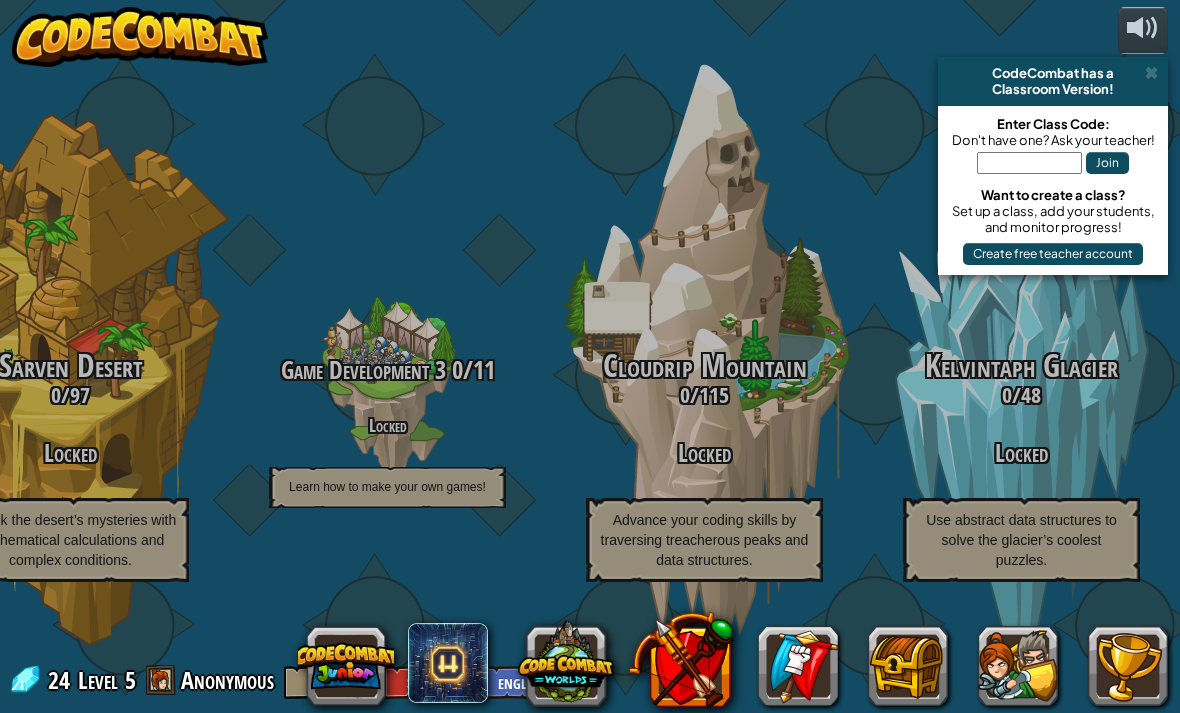 click on "Cloudrip Mountain 0 / 115 Locked Advance your coding skills by traversing treacherous peaks and data structures." at bounding box center (704, 380) 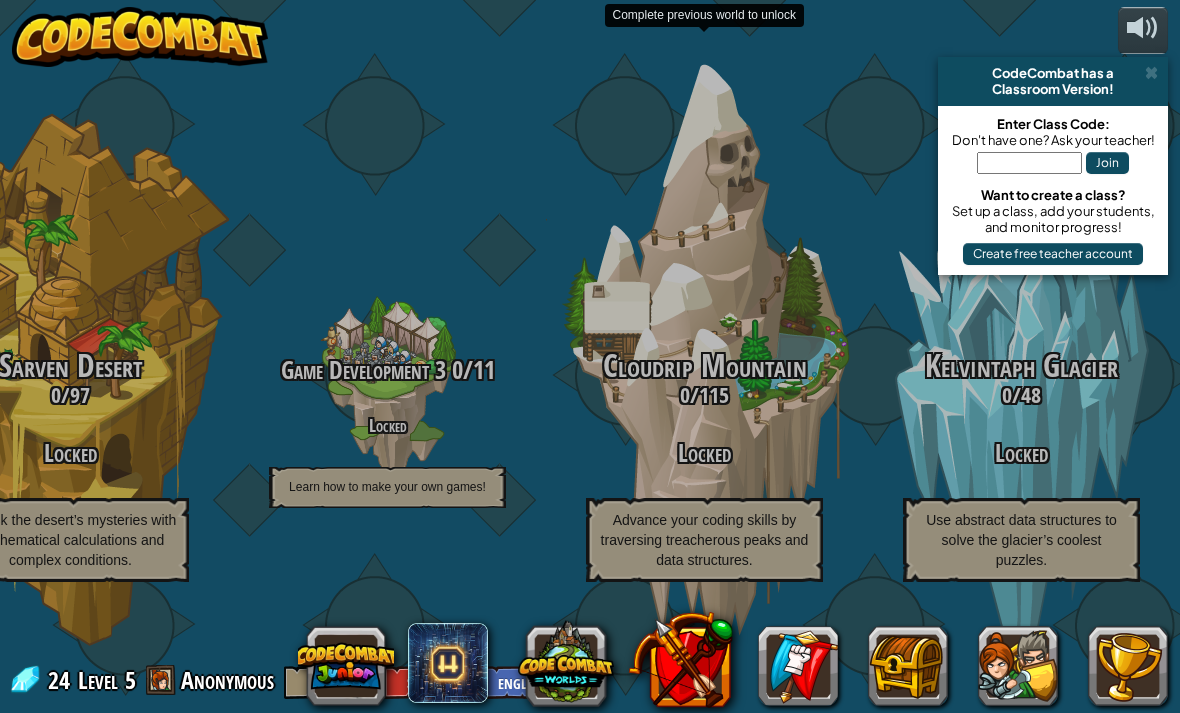 scroll, scrollTop: 0, scrollLeft: 0, axis: both 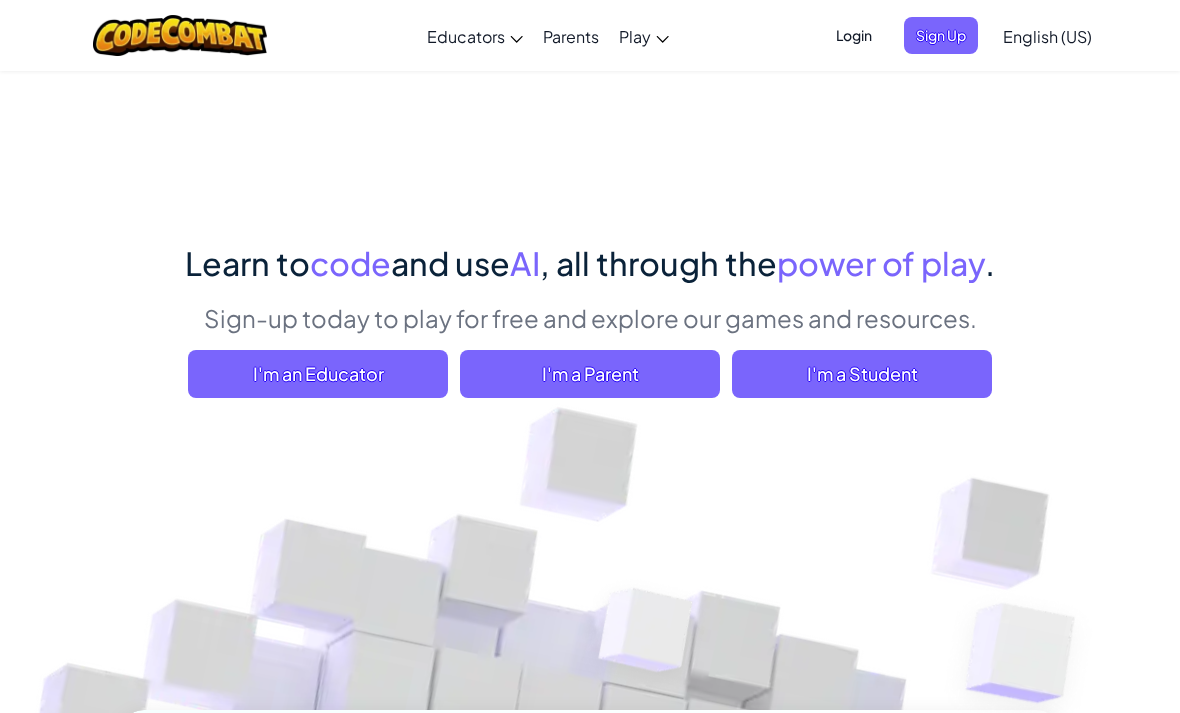 click on "Login" at bounding box center [854, 35] 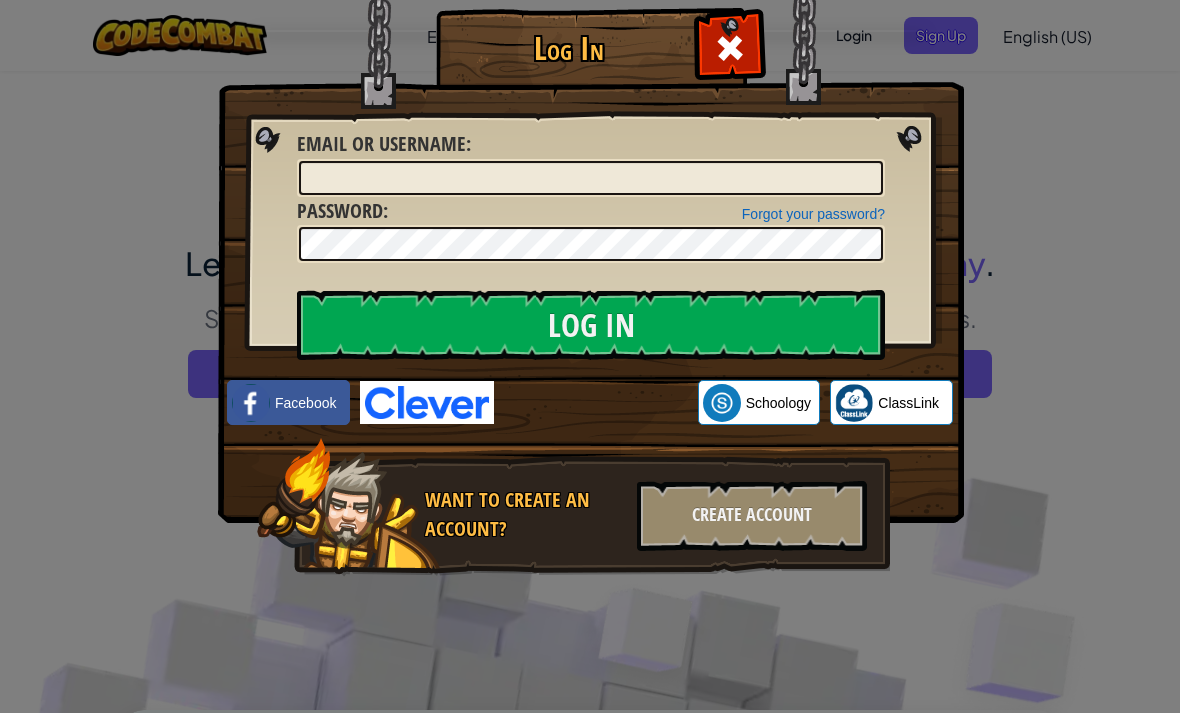 click on "Create Account" at bounding box center [752, 516] 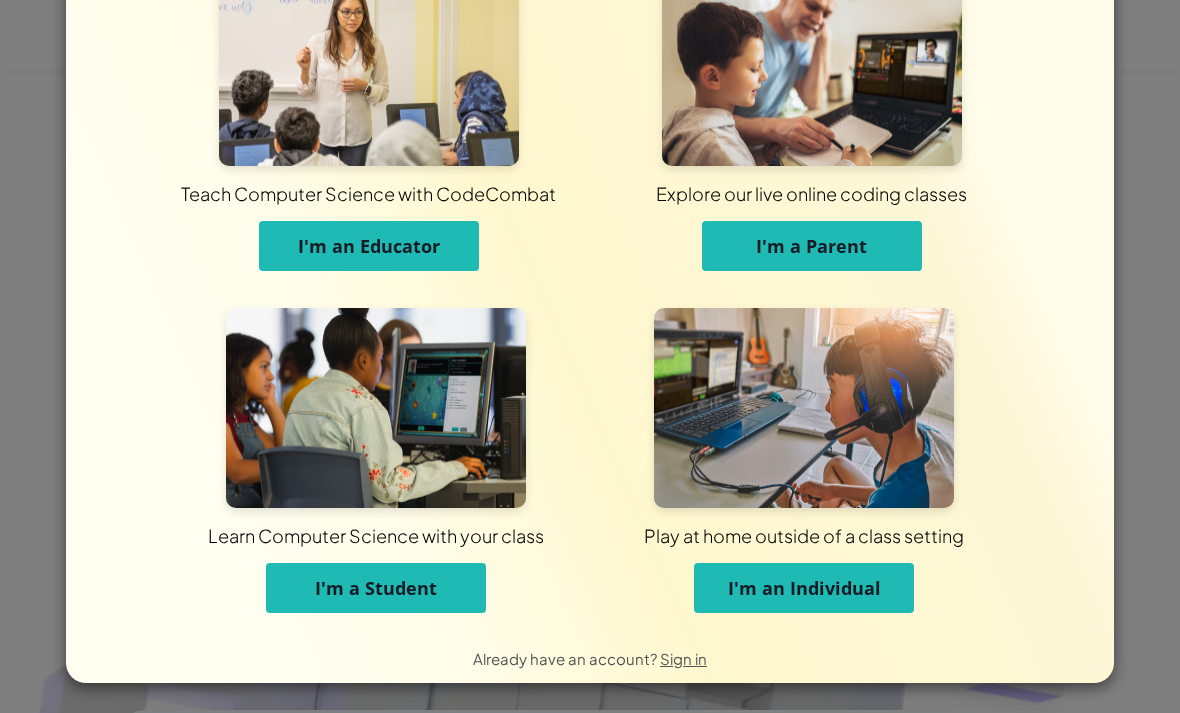 scroll, scrollTop: 79, scrollLeft: 0, axis: vertical 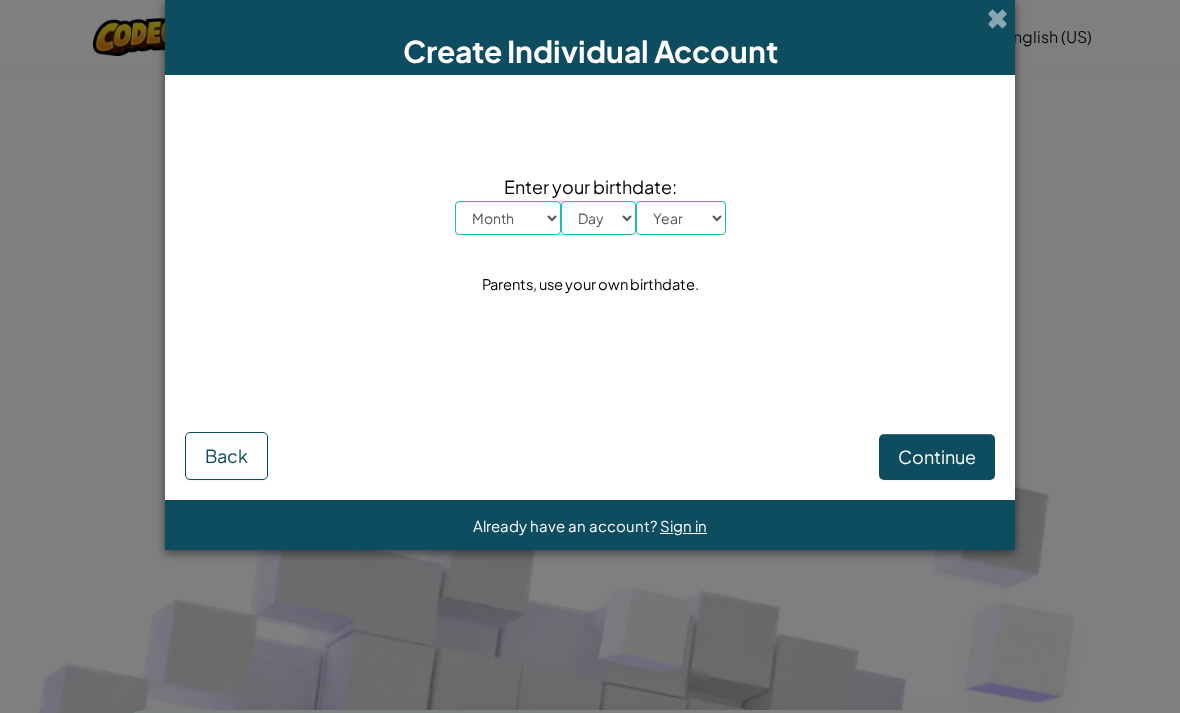 click on "Sign in" at bounding box center [683, 525] 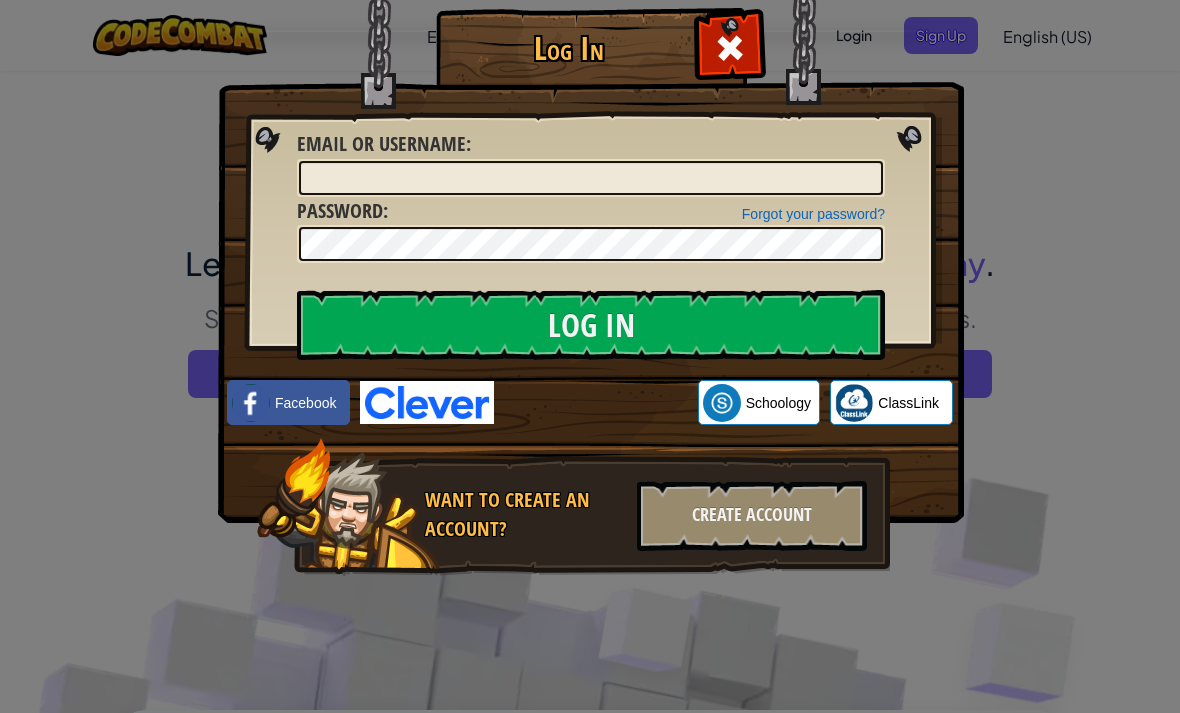 click on "Create Account" at bounding box center (752, 516) 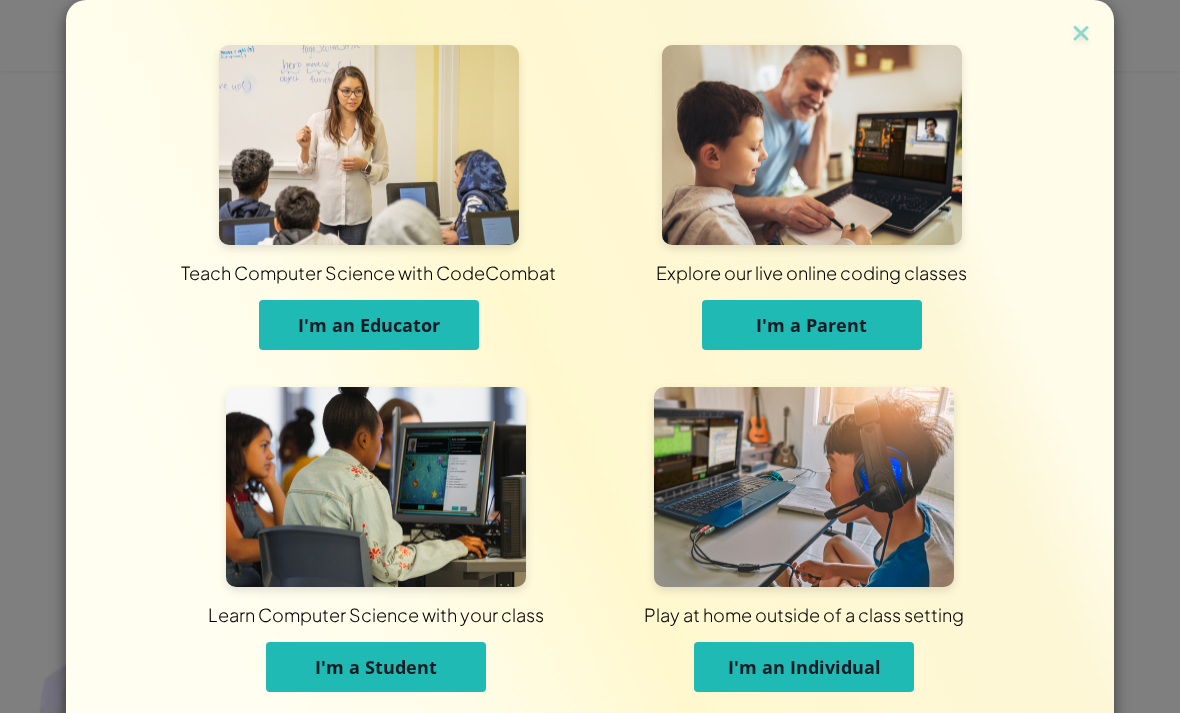 click on "I'm a Parent" at bounding box center [812, 325] 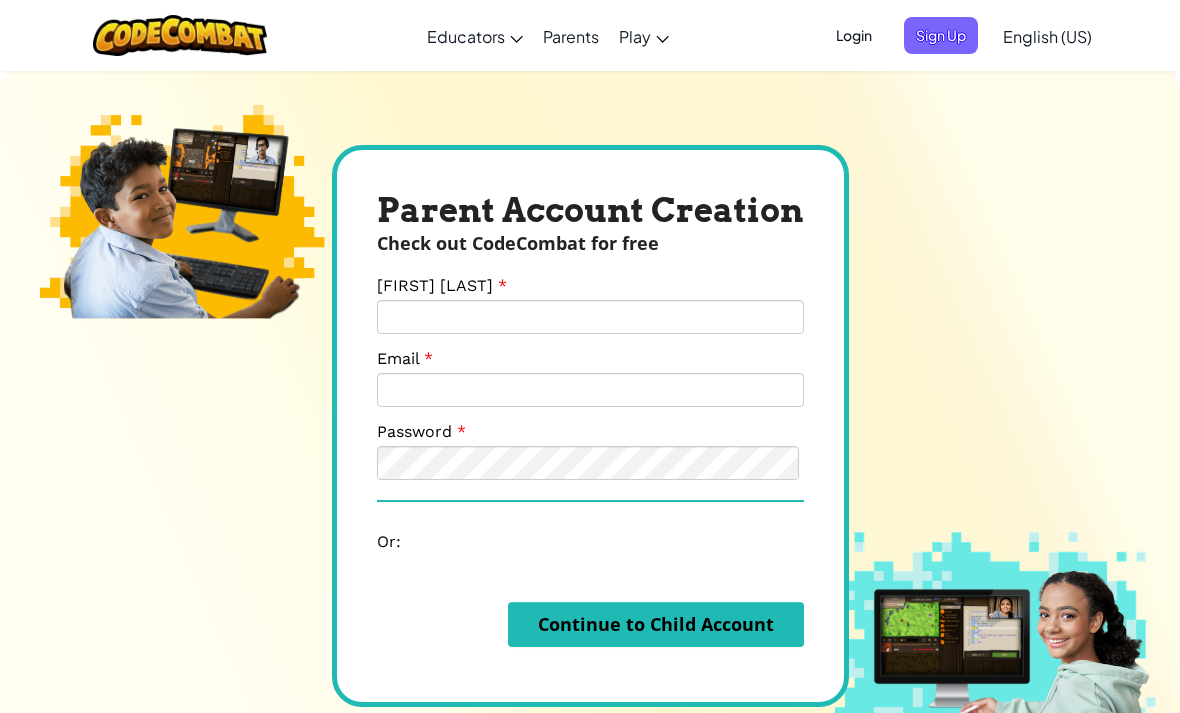 scroll, scrollTop: 0, scrollLeft: 0, axis: both 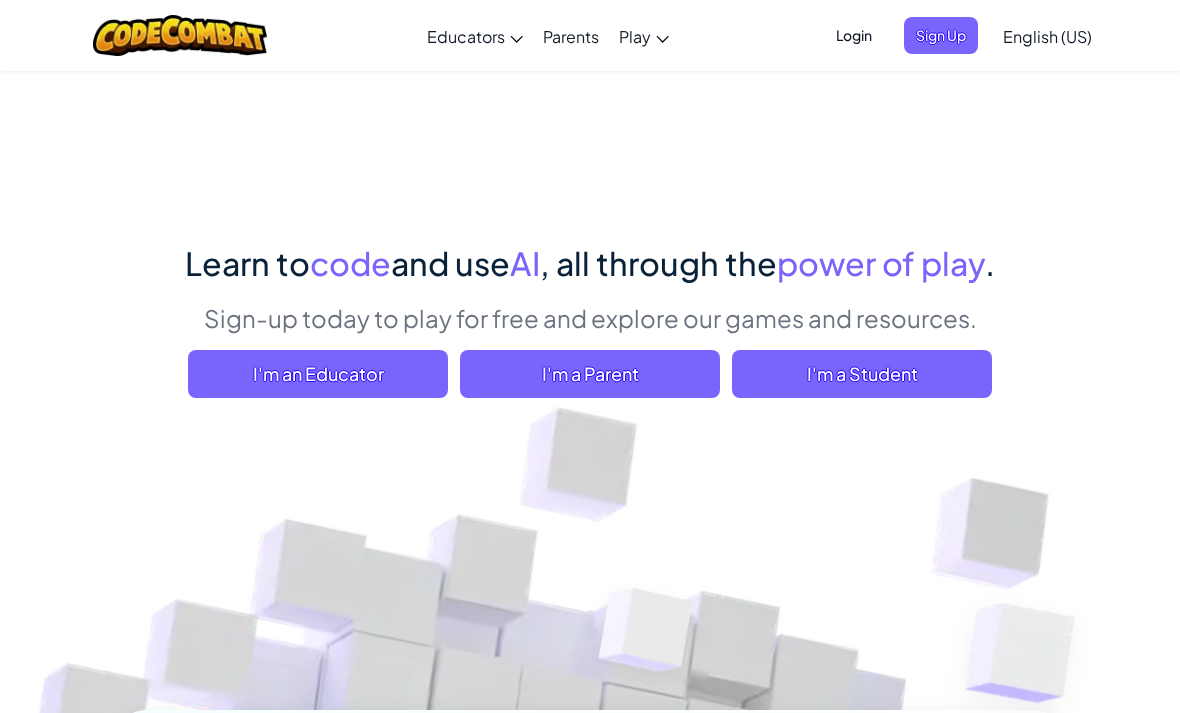 click on "I'm a Student" at bounding box center [862, 374] 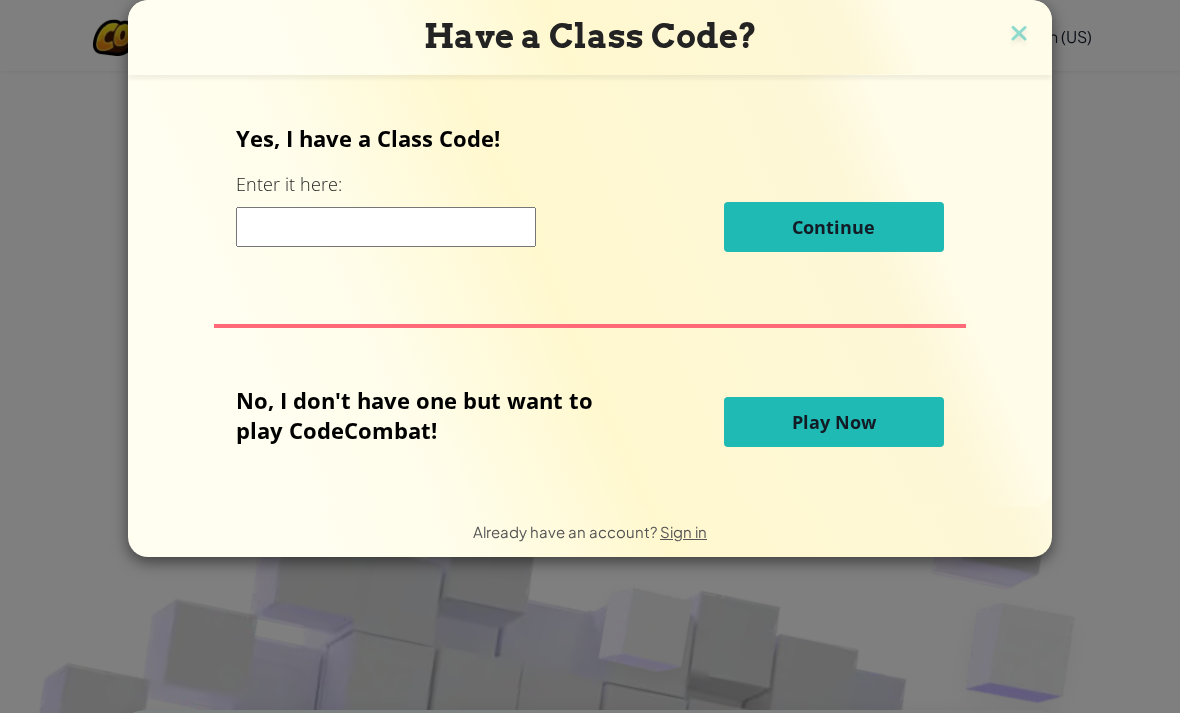 click on "Have a Class Code?" at bounding box center [590, 37] 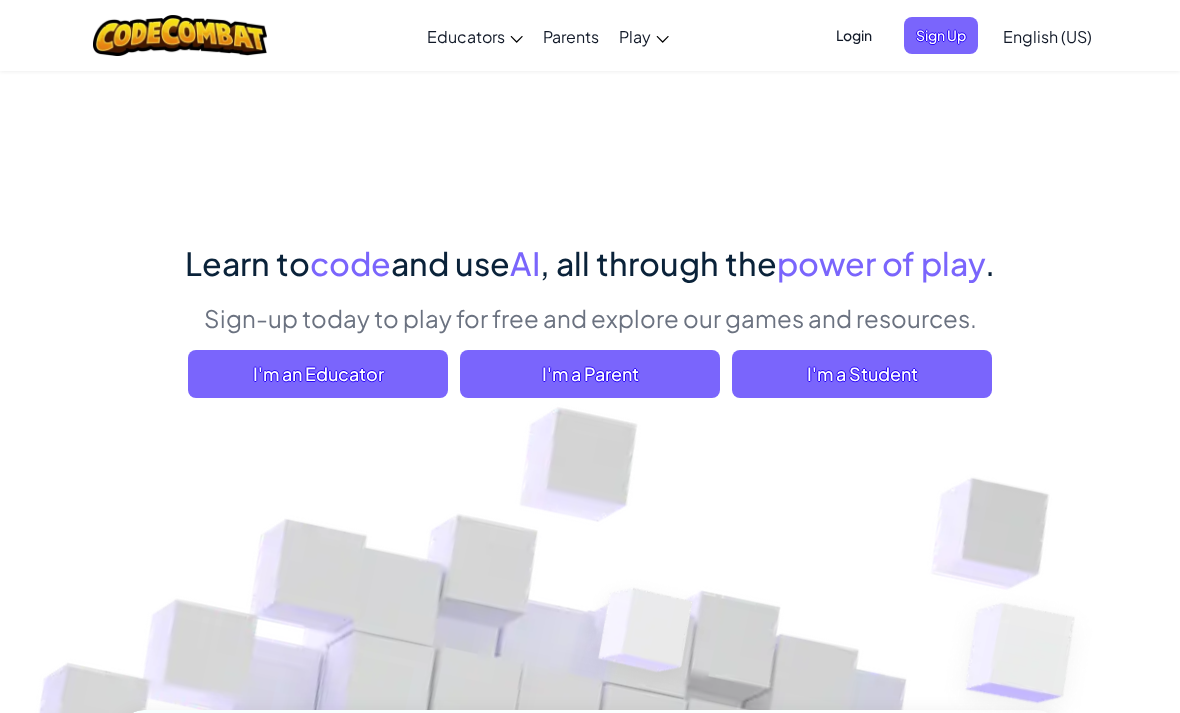 click on "Sign Up" at bounding box center (941, 35) 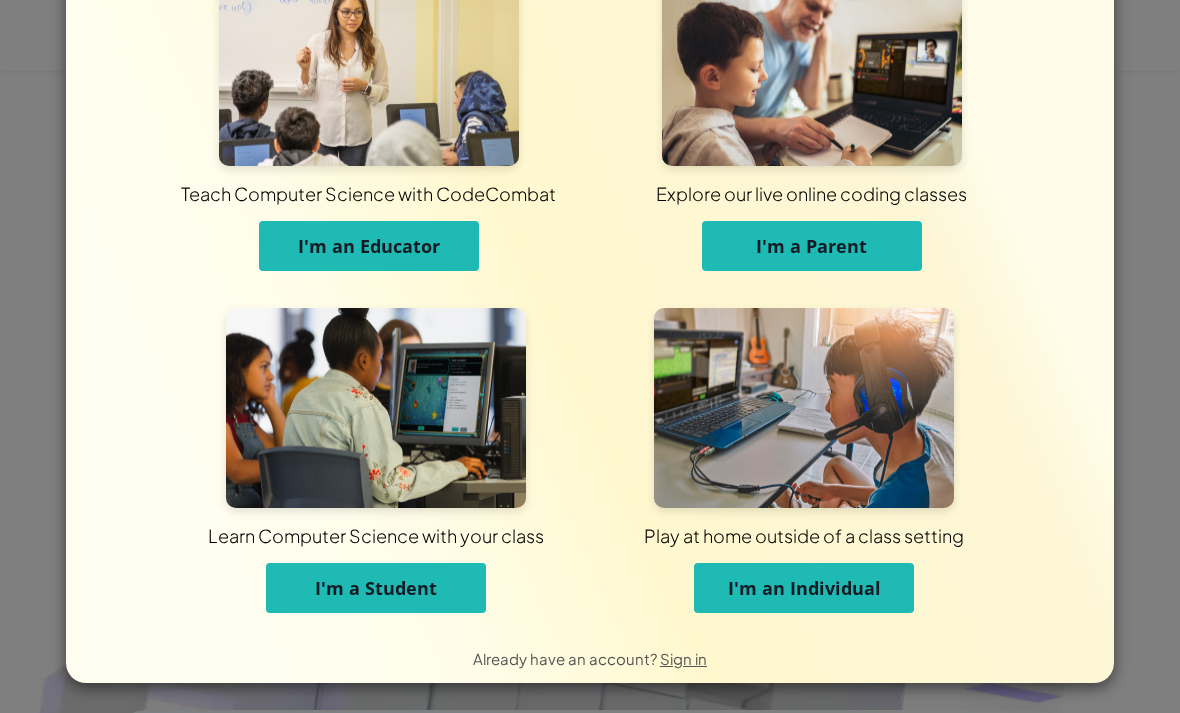 scroll, scrollTop: 79, scrollLeft: 0, axis: vertical 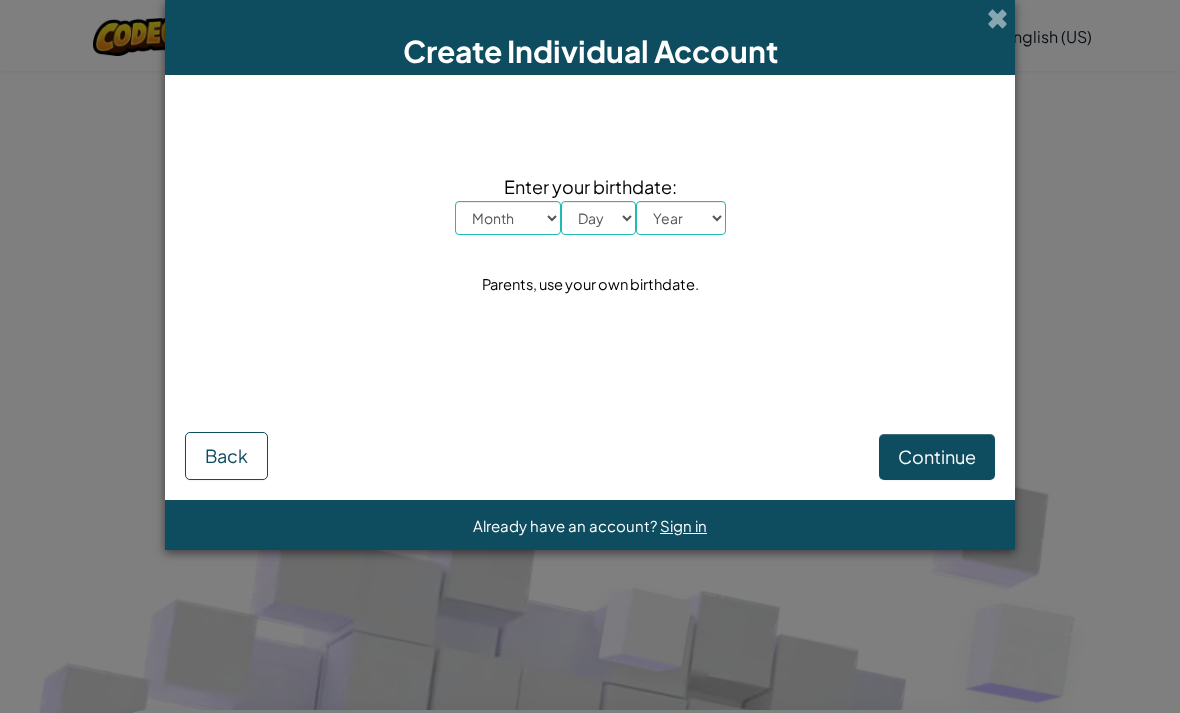 click on "Create Individual Account Enter your birthdate: Month January February March April May June July August September October November December Day 1 2 3 4 5 6 7 8 9 10 11 12 13 14 15 16 17 18 19 20 21 22 23 24 25 26 27 28 29 30 31 Year 2025 2024 2023 2022 2021 2020 2019 2018 2017 2016 2015 2014 2013 2012 2011 2010 2009 2008 2007 2006 2005 2004 2003 2002 2001 2000 1999 1998 1997 1996 1995 1994 1993 1992 1991 1990 1989 1988 1987 1986 1985 1984 1983 1982 1981 1980 1979 1978 1977 1976 1975 1974 1973 1972 1971 1970 1969 1968 1967 1966 1965 1964 1963 1962 1961 1960 1959 1958 1957 1956 1955 1954 1953 1952 1951 1950 1949 1948 1947 1946 1945 1944 1943 1942 1941 1940 1939 1938 1937 1936 1935 1934 1933 1932 1931 1930 1929 1928 1927 1926 Parents, use your own birthdate. Continue Back Already have an account? Sign in" at bounding box center [590, 356] 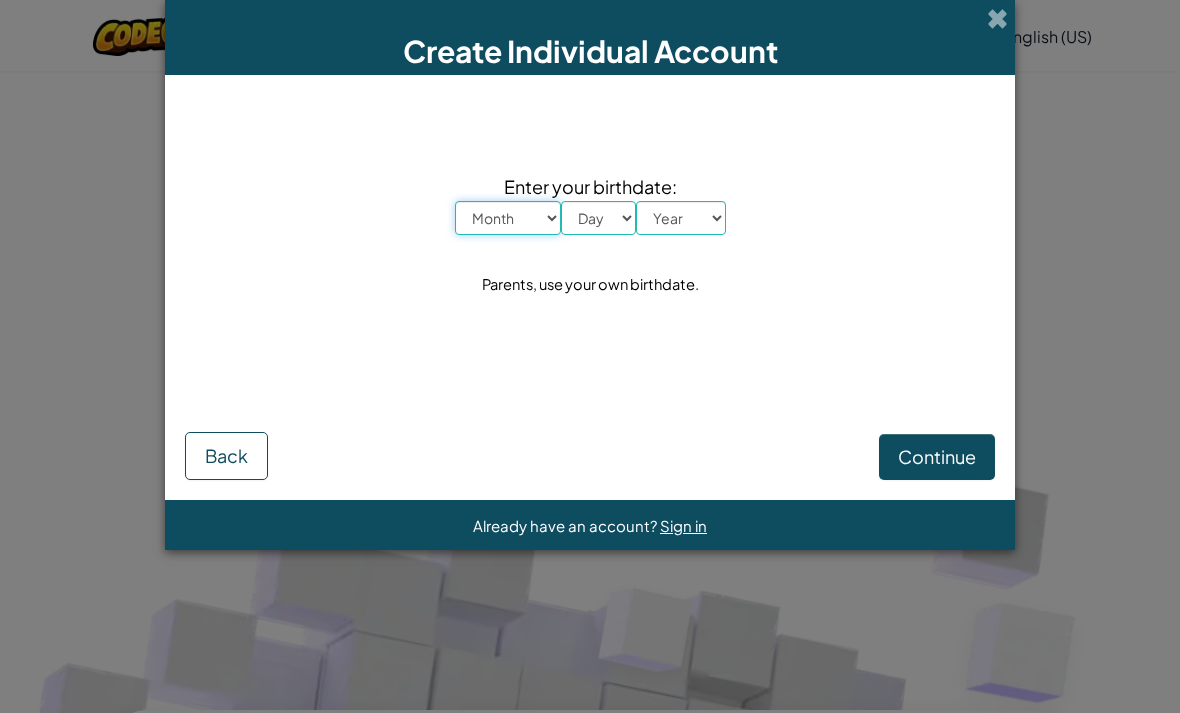 click on "Month January February March April May June July August September October November December" at bounding box center [508, 218] 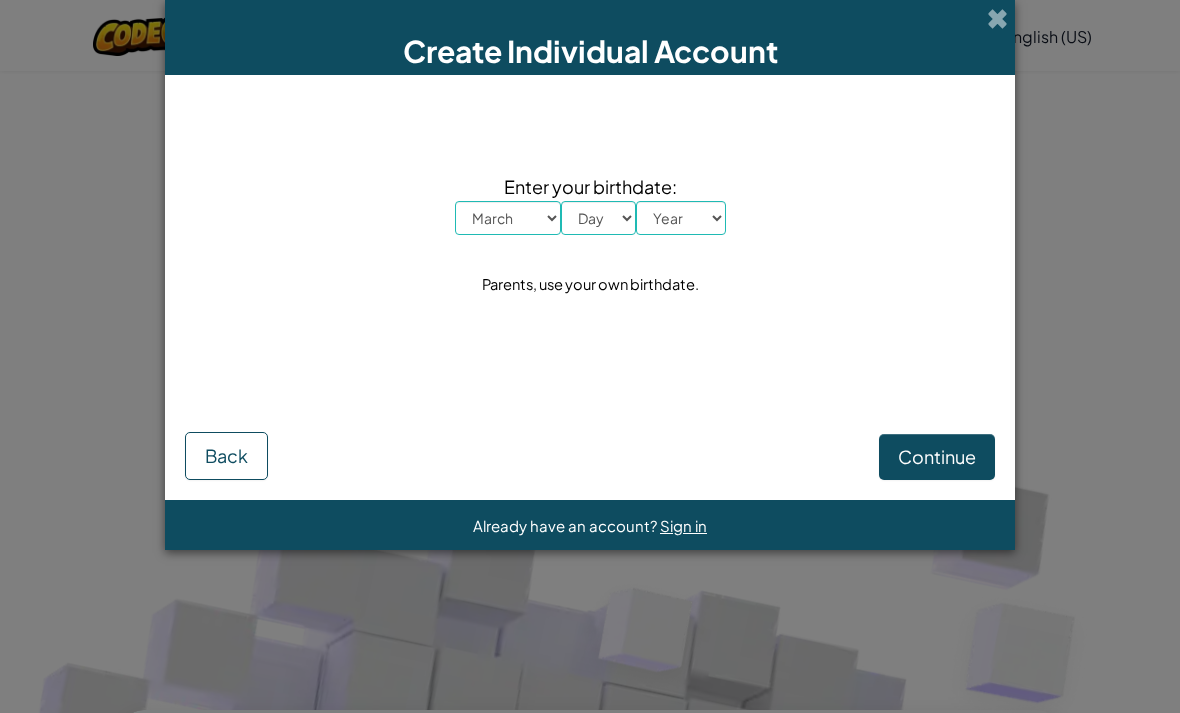 click at bounding box center (997, 18) 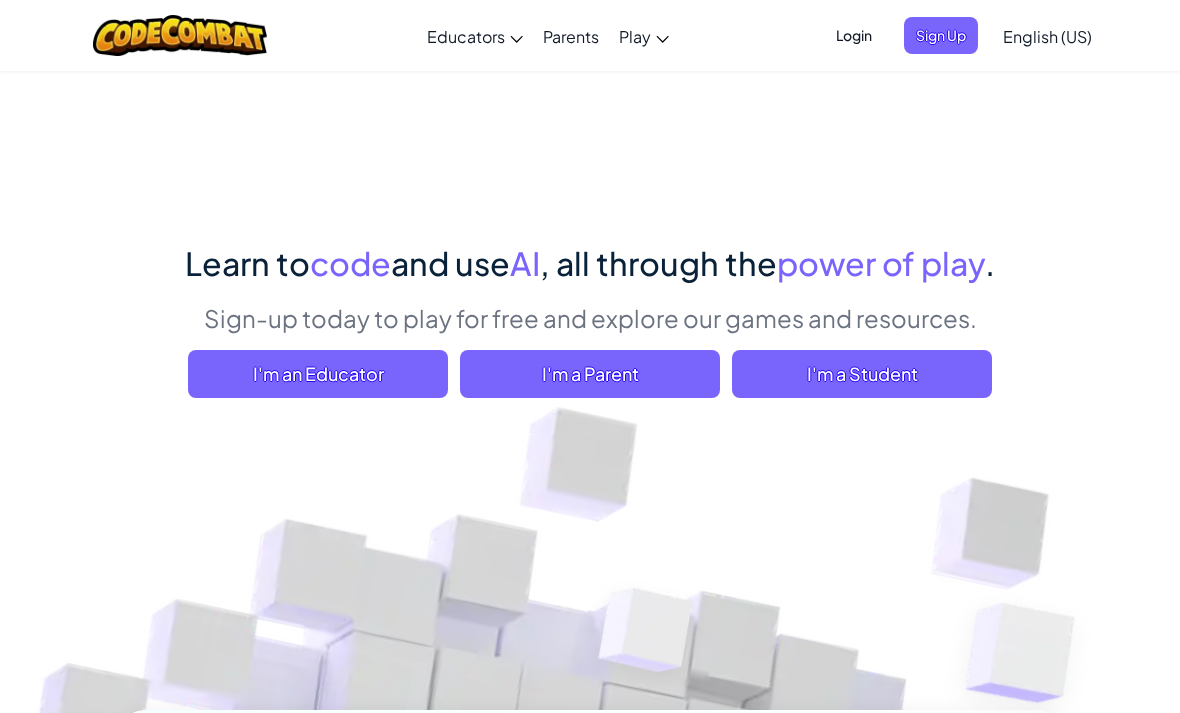 click on "I'm a Parent" at bounding box center [590, 374] 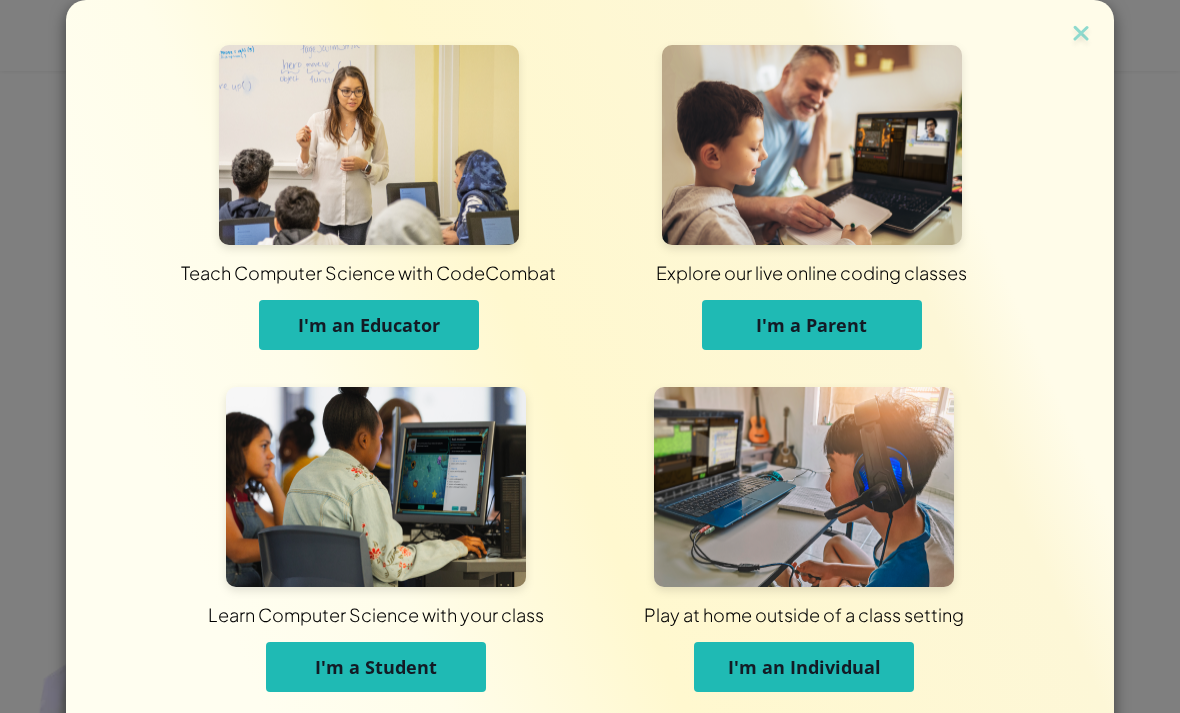 click on "I'm an Individual" at bounding box center [804, 667] 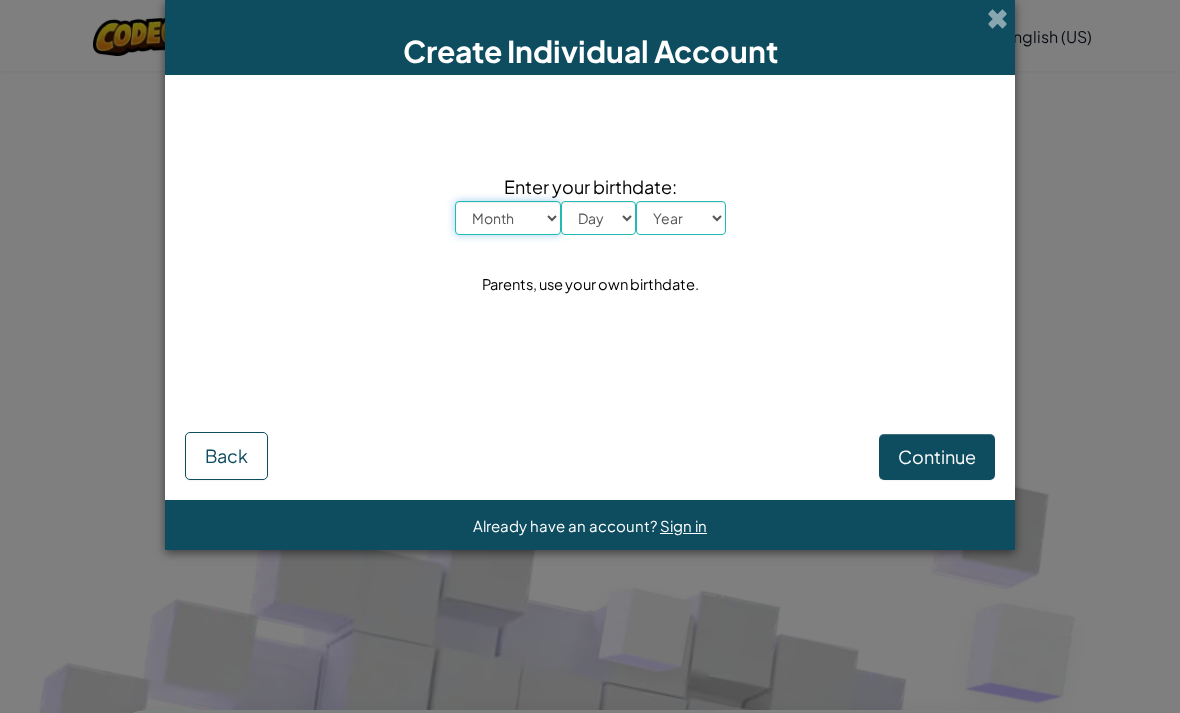 click on "Month January February March April May June July August September October November December" at bounding box center [508, 218] 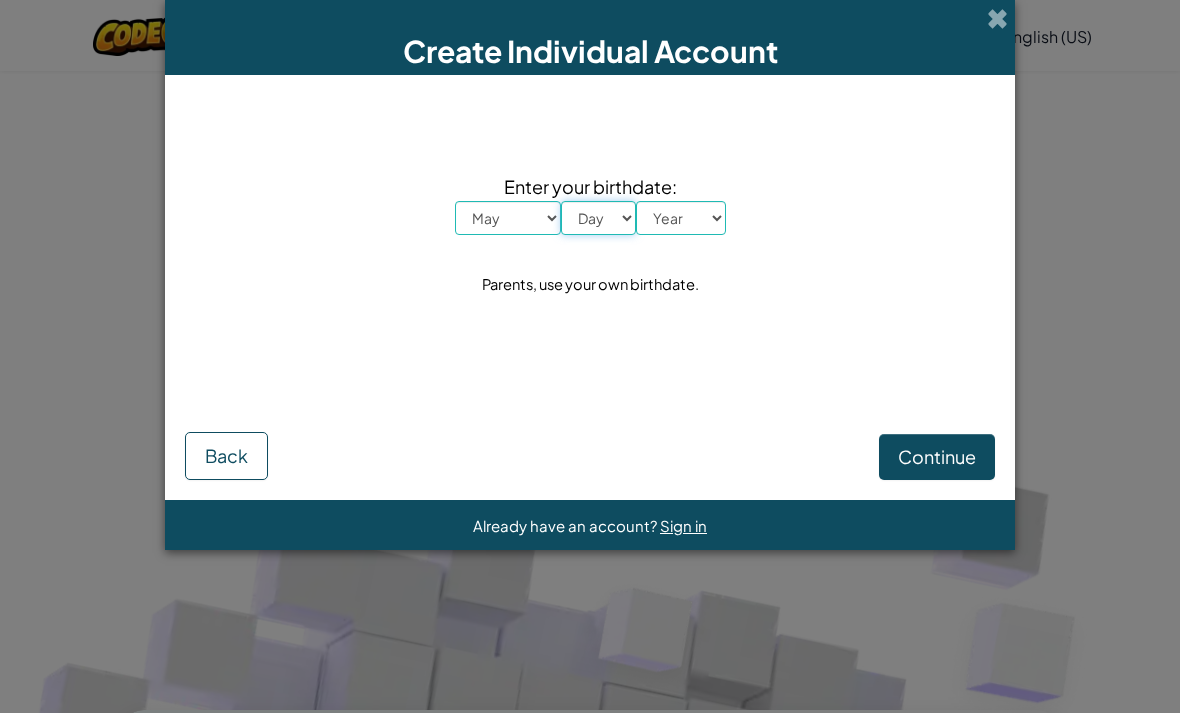 click on "Day 1 2 3 4 5 6 7 8 9 10 11 12 13 14 15 16 17 18 19 20 21 22 23 24 25 26 27 28 29 30 31" at bounding box center [598, 218] 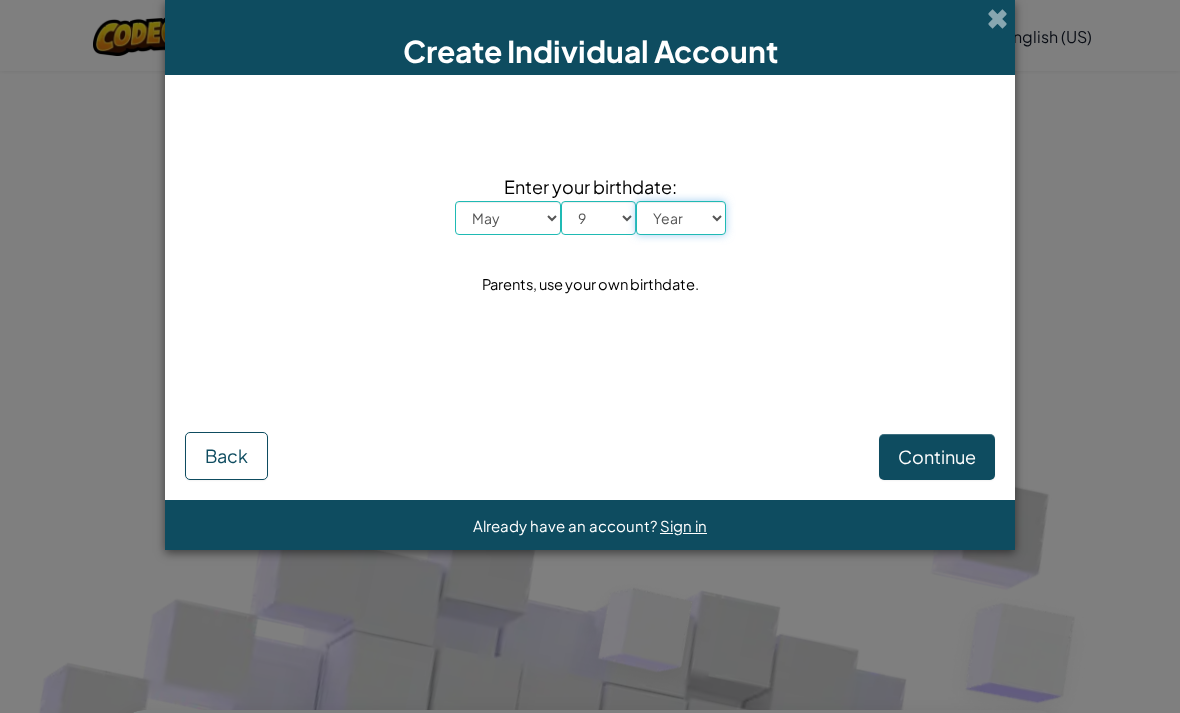 click on "Year 2025 2024 2023 2022 2021 2020 2019 2018 2017 2016 2015 2014 2013 2012 2011 2010 2009 2008 2007 2006 2005 2004 2003 2002 2001 2000 1999 1998 1997 1996 1995 1994 1993 1992 1991 1990 1989 1988 1987 1986 1985 1984 1983 1982 1981 1980 1979 1978 1977 1976 1975 1974 1973 1972 1971 1970 1969 1968 1967 1966 1965 1964 1963 1962 1961 1960 1959 1958 1957 1956 1955 1954 1953 1952 1951 1950 1949 1948 1947 1946 1945 1944 1943 1942 1941 1940 1939 1938 1937 1936 1935 1934 1933 1932 1931 1930 1929 1928 1927 1926" at bounding box center (681, 218) 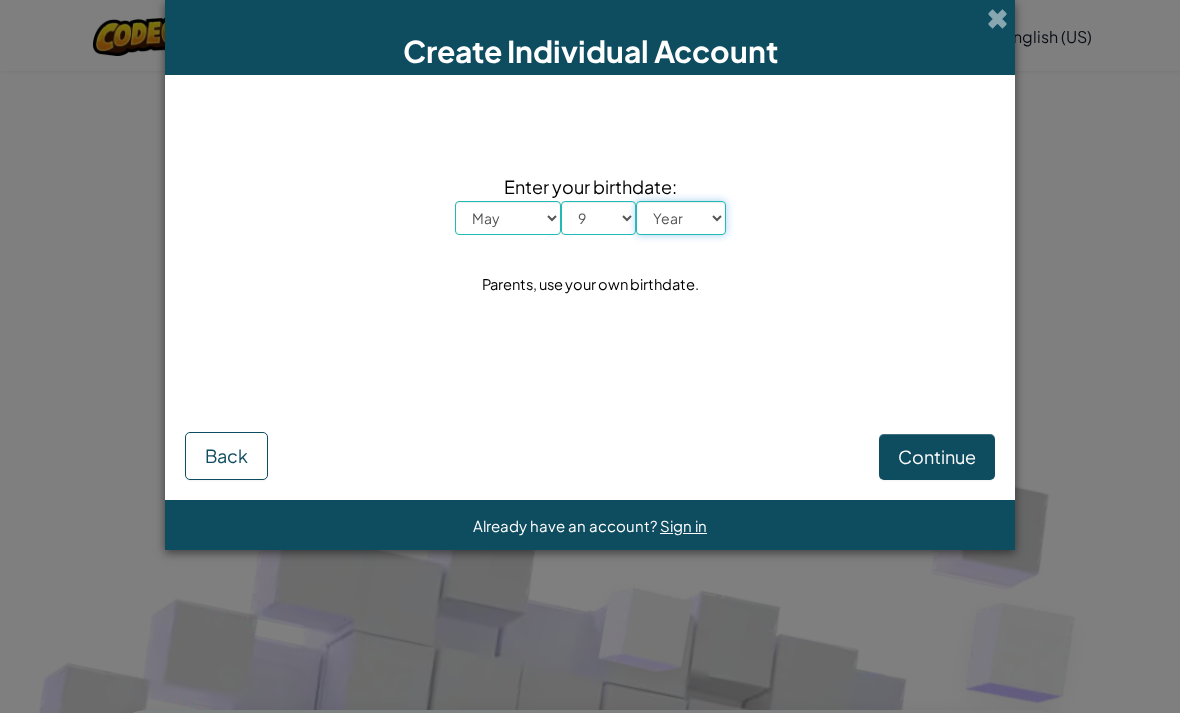select on "2015" 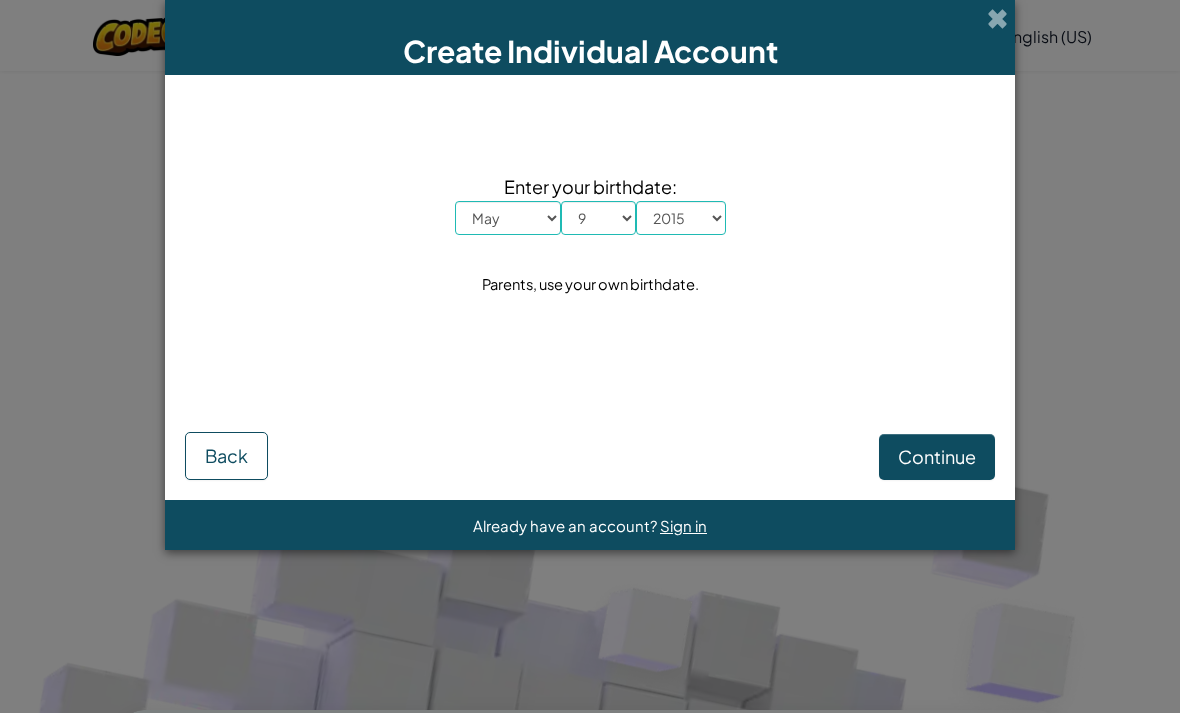click on "Continue" at bounding box center (937, 457) 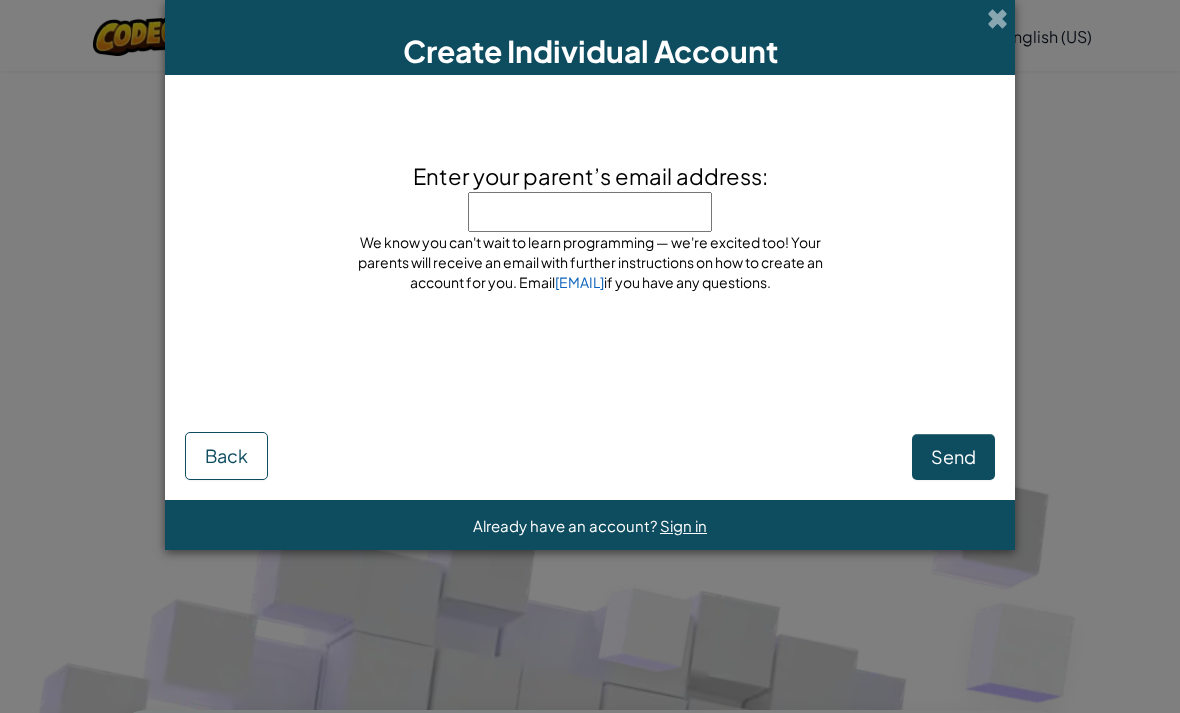 click on "Enter your parent’s email address:" at bounding box center (590, 212) 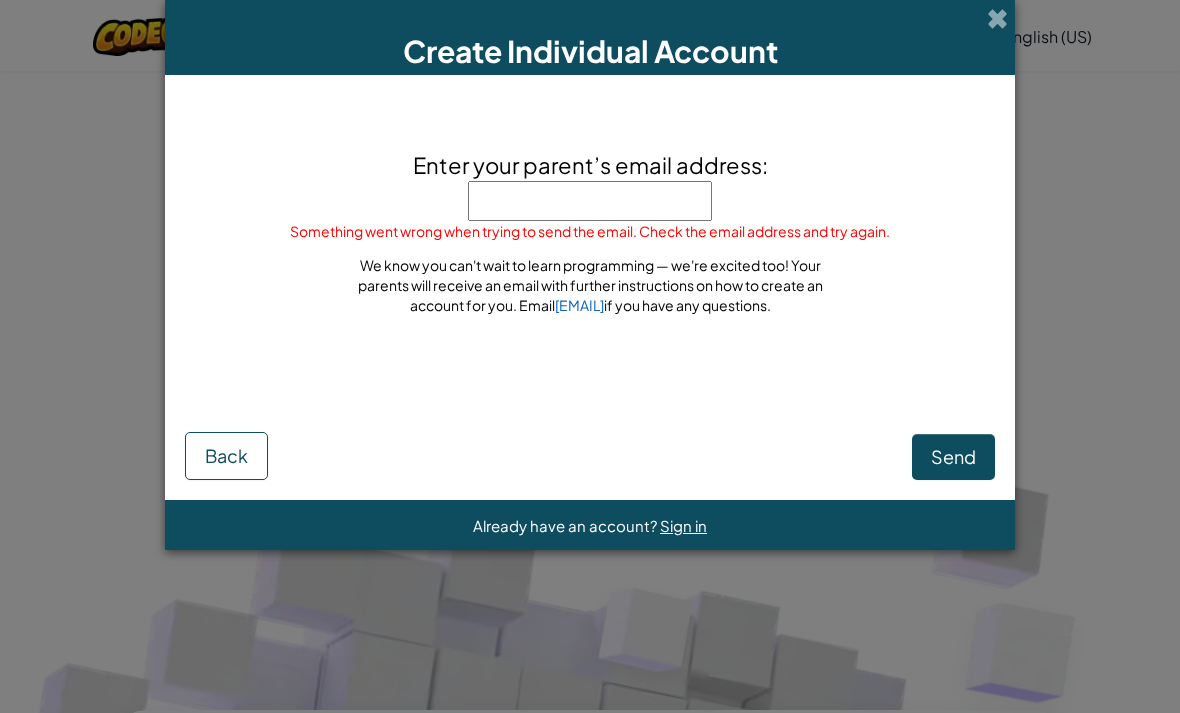 click on "Send" at bounding box center [953, 457] 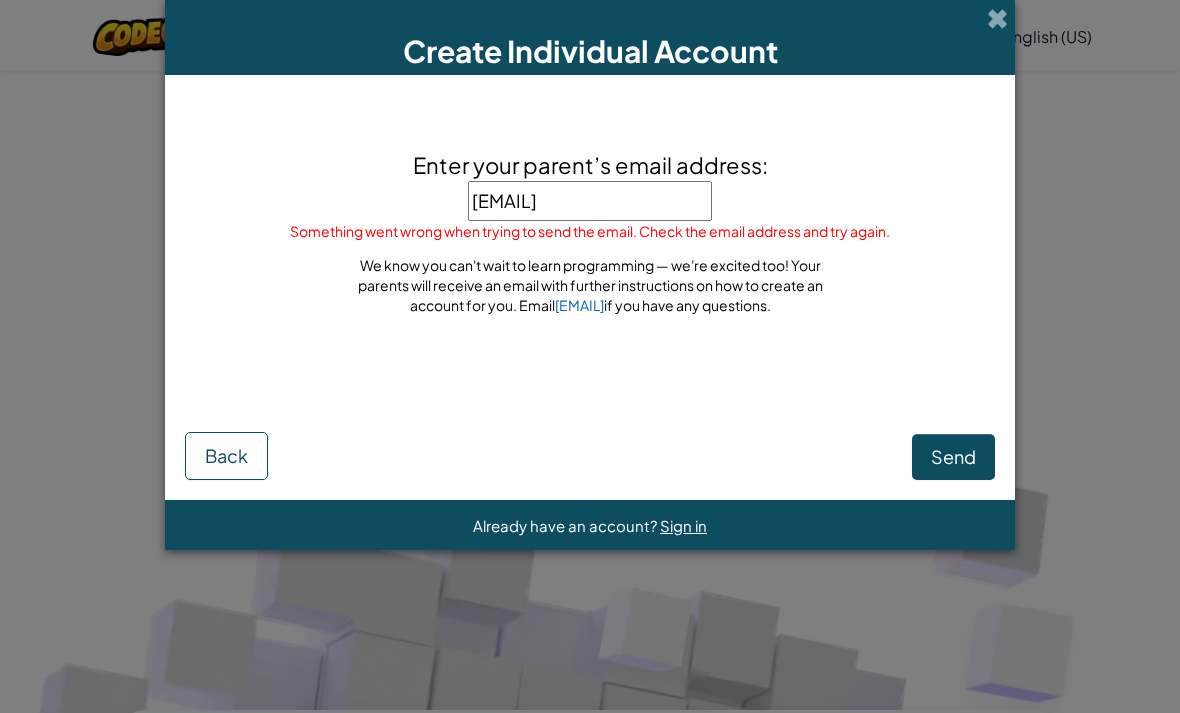 type on "[FIRST]@[DOMAIN]" 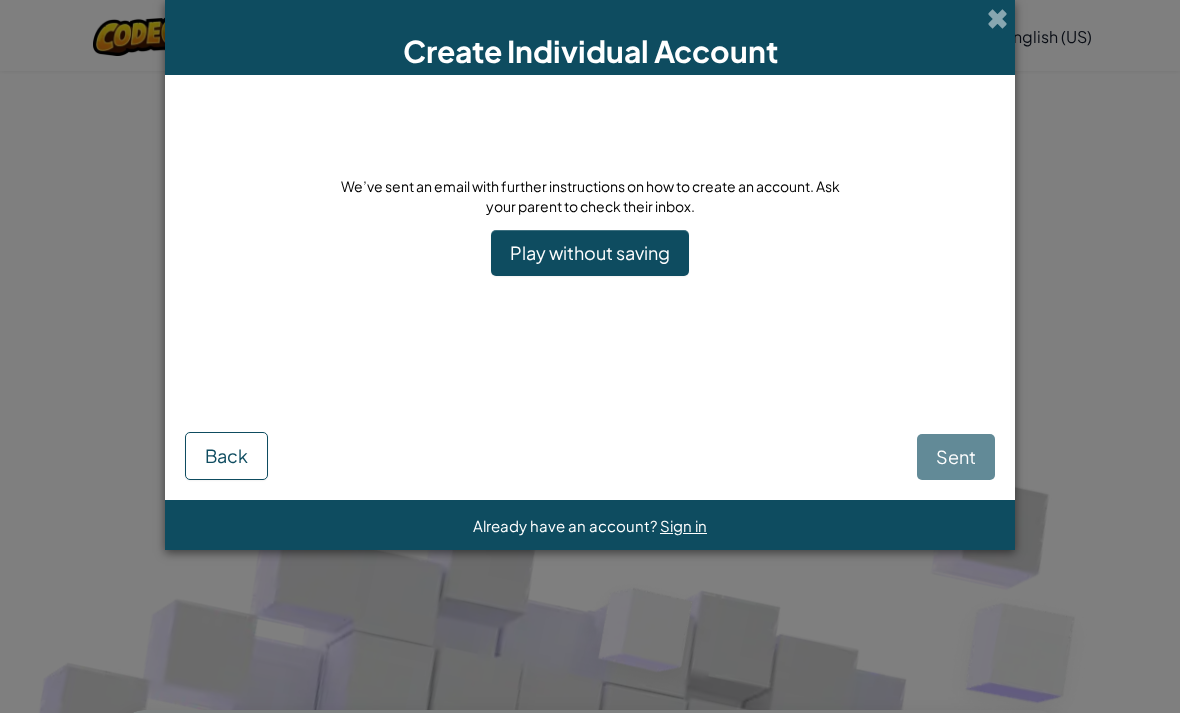 click on "Play without saving" at bounding box center [590, 253] 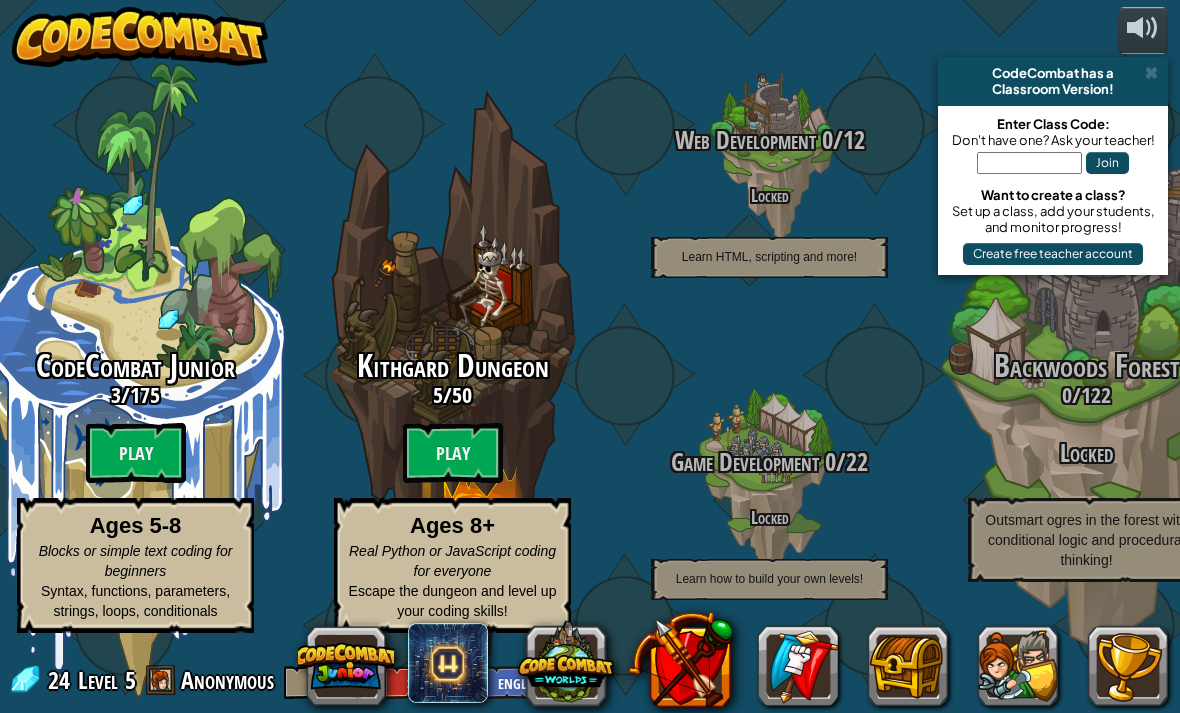 scroll, scrollTop: 0, scrollLeft: 20, axis: horizontal 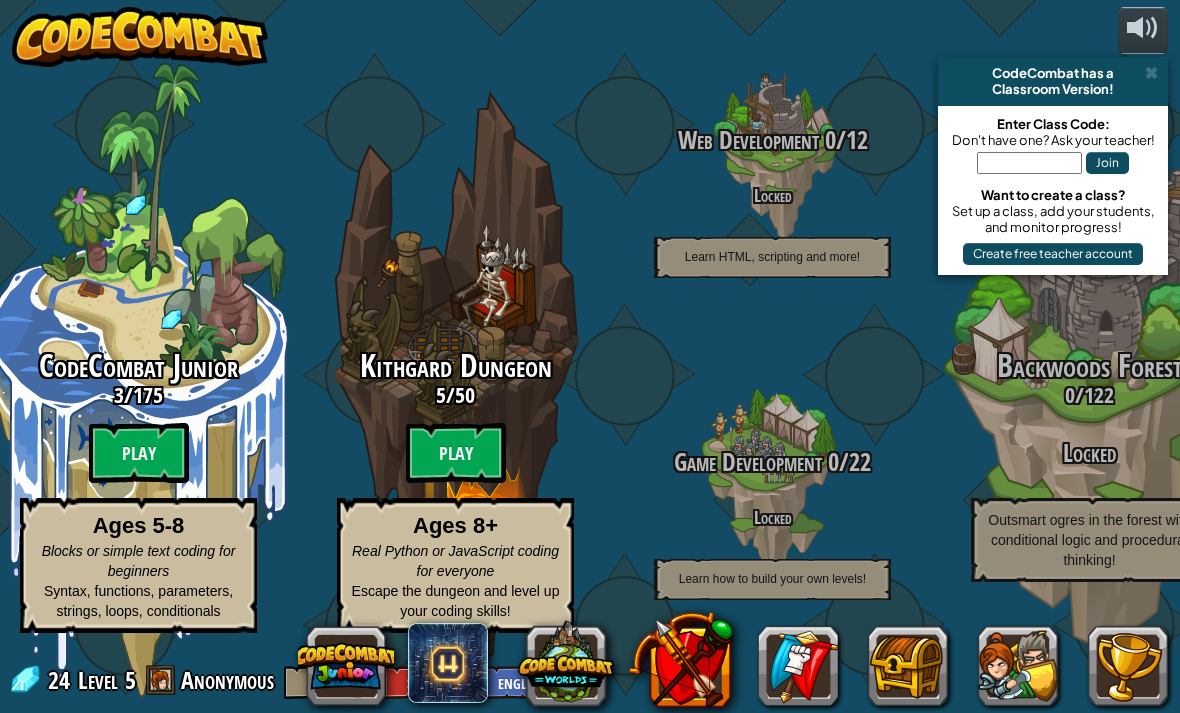 click on "Play" at bounding box center [456, 453] 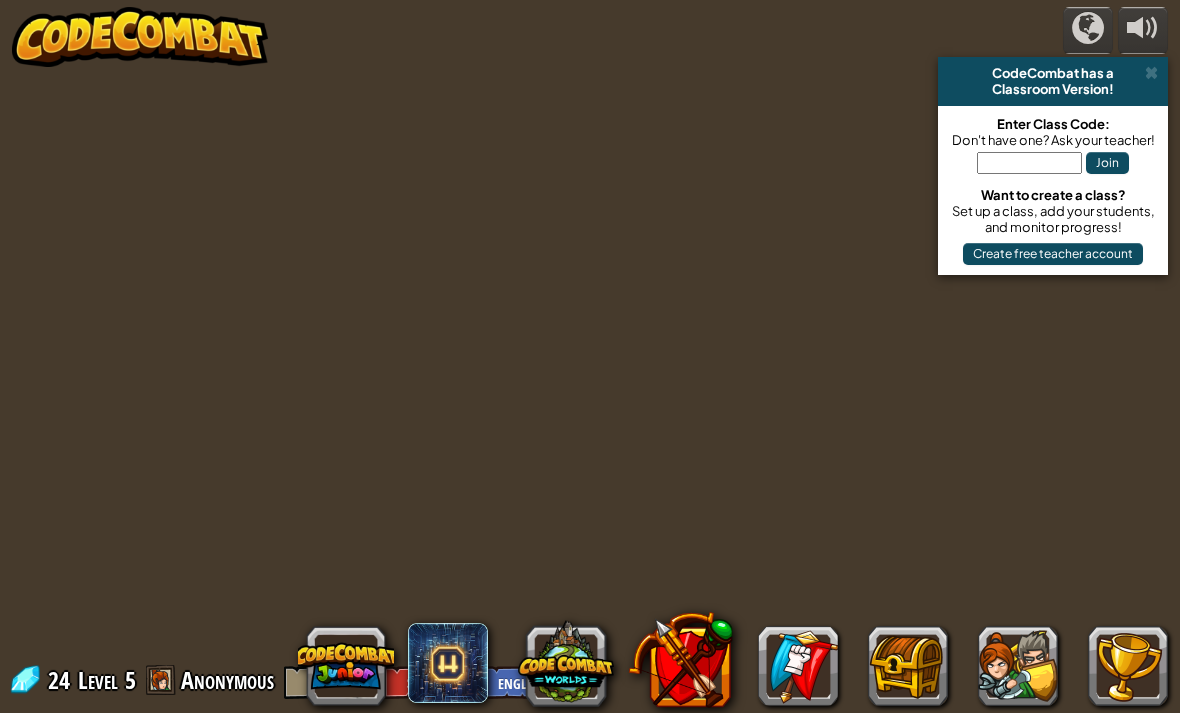 click at bounding box center [1151, 73] 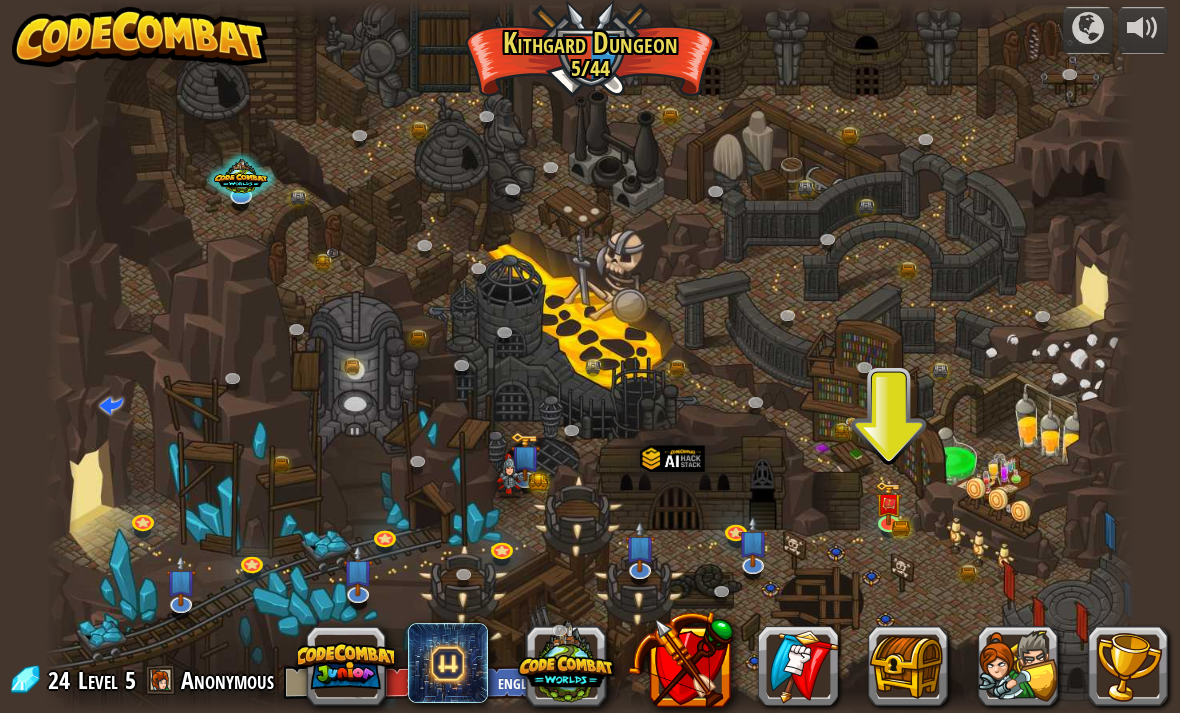 click at bounding box center (889, 503) 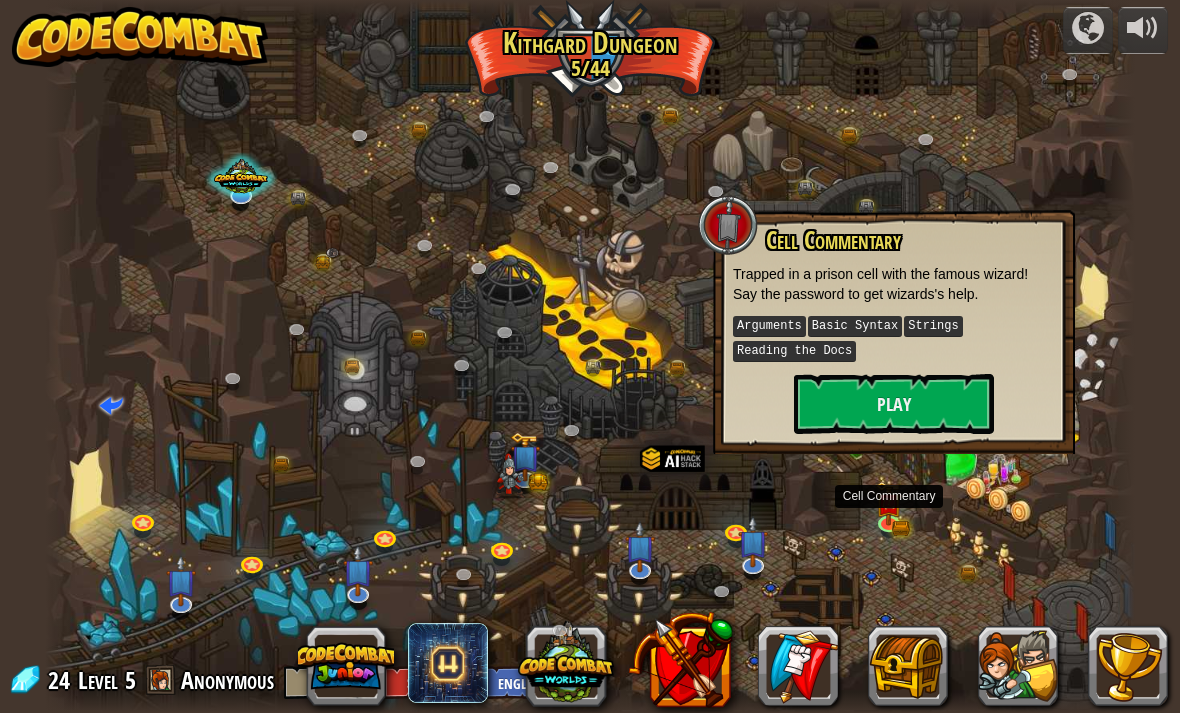 click on "Play" at bounding box center (894, 404) 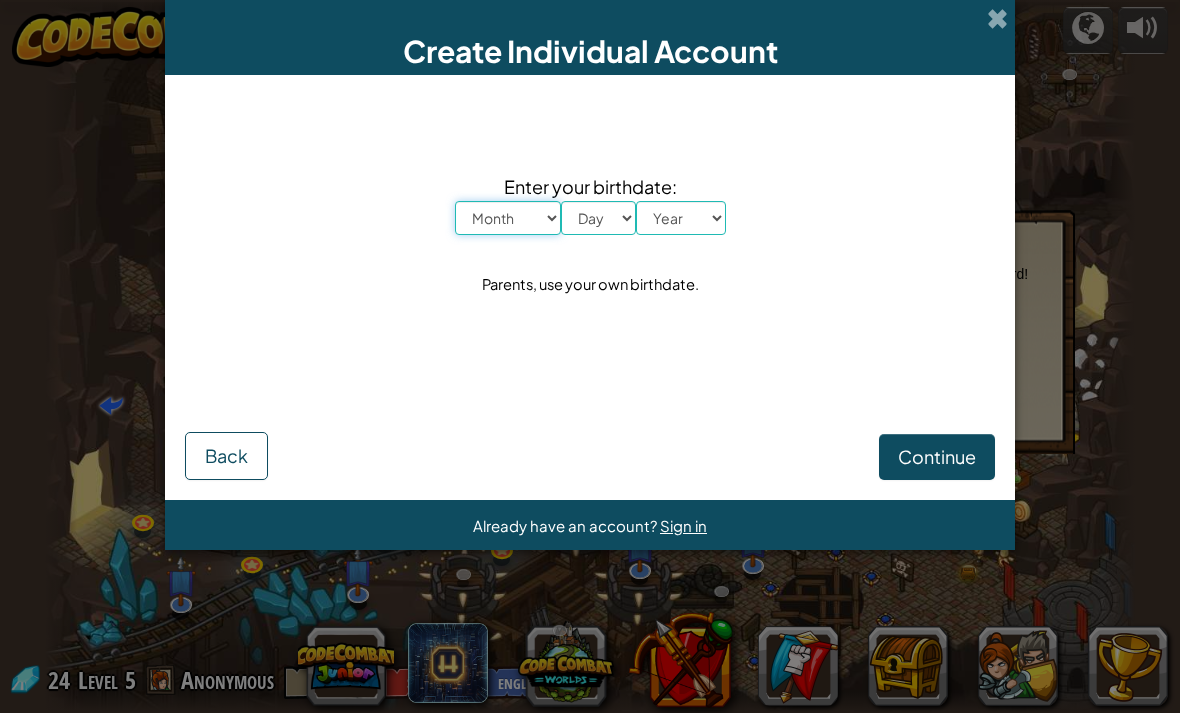 click on "Month January February March April May June July August September October November December" at bounding box center [508, 218] 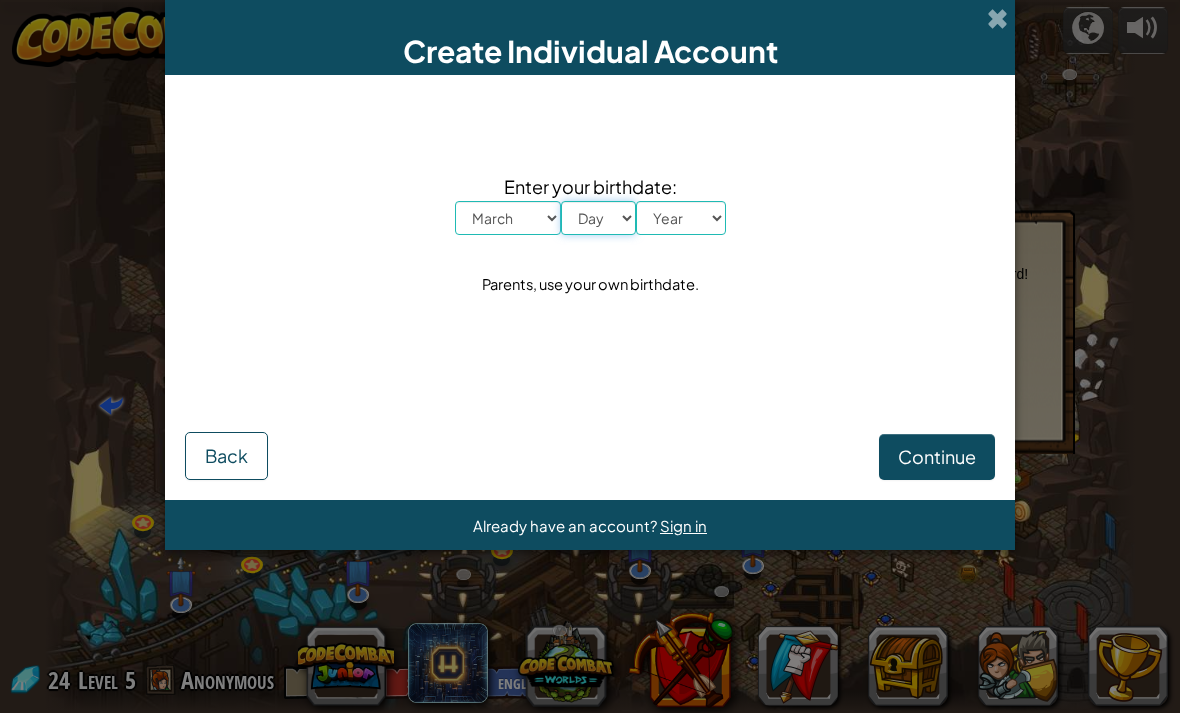 click on "Day 1 2 3 4 5 6 7 8 9 10 11 12 13 14 15 16 17 18 19 20 21 22 23 24 25 26 27 28 29 30 31" at bounding box center [598, 218] 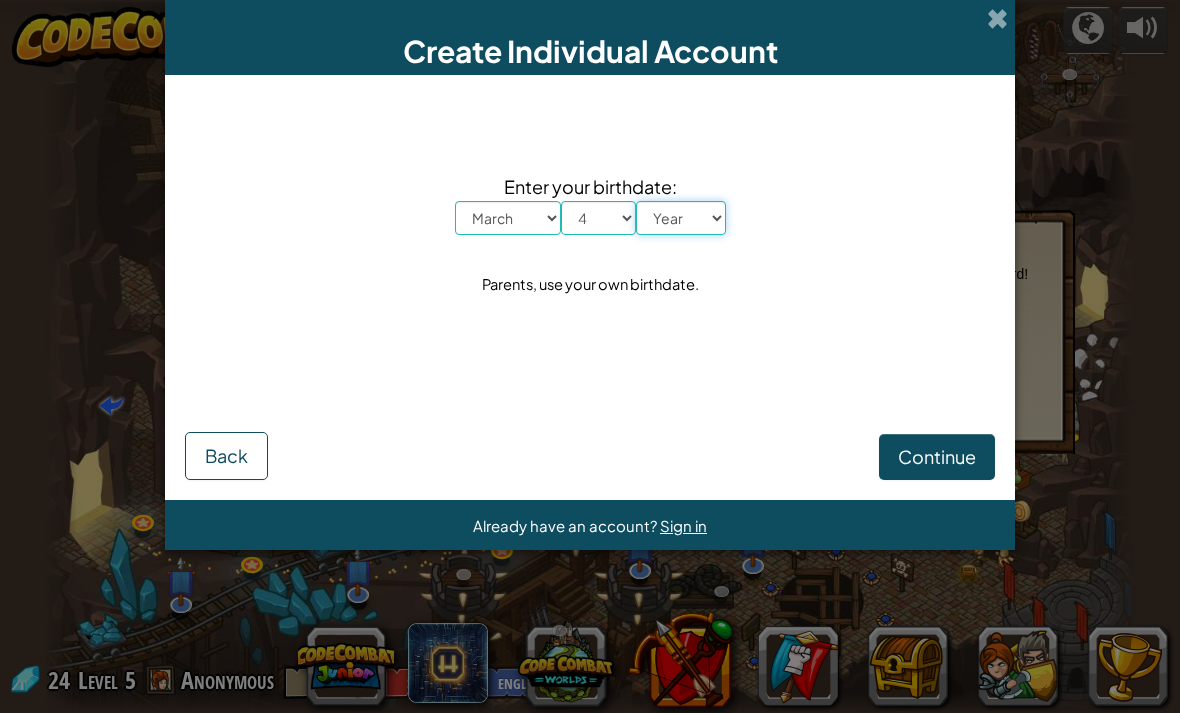 click on "Year 2025 2024 2023 2022 2021 2020 2019 2018 2017 2016 2015 2014 2013 2012 2011 2010 2009 2008 2007 2006 2005 2004 2003 2002 2001 2000 1999 1998 1997 1996 1995 1994 1993 1992 1991 1990 1989 1988 1987 1986 1985 1984 1983 1982 1981 1980 1979 1978 1977 1976 1975 1974 1973 1972 1971 1970 1969 1968 1967 1966 1965 1964 1963 1962 1961 1960 1959 1958 1957 1956 1955 1954 1953 1952 1951 1950 1949 1948 1947 1946 1945 1944 1943 1942 1941 1940 1939 1938 1937 1936 1935 1934 1933 1932 1931 1930 1929 1928 1927 1926" at bounding box center [681, 218] 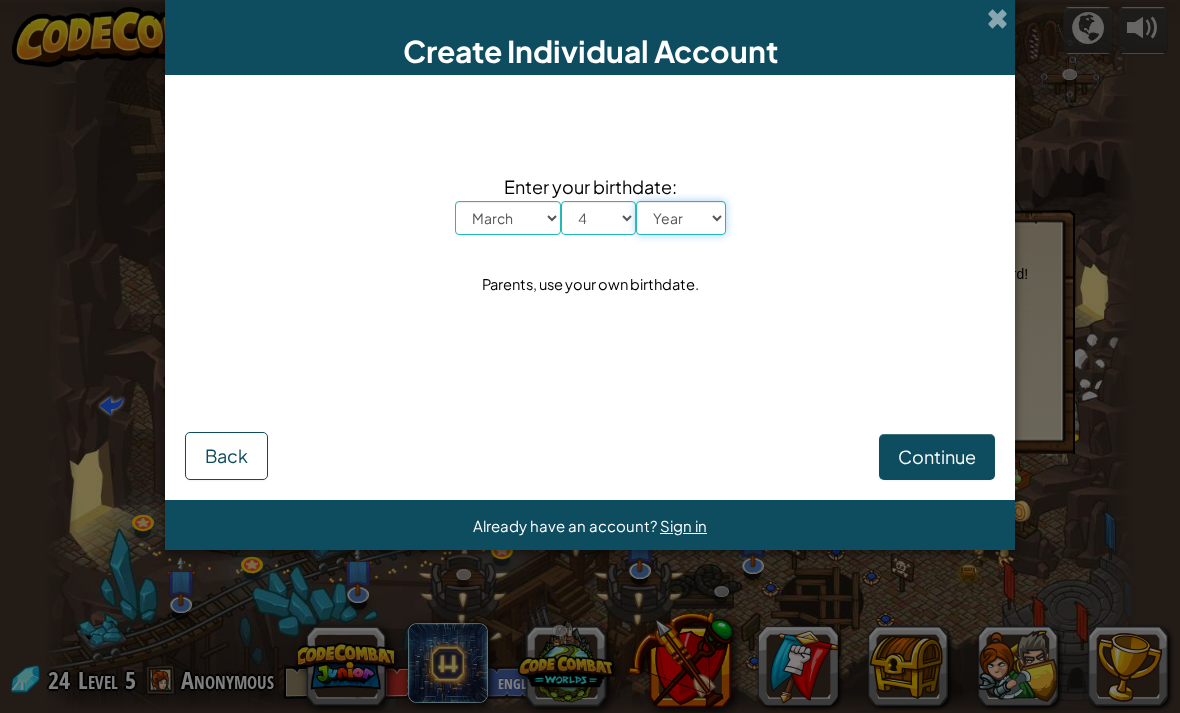 select on "2004" 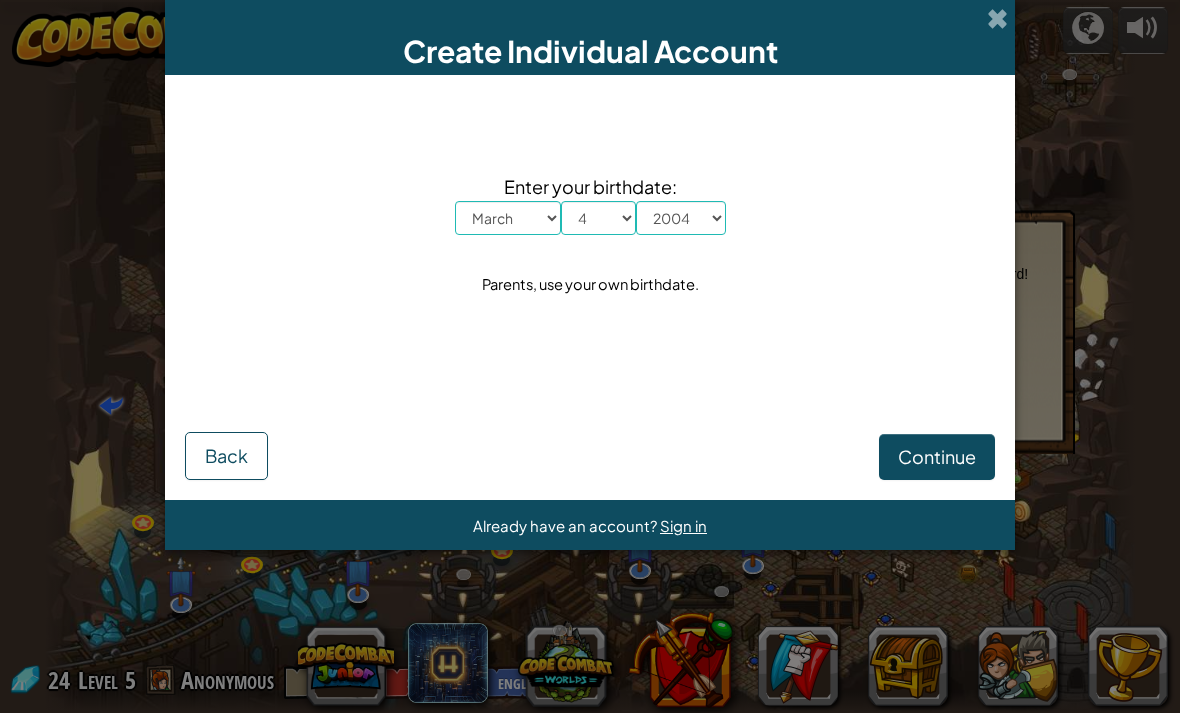 click on "Continue" at bounding box center [937, 457] 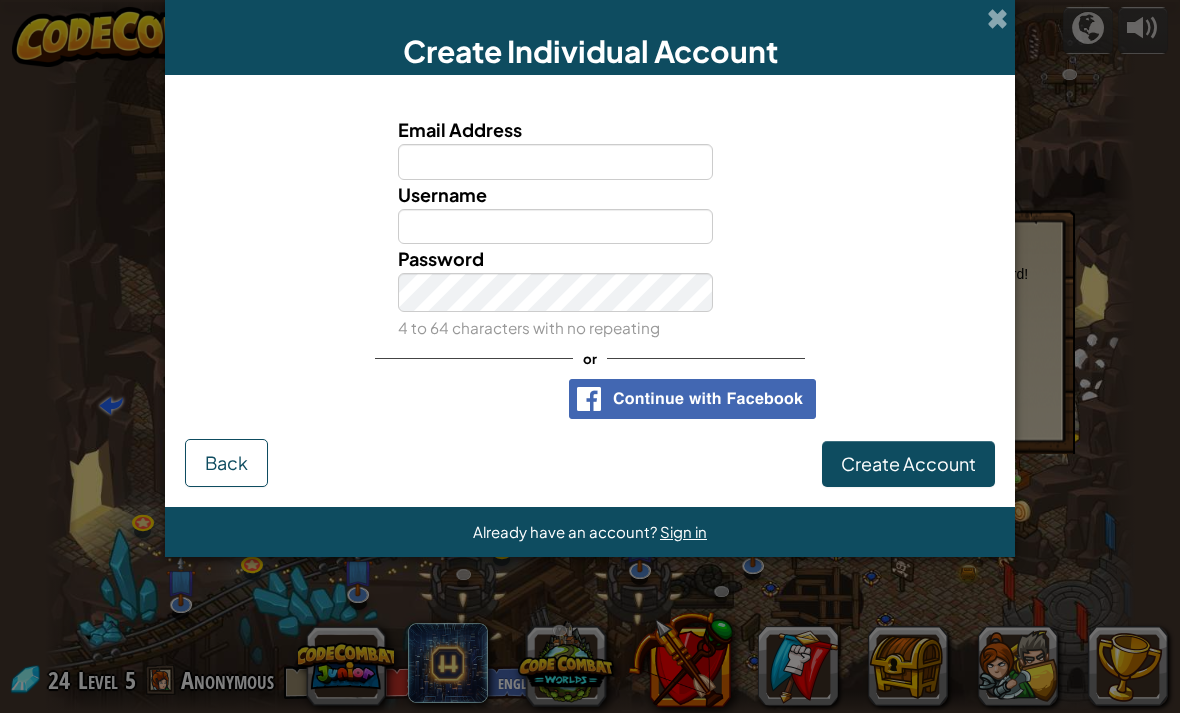 click on "Email Address" at bounding box center [556, 162] 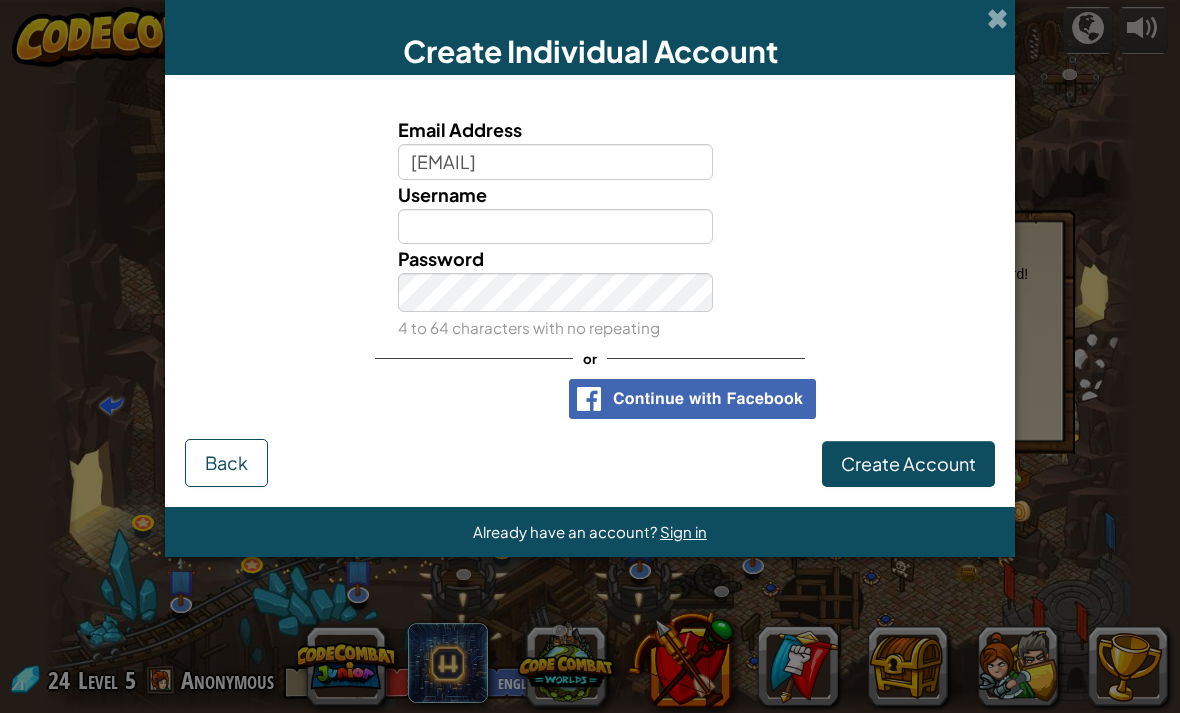 type on "[FIRST]@[DOMAIN]" 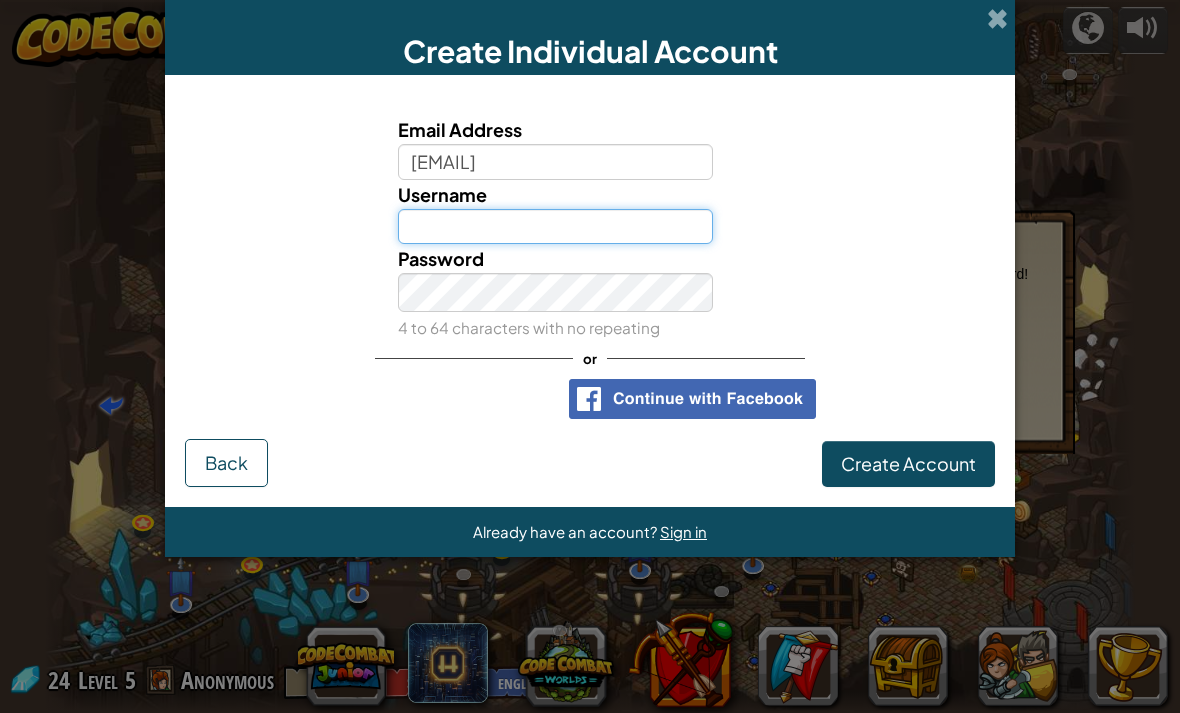click on "Username" at bounding box center (556, 227) 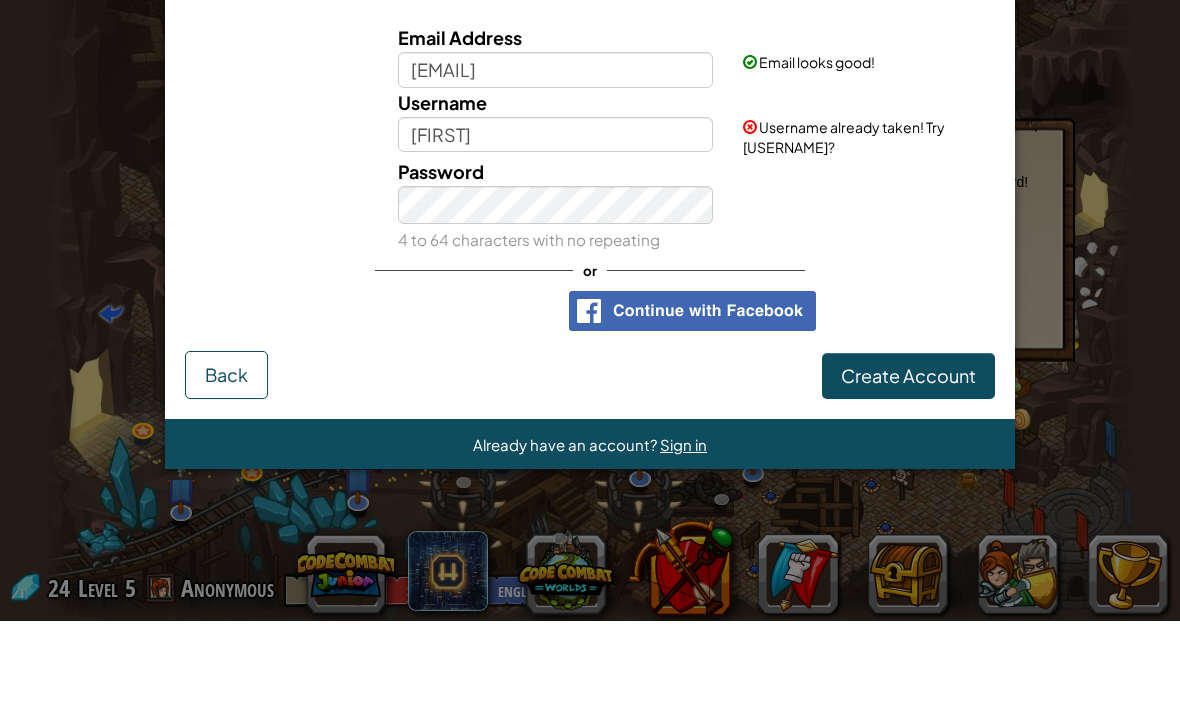 click on "Email Address Arthur@allsaints.wa.edu.au   Email looks good! Username Arthur   Username already taken! Try Arthur09024379? Password 4 to 64 characters with no repeating or" at bounding box center [590, 269] 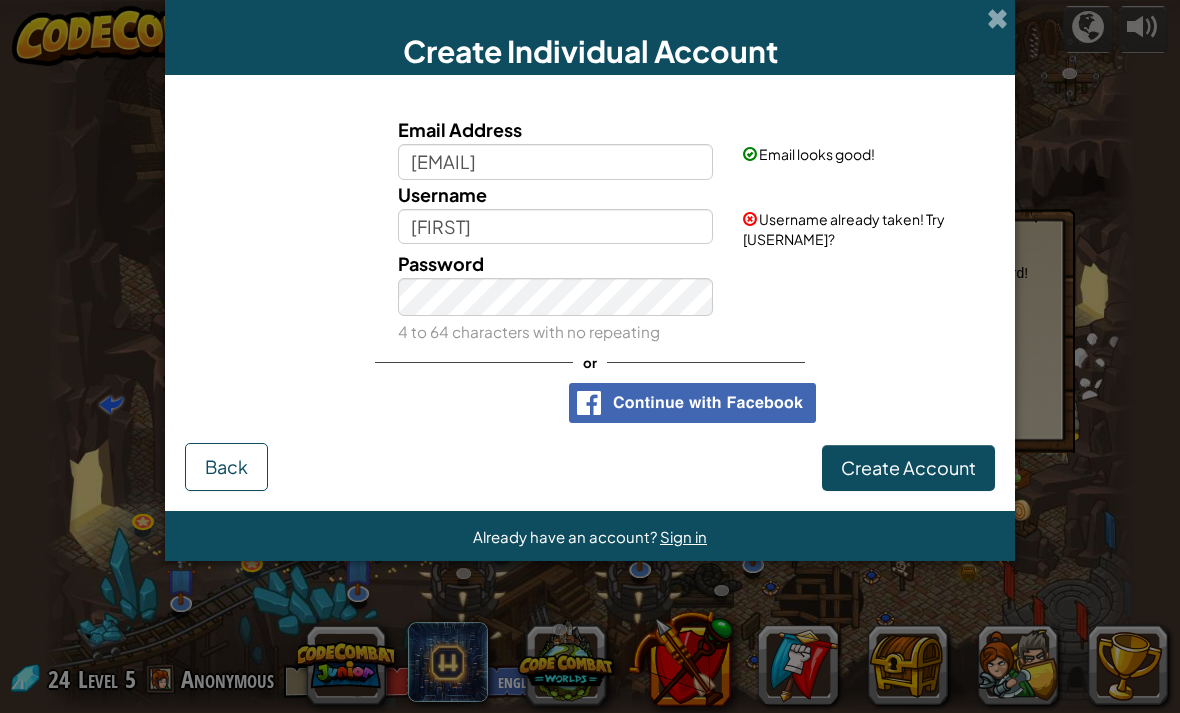 click on "Create Account" at bounding box center (908, 467) 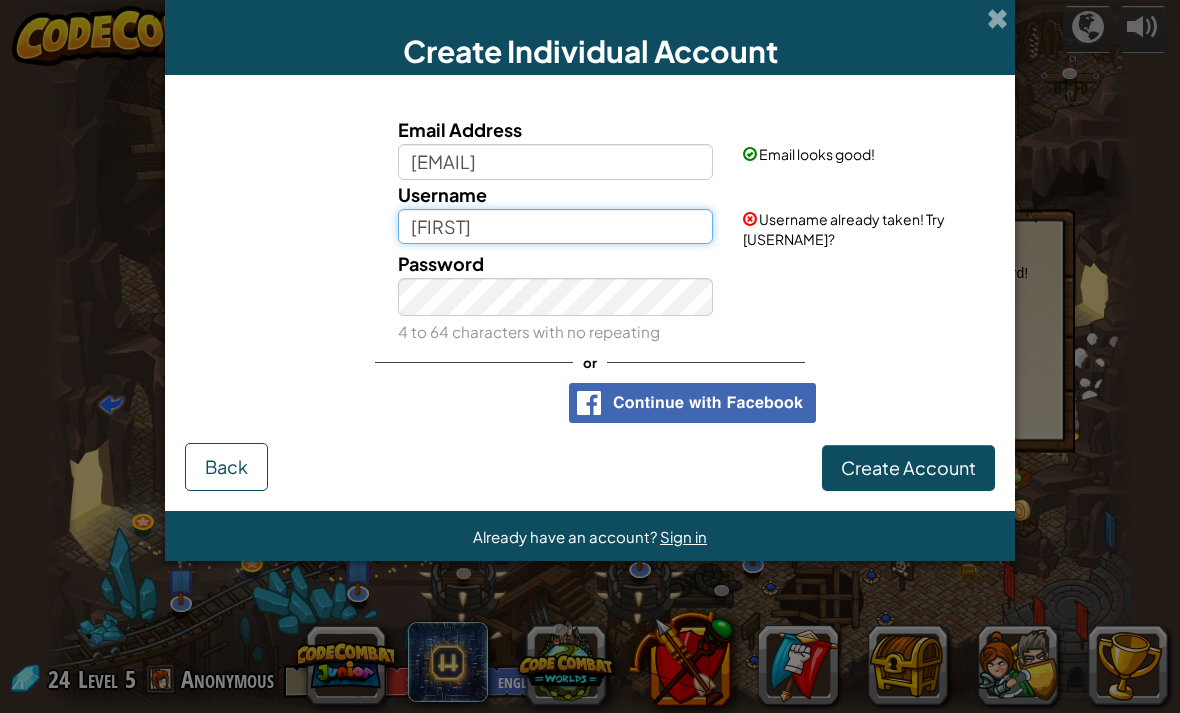 click on "[FIRST]" at bounding box center (556, 227) 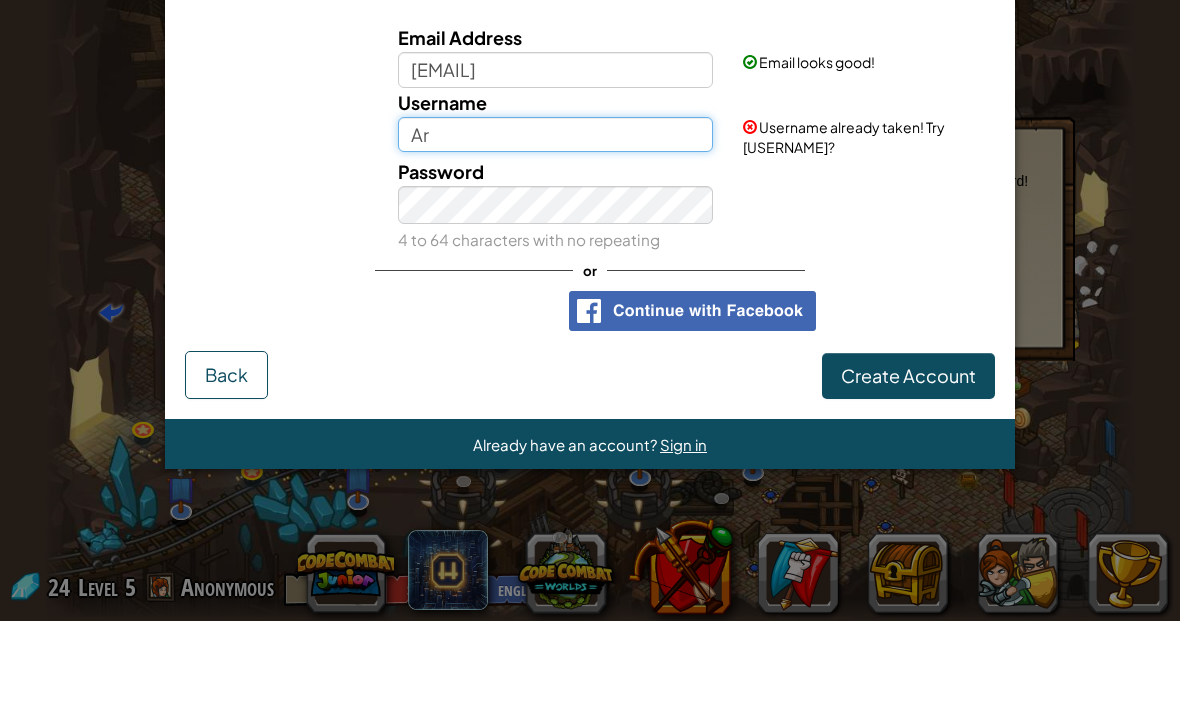 type on "A" 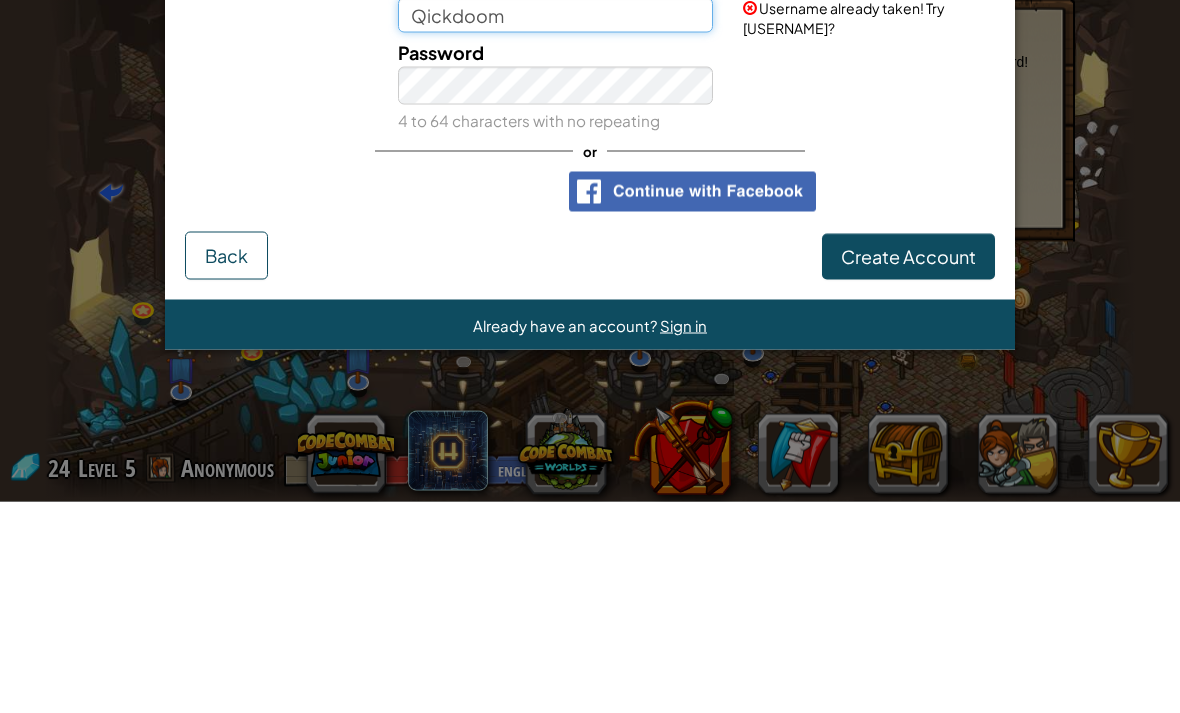 type on "Qickdoom" 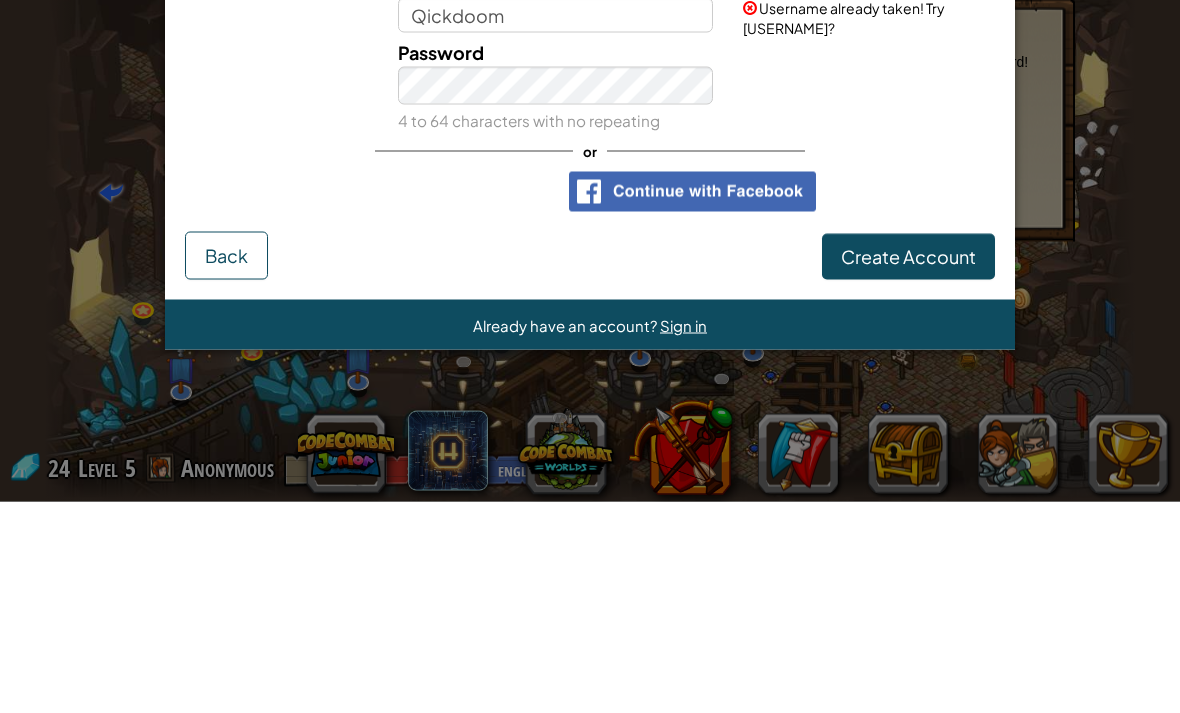 click on "Create Account" at bounding box center (908, 468) 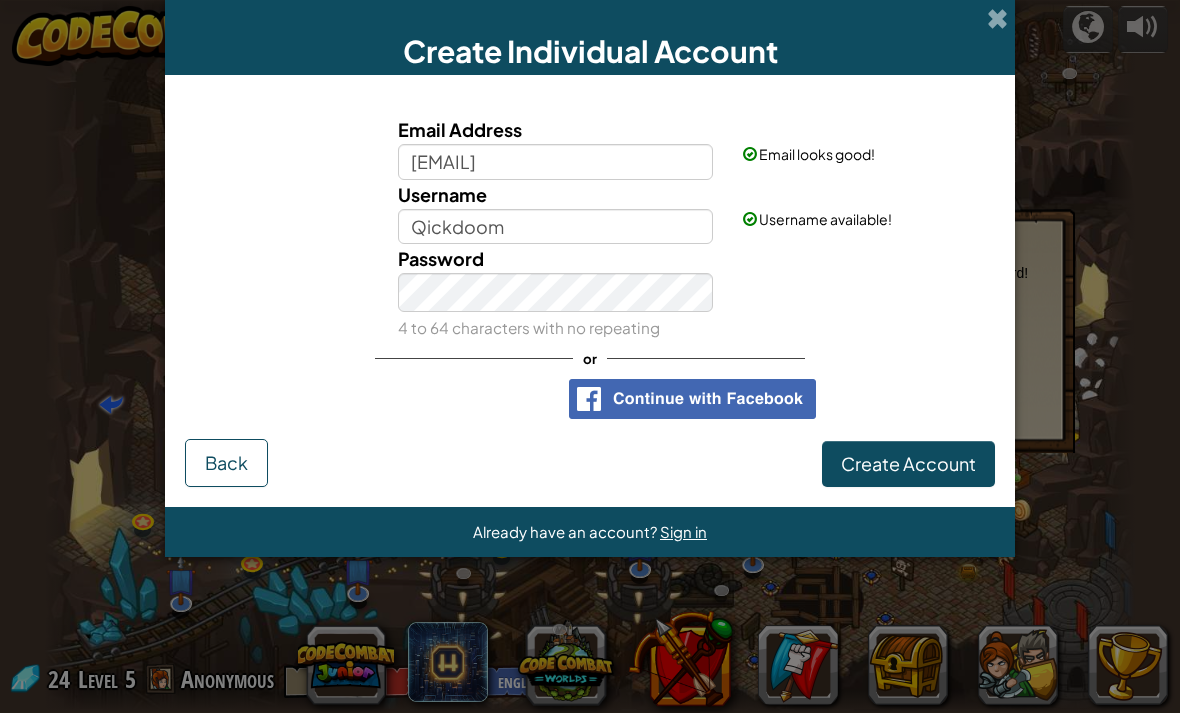 click on "Create Account" at bounding box center [908, 464] 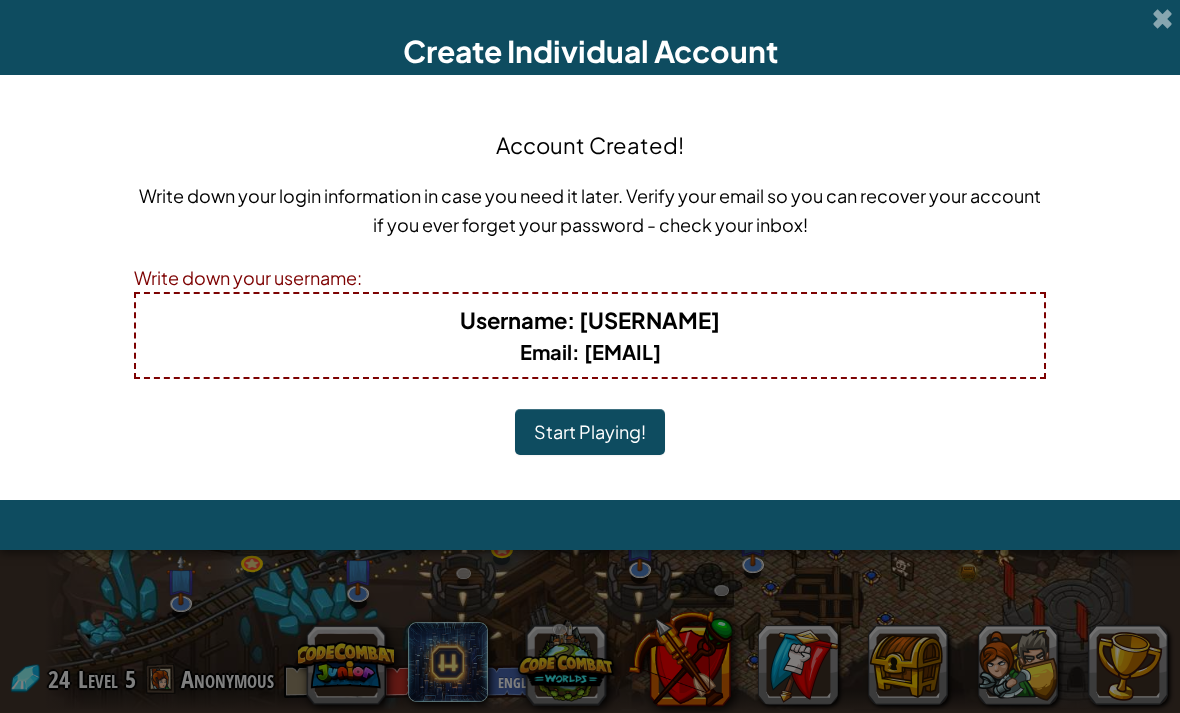 click on "Start Playing!" at bounding box center (590, 432) 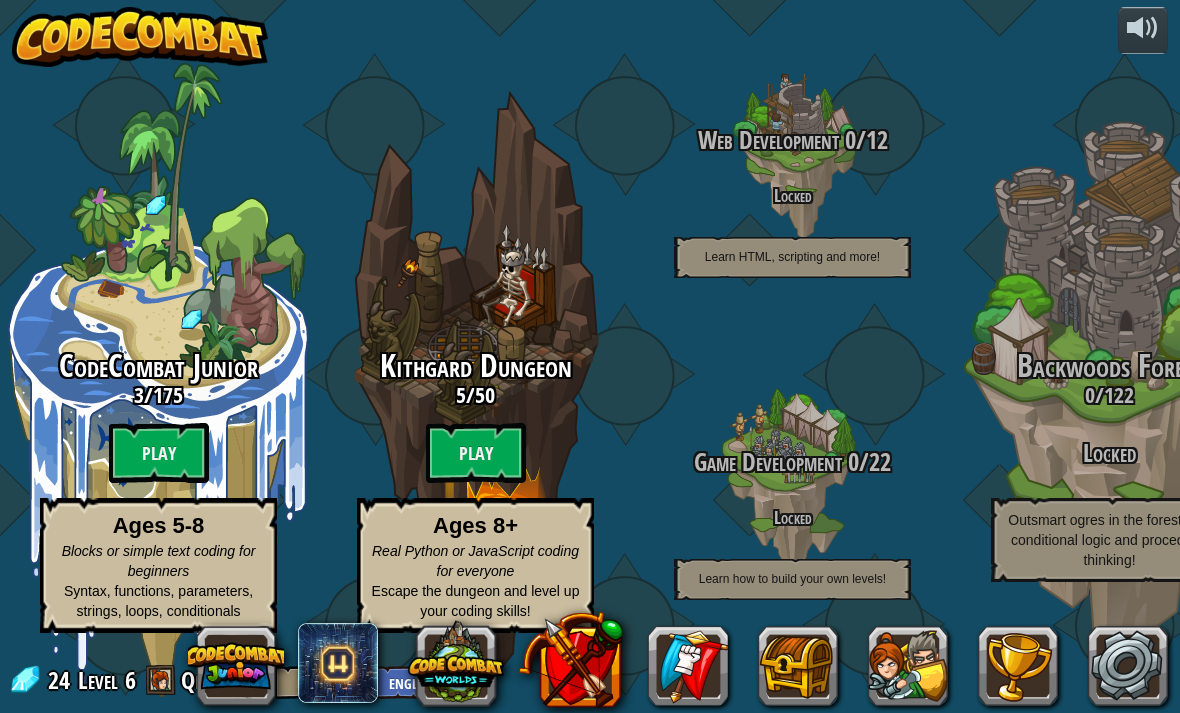 scroll, scrollTop: 1, scrollLeft: 0, axis: vertical 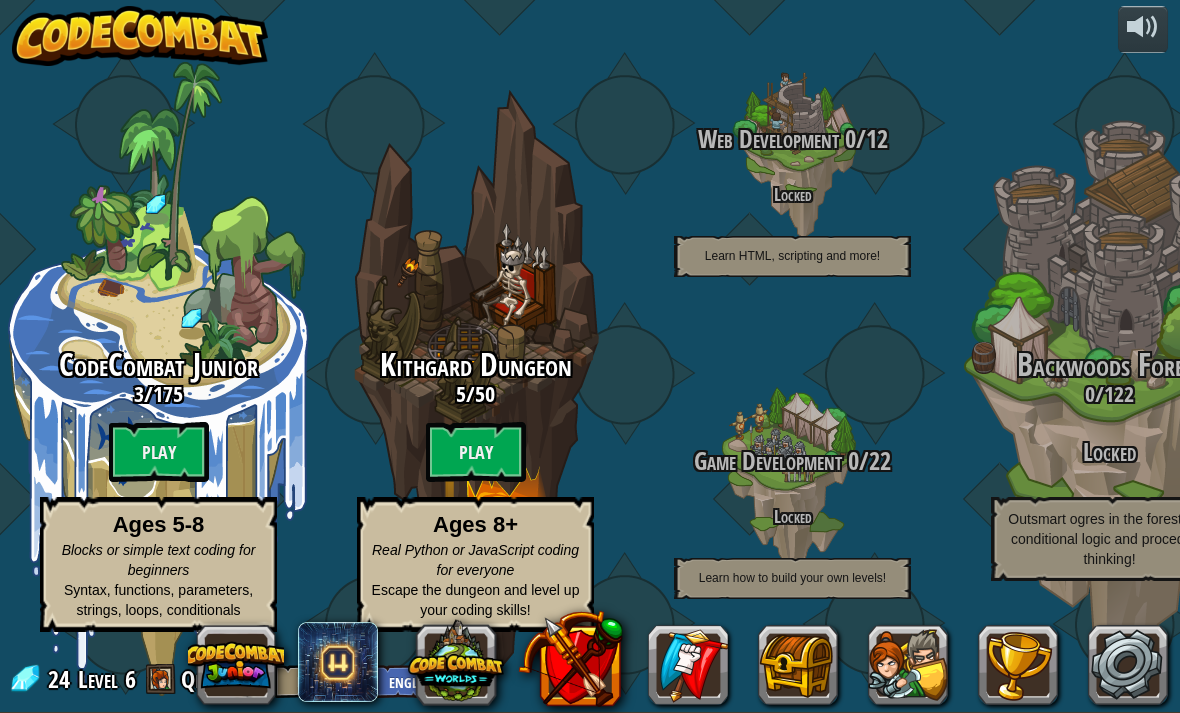 click on "Play" at bounding box center [476, 452] 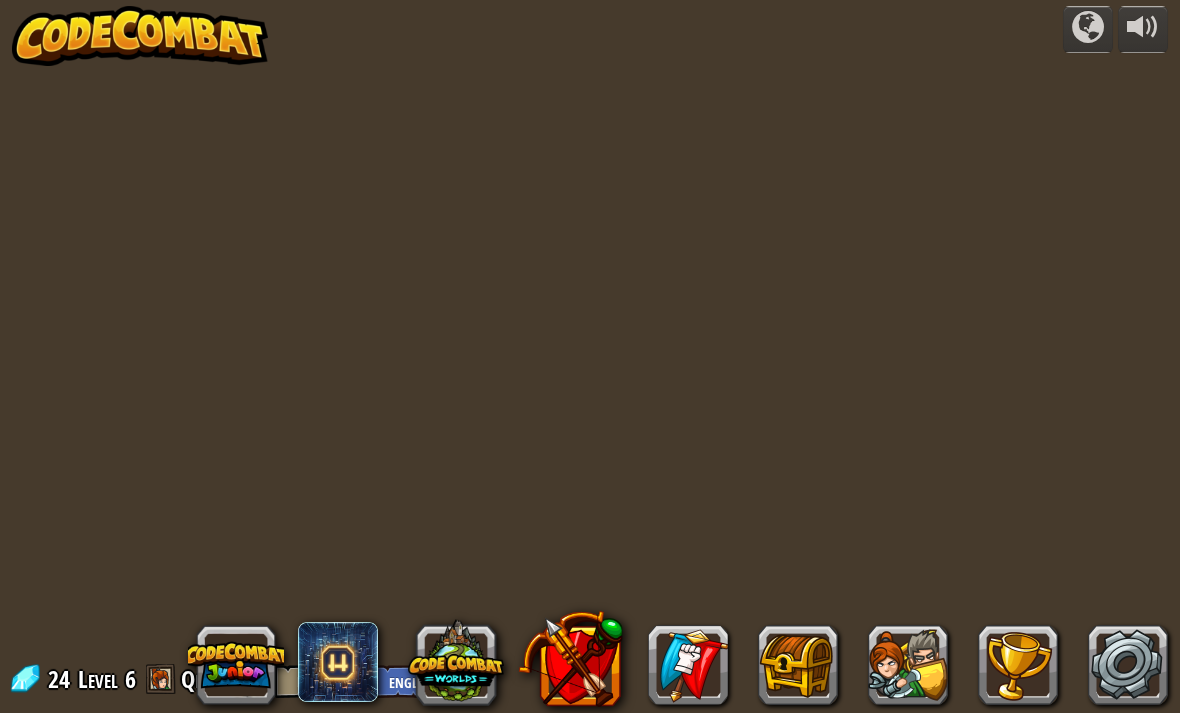 scroll, scrollTop: 0, scrollLeft: 0, axis: both 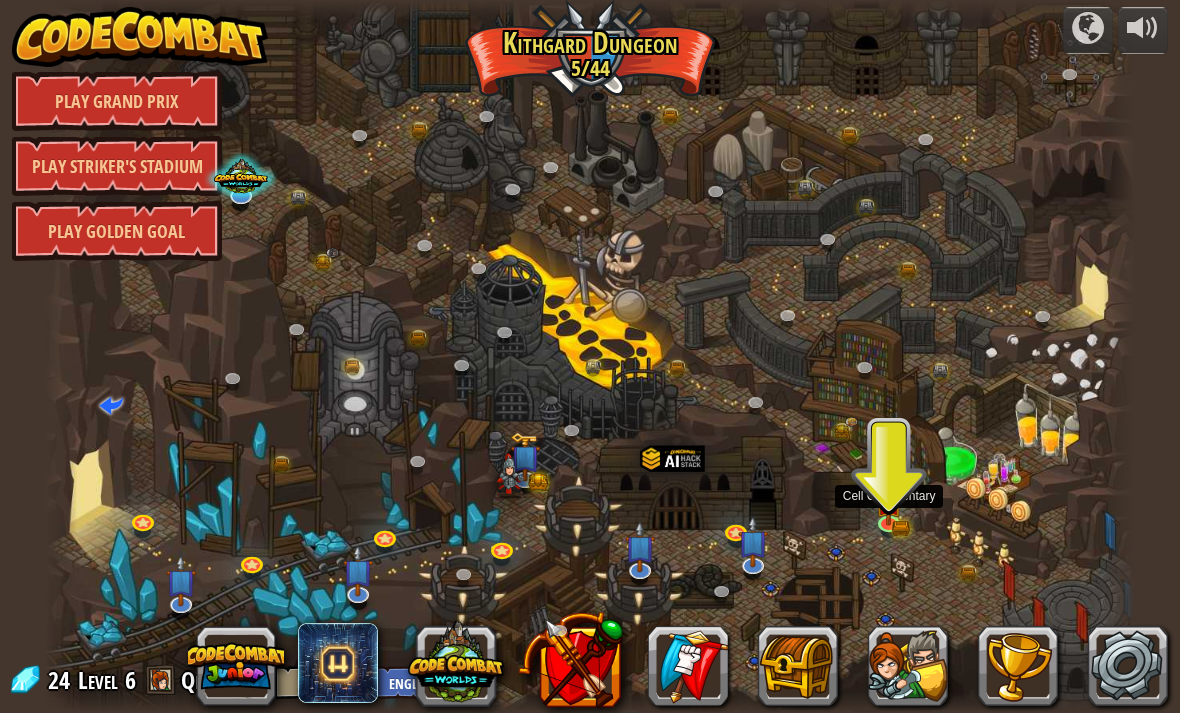 click at bounding box center (889, 503) 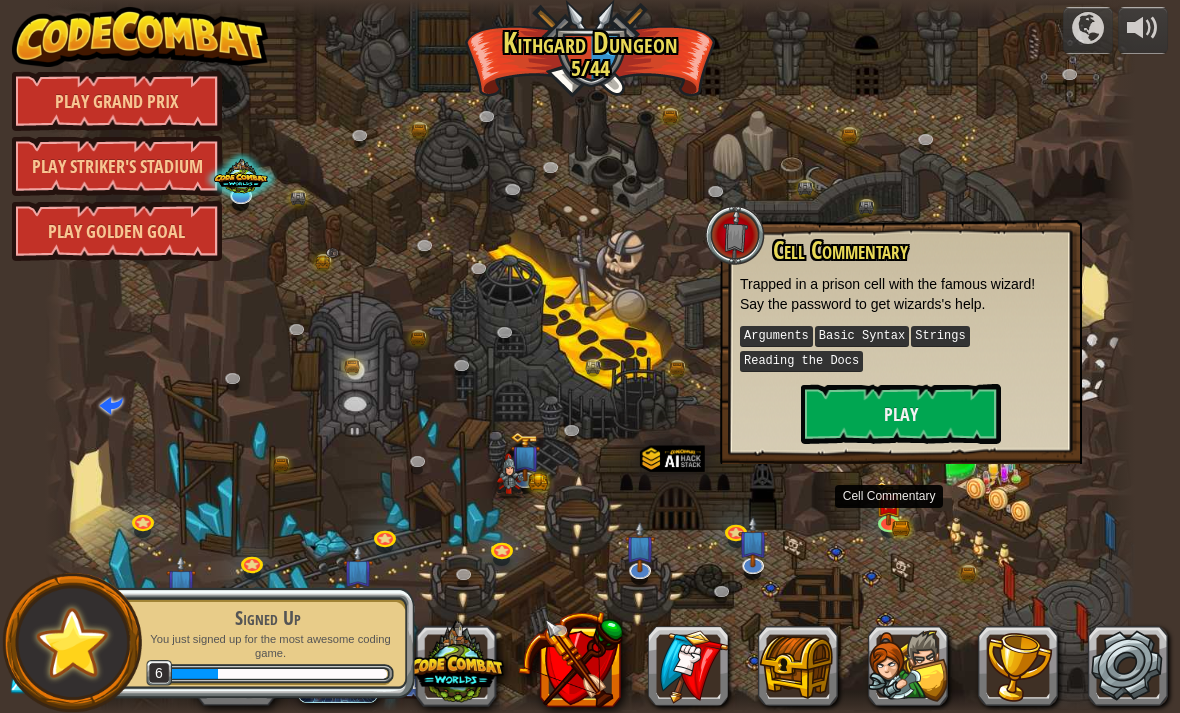 click on "Play" at bounding box center [901, 414] 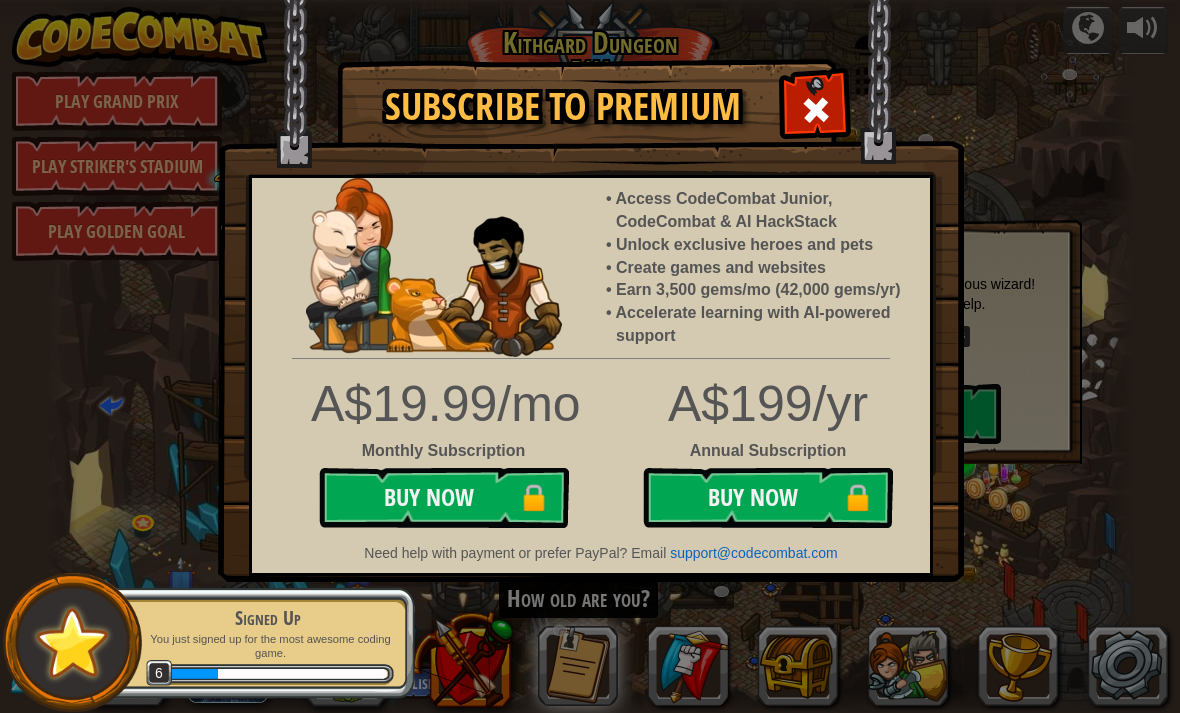 click at bounding box center (816, 110) 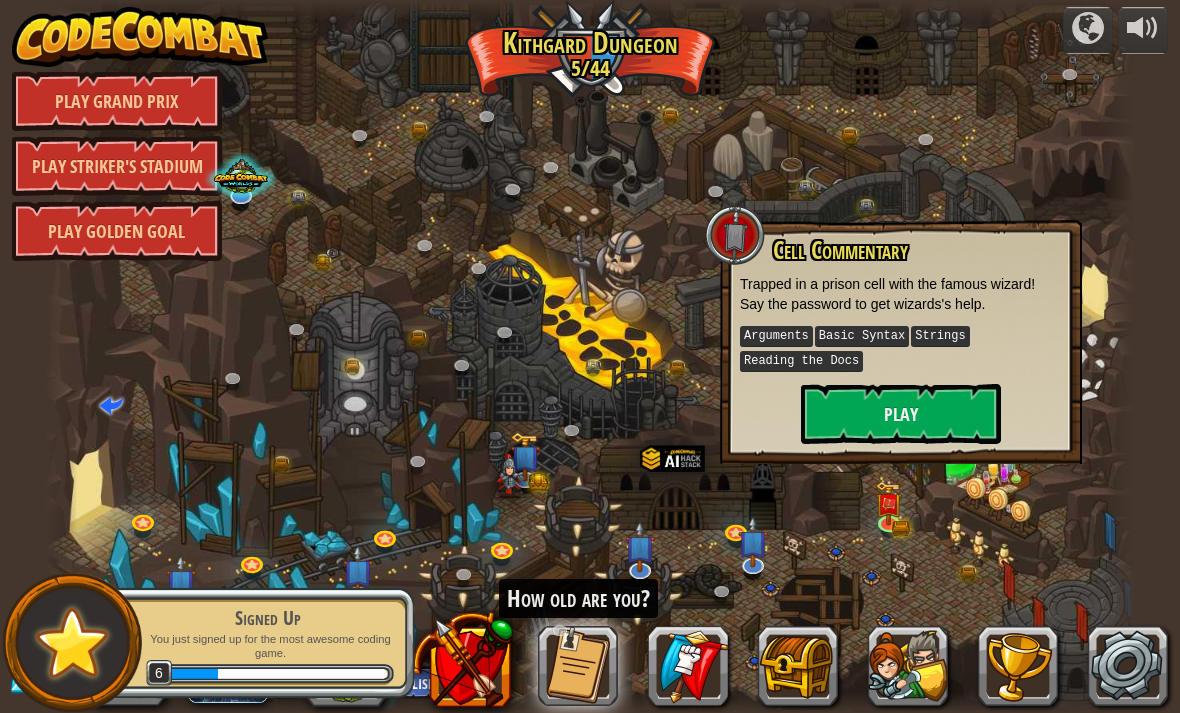 click at bounding box center [1119, 356] 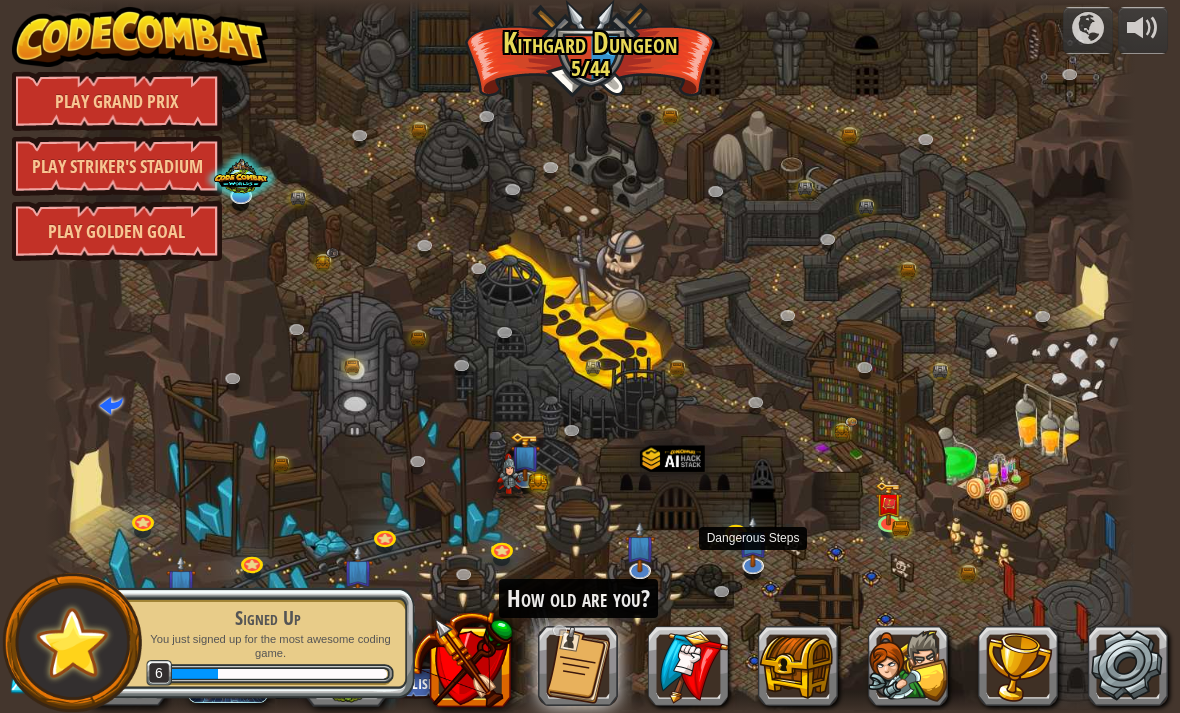 click at bounding box center (754, 566) 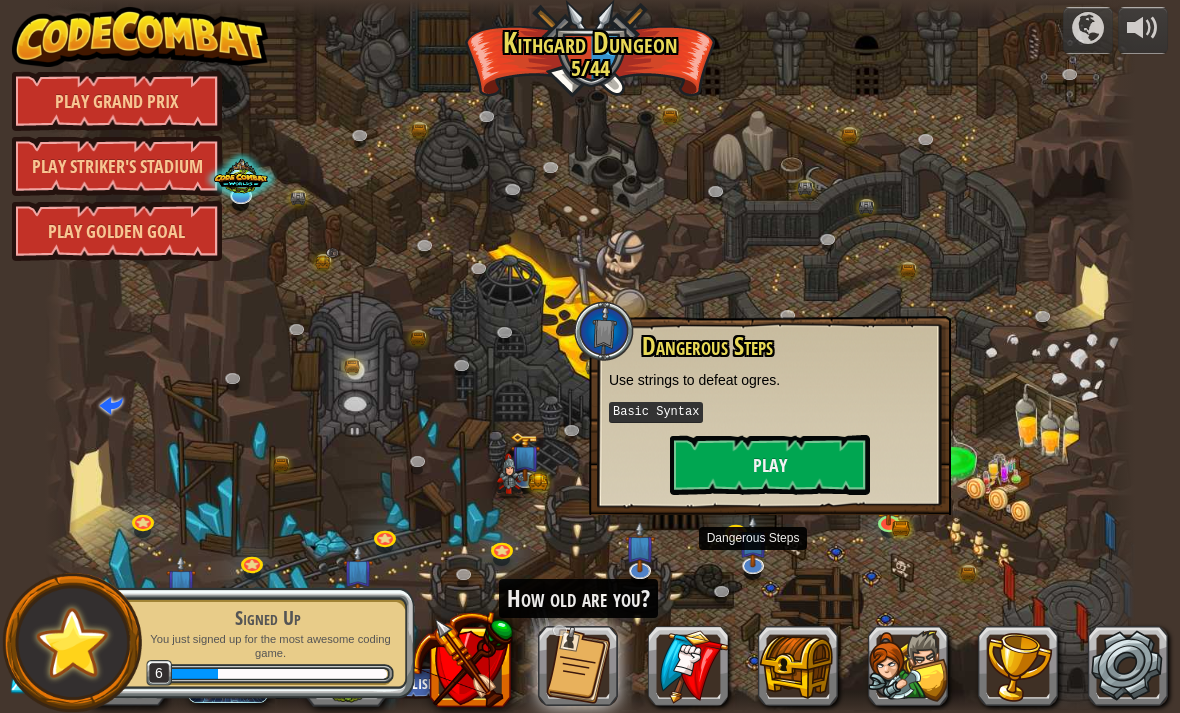 click on "Play" at bounding box center [770, 465] 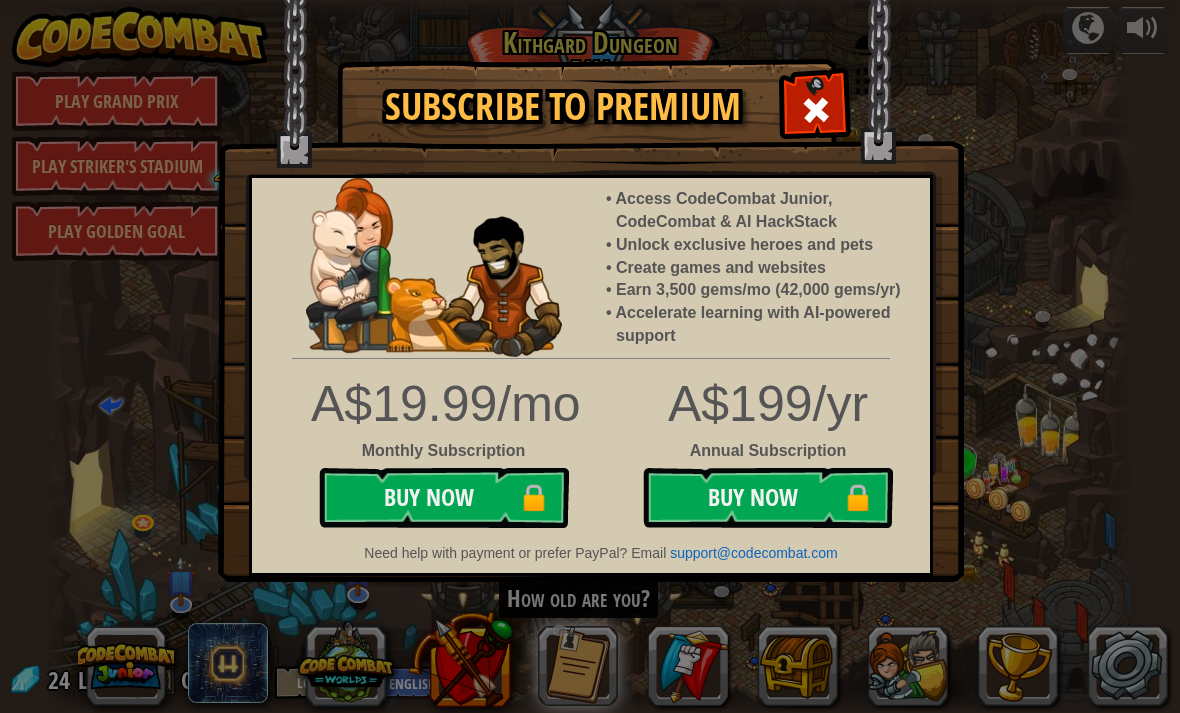 click at bounding box center (816, 110) 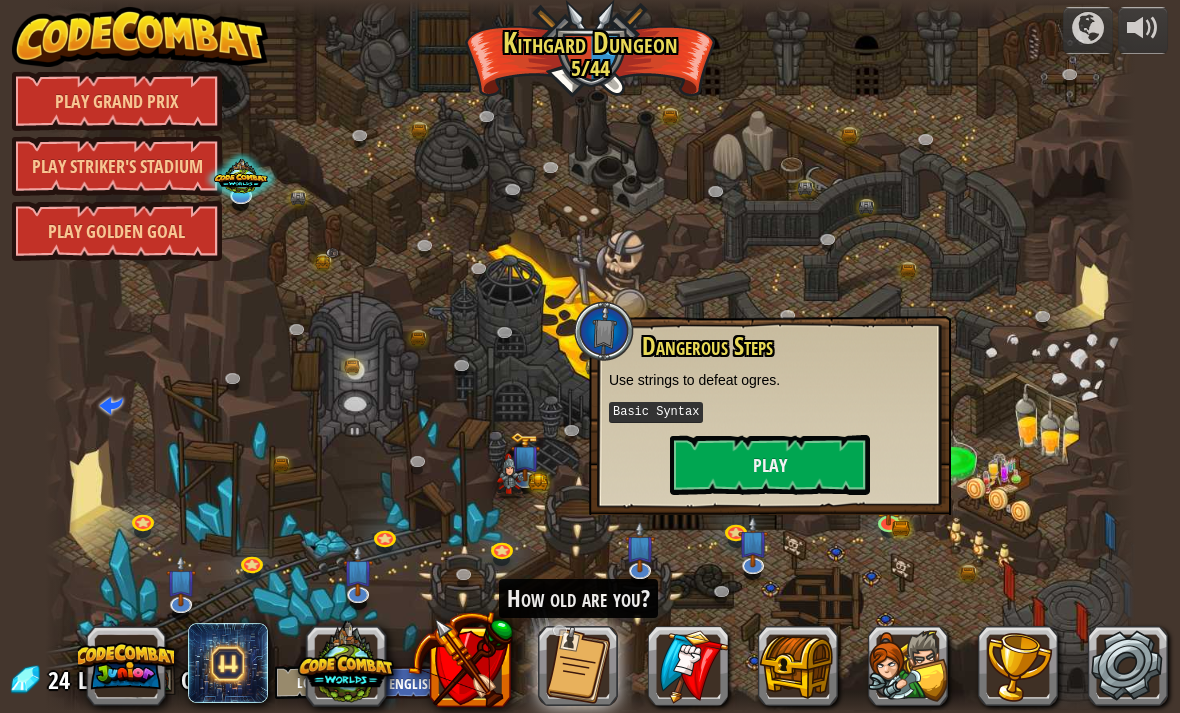 click at bounding box center [346, 662] 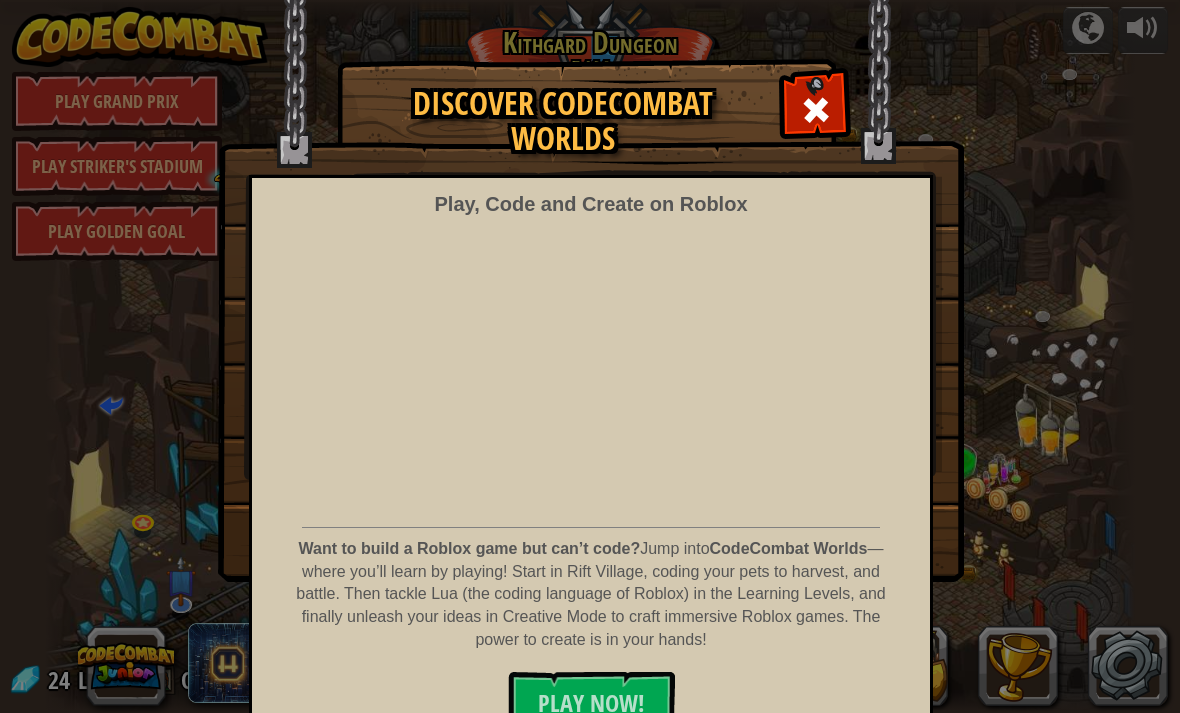 click at bounding box center (816, 110) 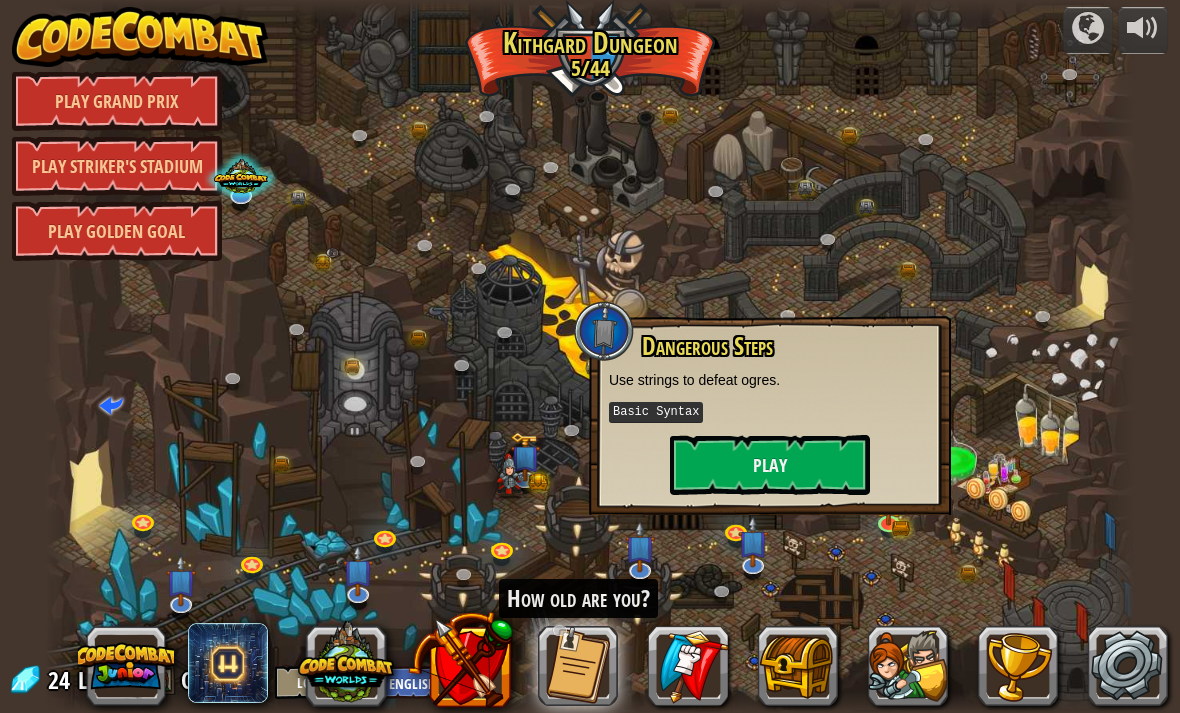 click at bounding box center [590, 356] 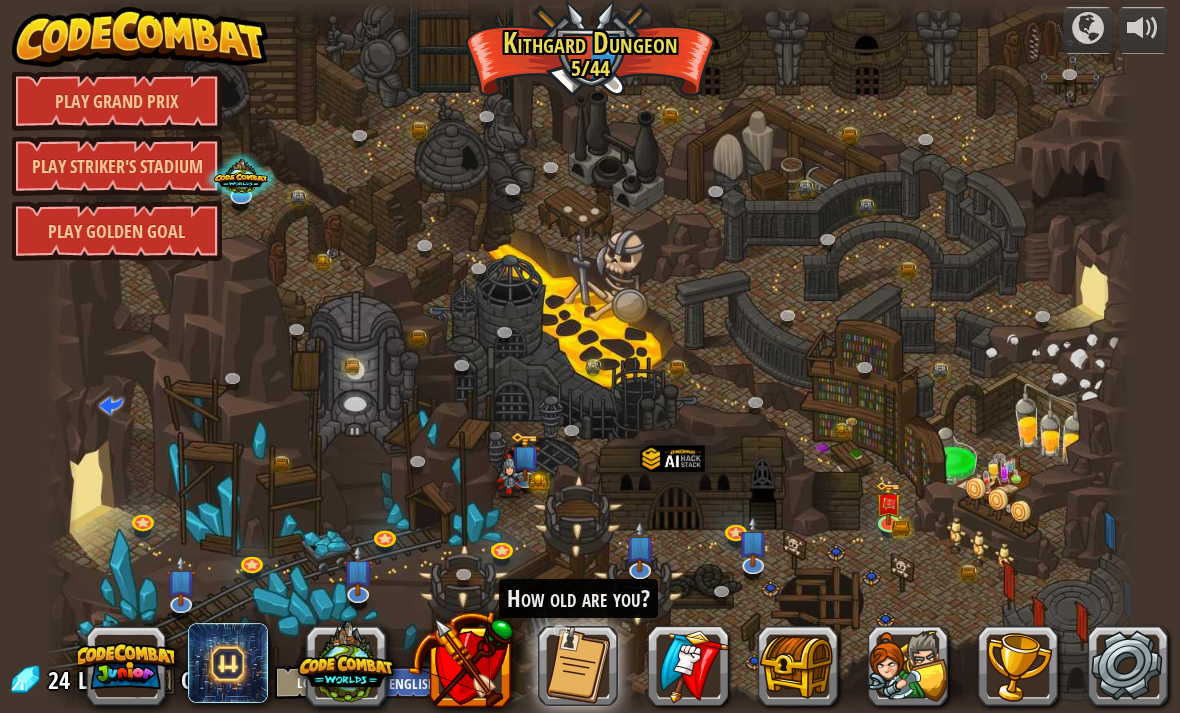 click at bounding box center [590, 356] 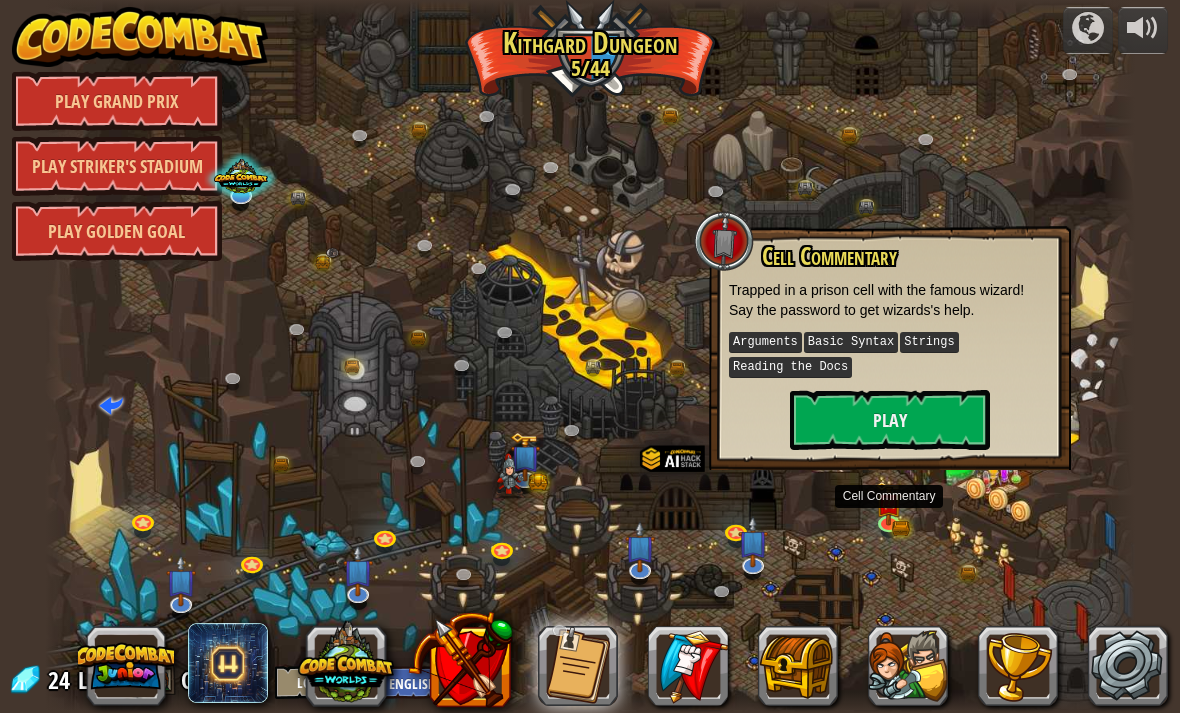 click at bounding box center (1119, 356) 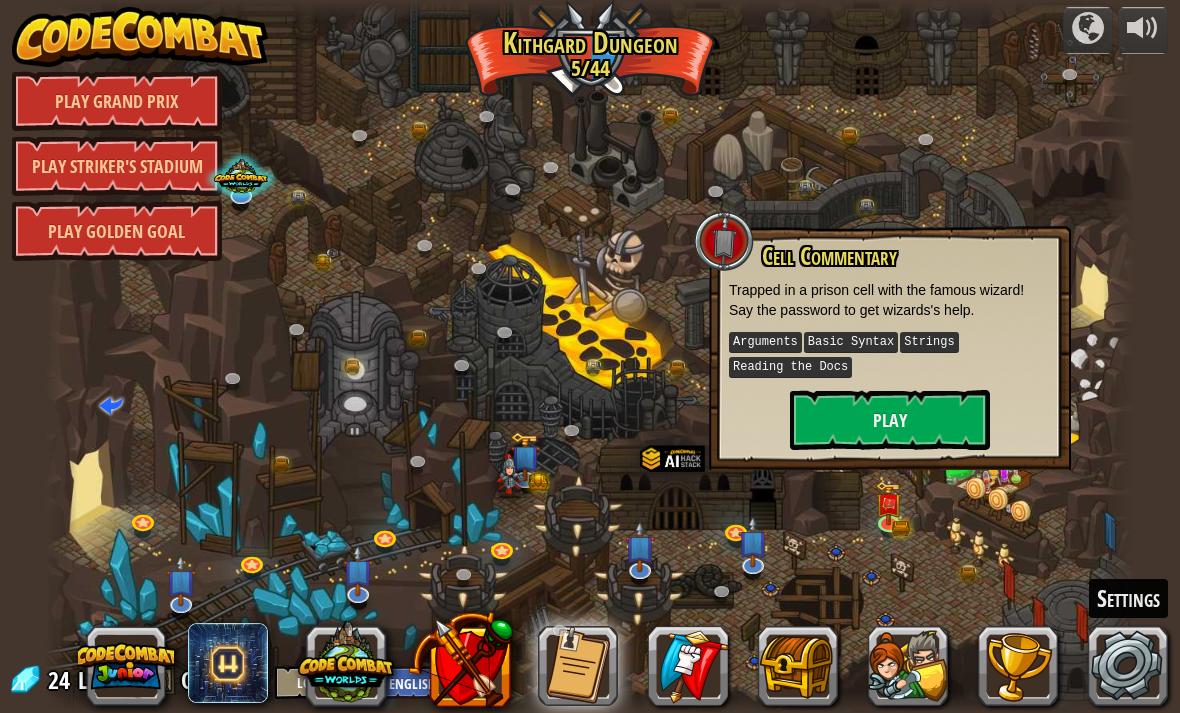 click at bounding box center (1128, 666) 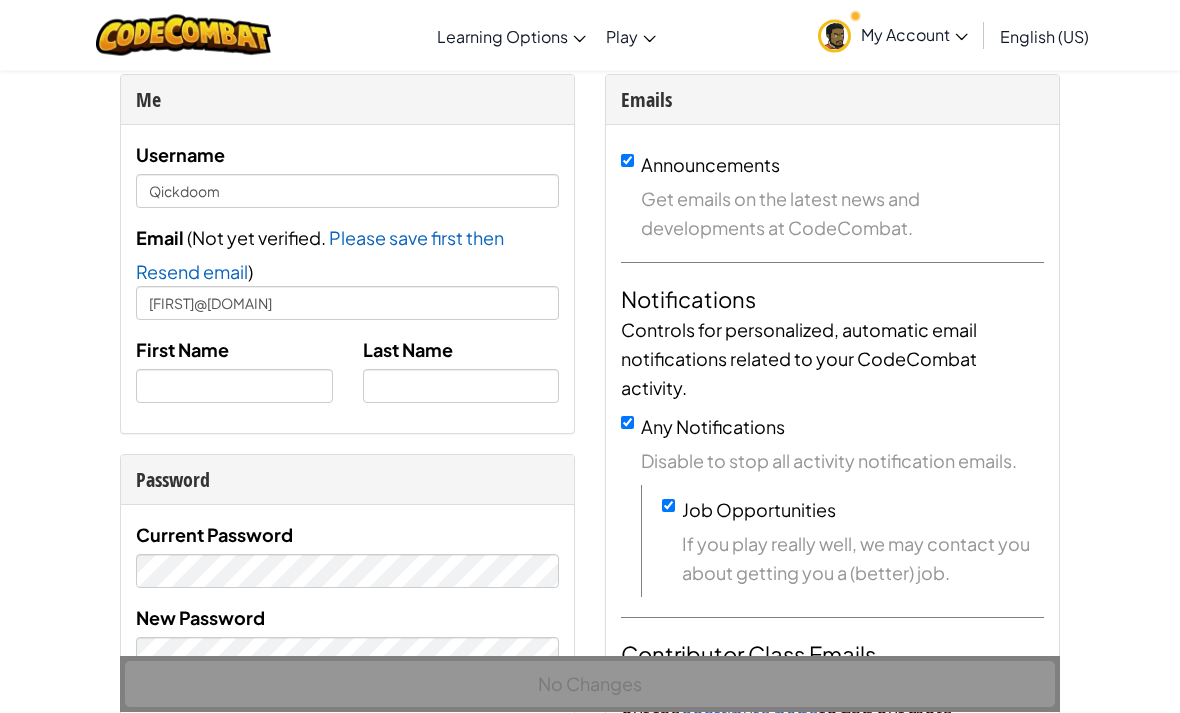 scroll, scrollTop: 79, scrollLeft: 0, axis: vertical 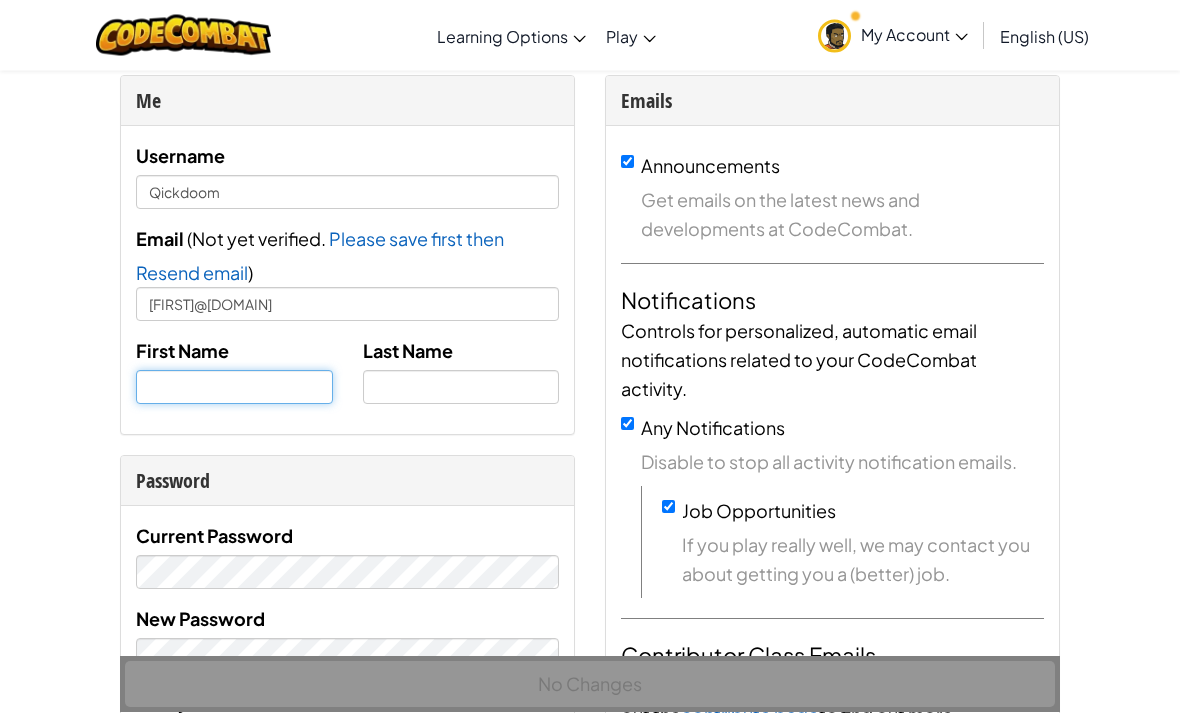 click at bounding box center [234, 388] 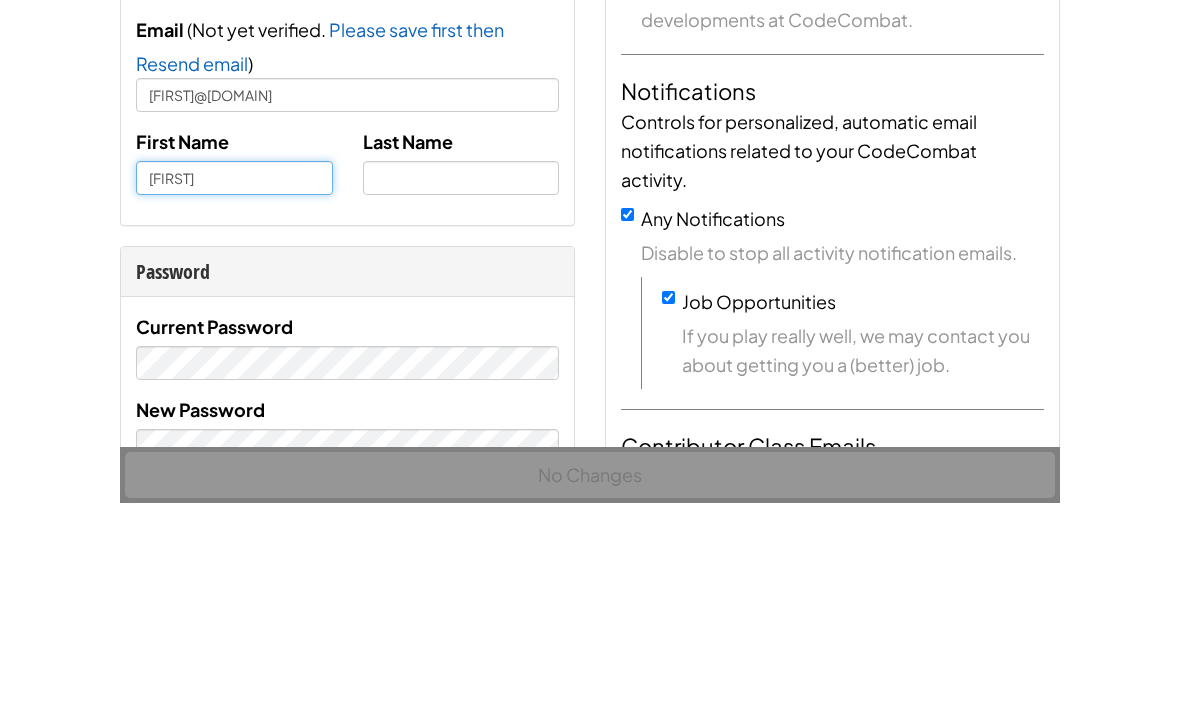 type on "[FIRST]" 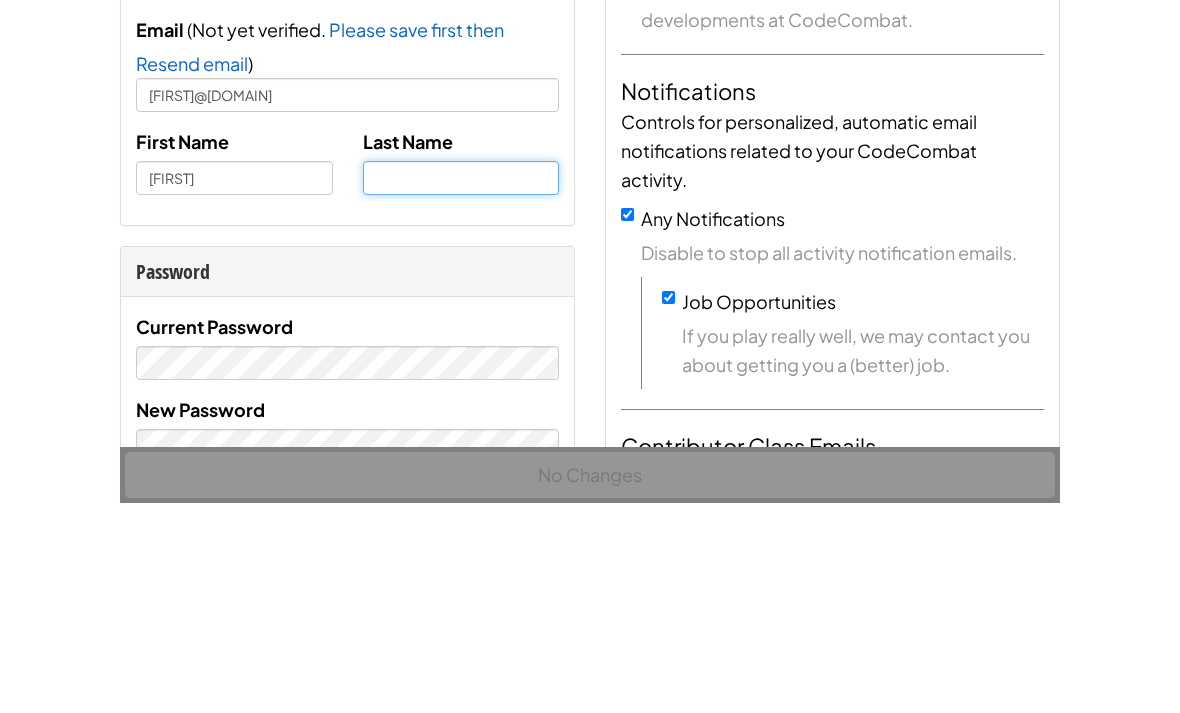 click at bounding box center (461, 388) 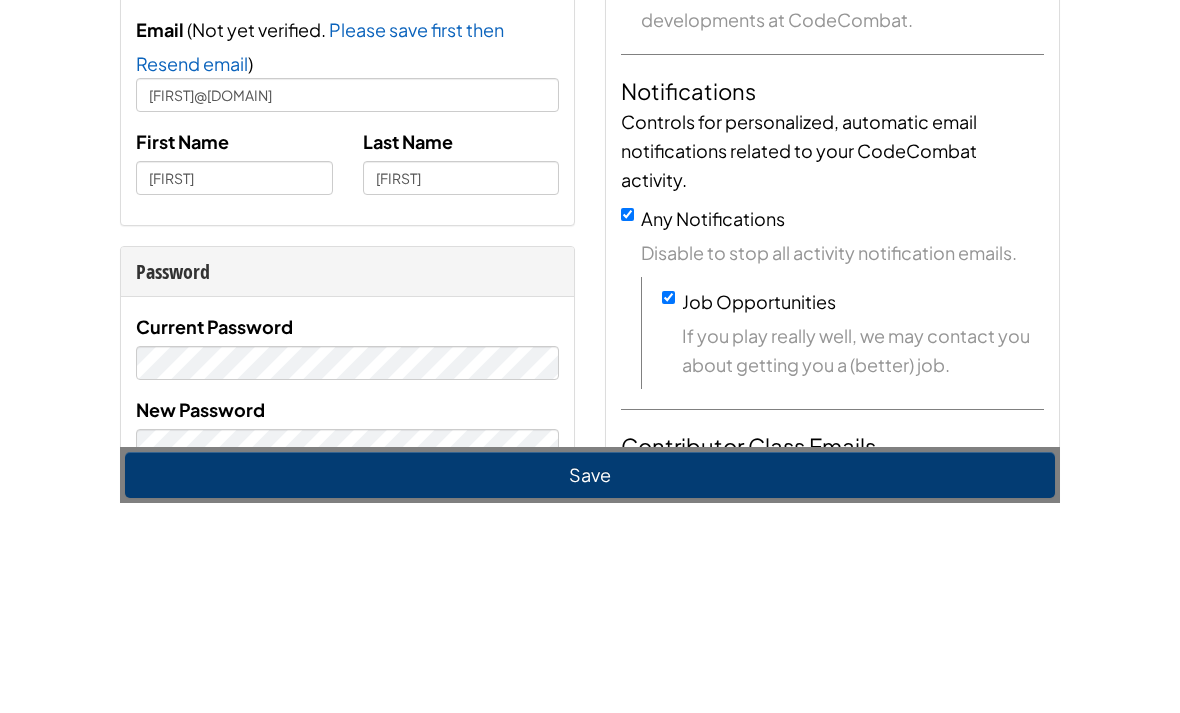 scroll, scrollTop: 290, scrollLeft: 0, axis: vertical 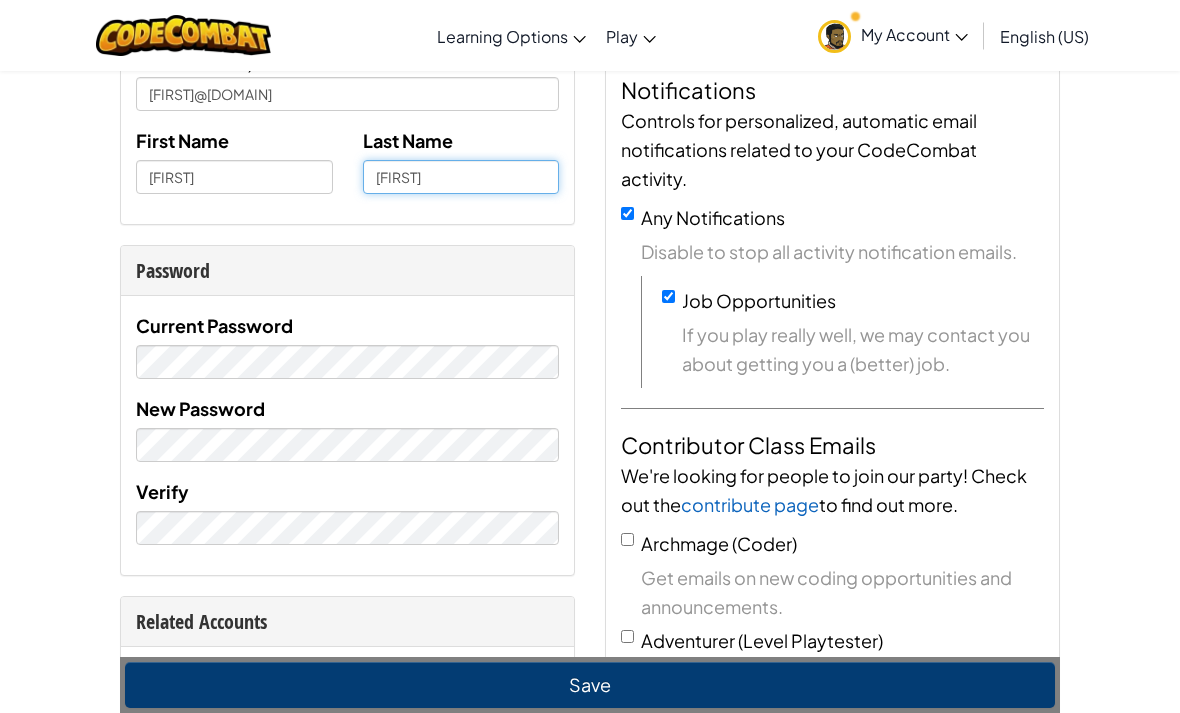 type on "[FIRST]" 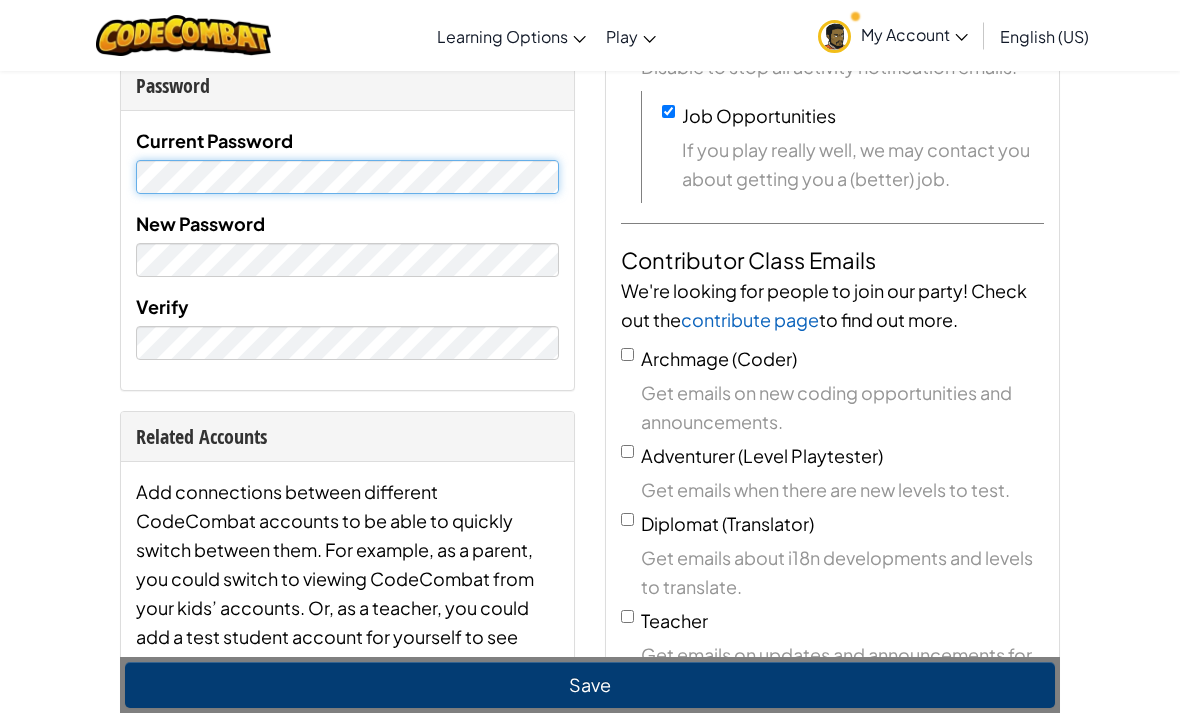 scroll, scrollTop: 474, scrollLeft: 0, axis: vertical 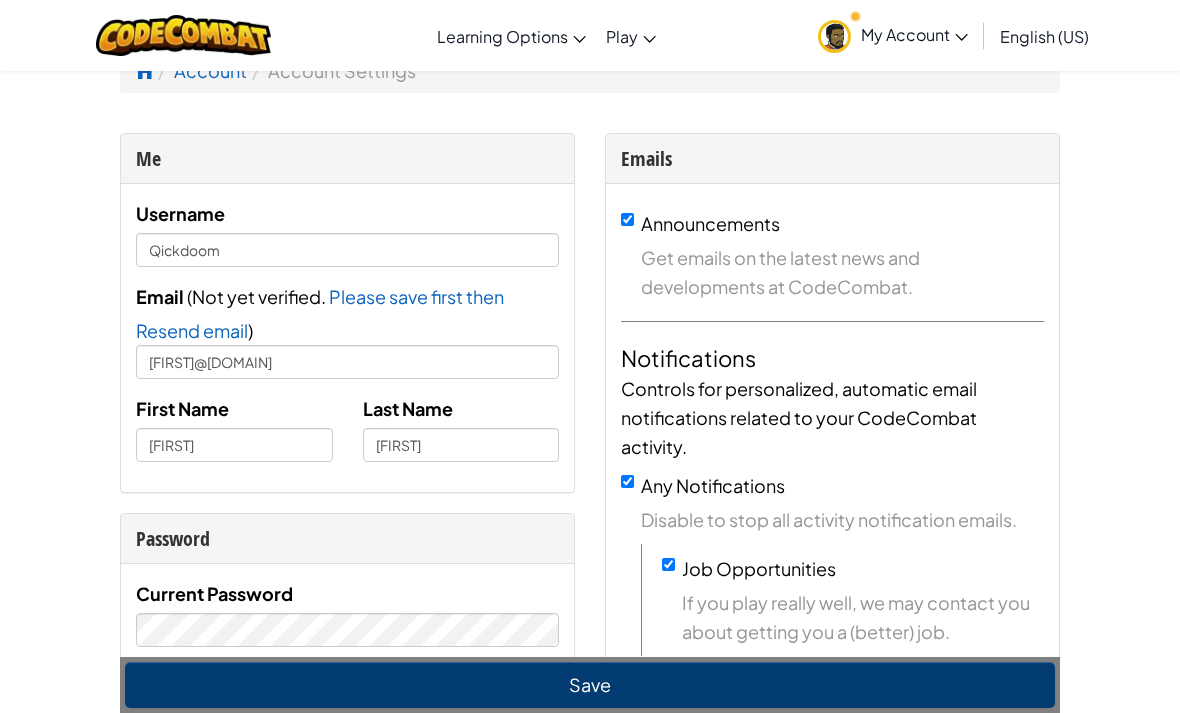 click on "My Account" at bounding box center (914, 34) 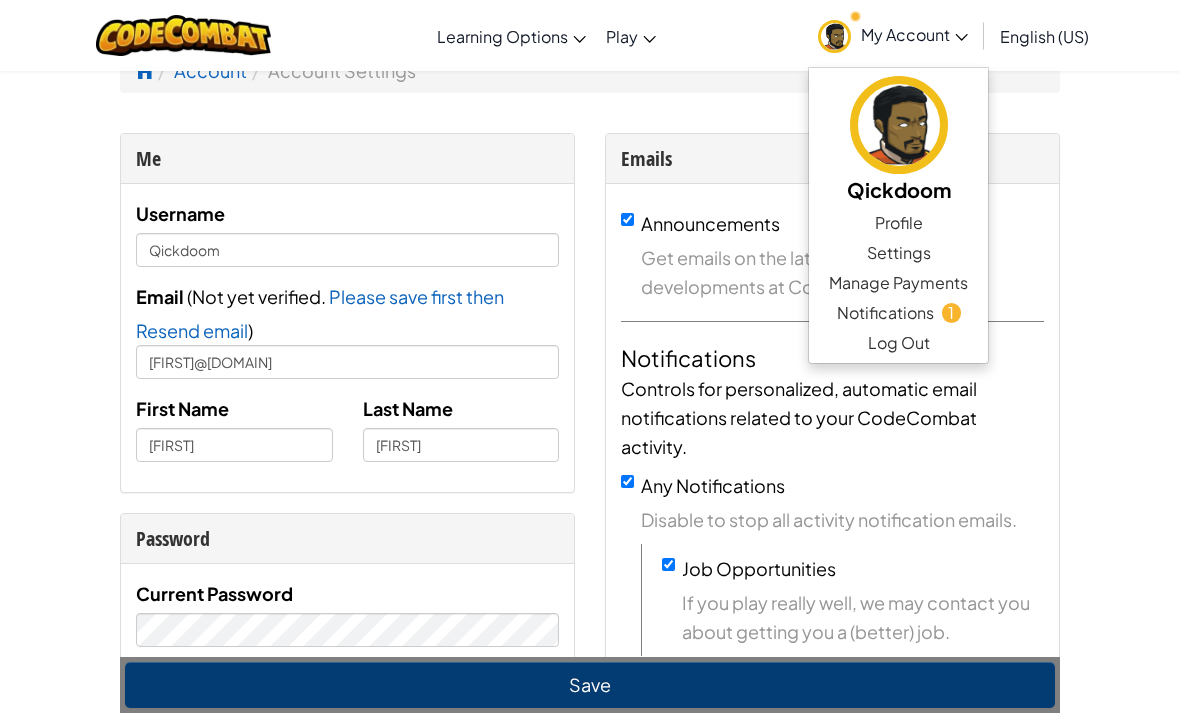 click on "Announcements Get emails on the latest news and developments at CodeCombat." at bounding box center [832, 255] 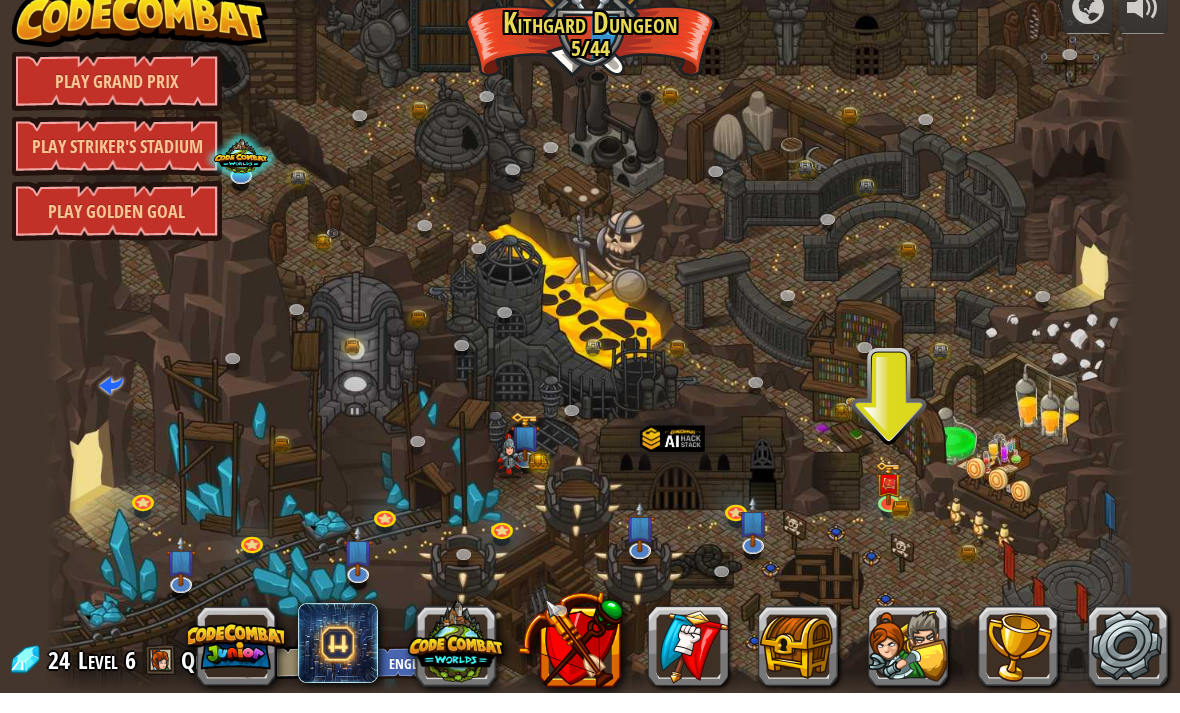 scroll, scrollTop: 1, scrollLeft: 0, axis: vertical 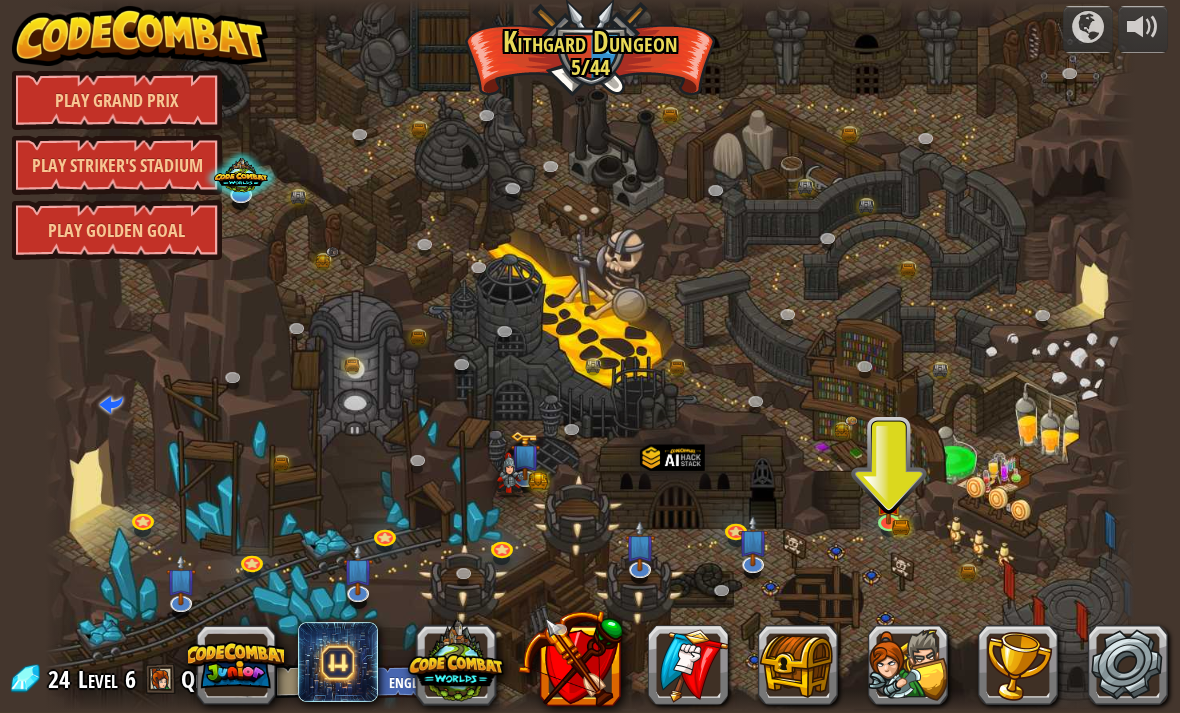 click at bounding box center (240, 178) 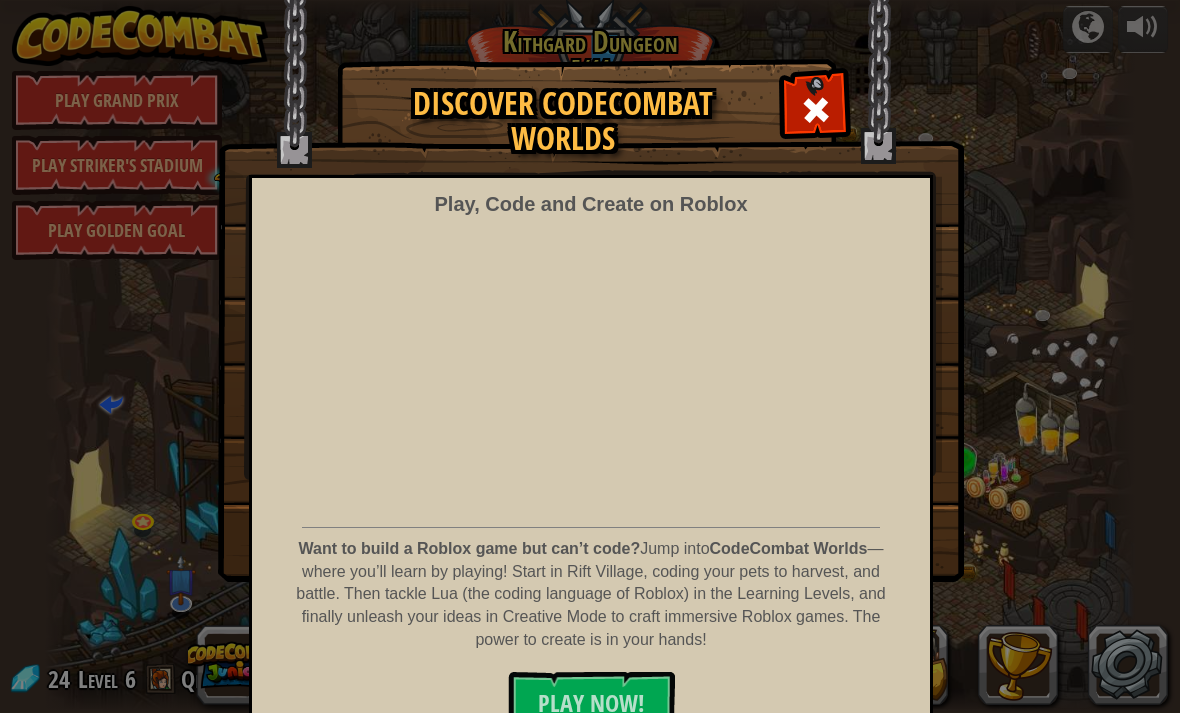 click at bounding box center [816, 110] 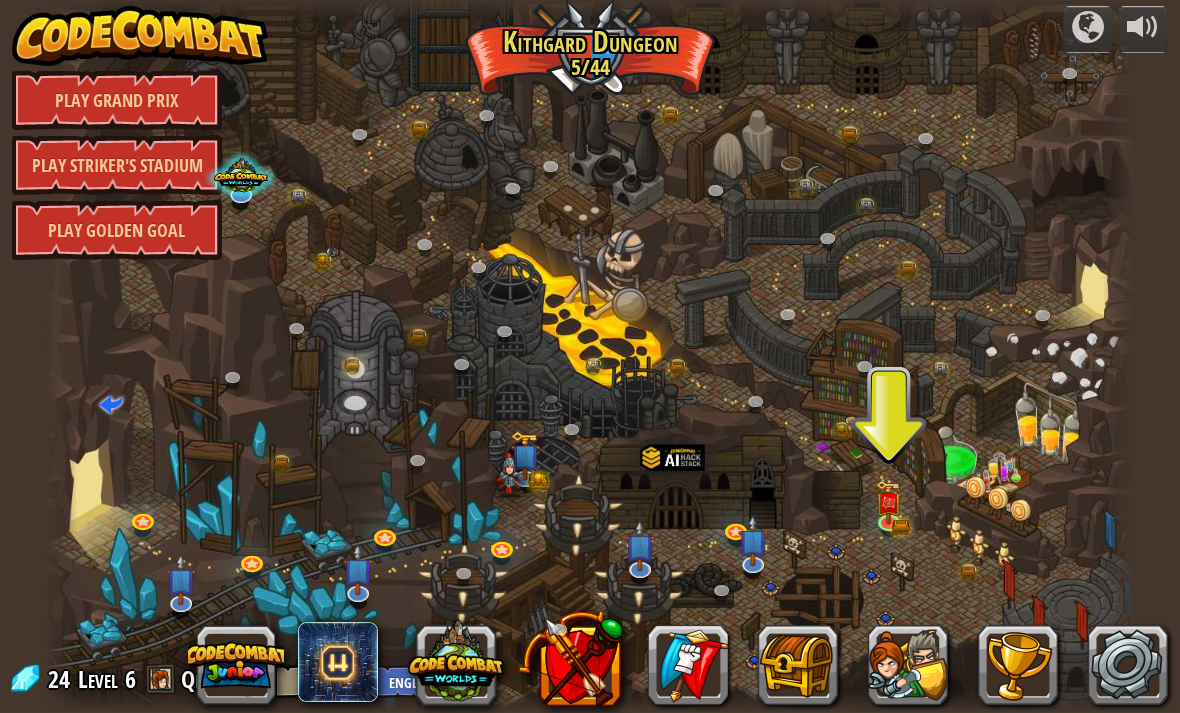 click at bounding box center (590, 355) 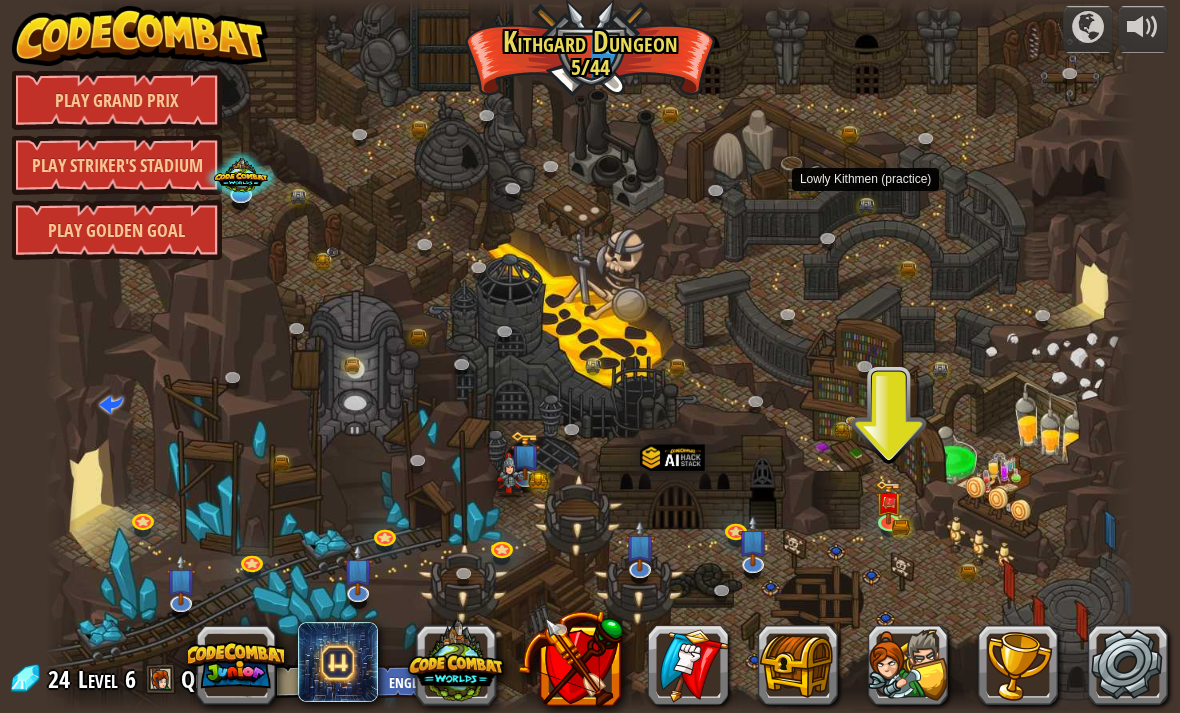 click at bounding box center [871, 207] 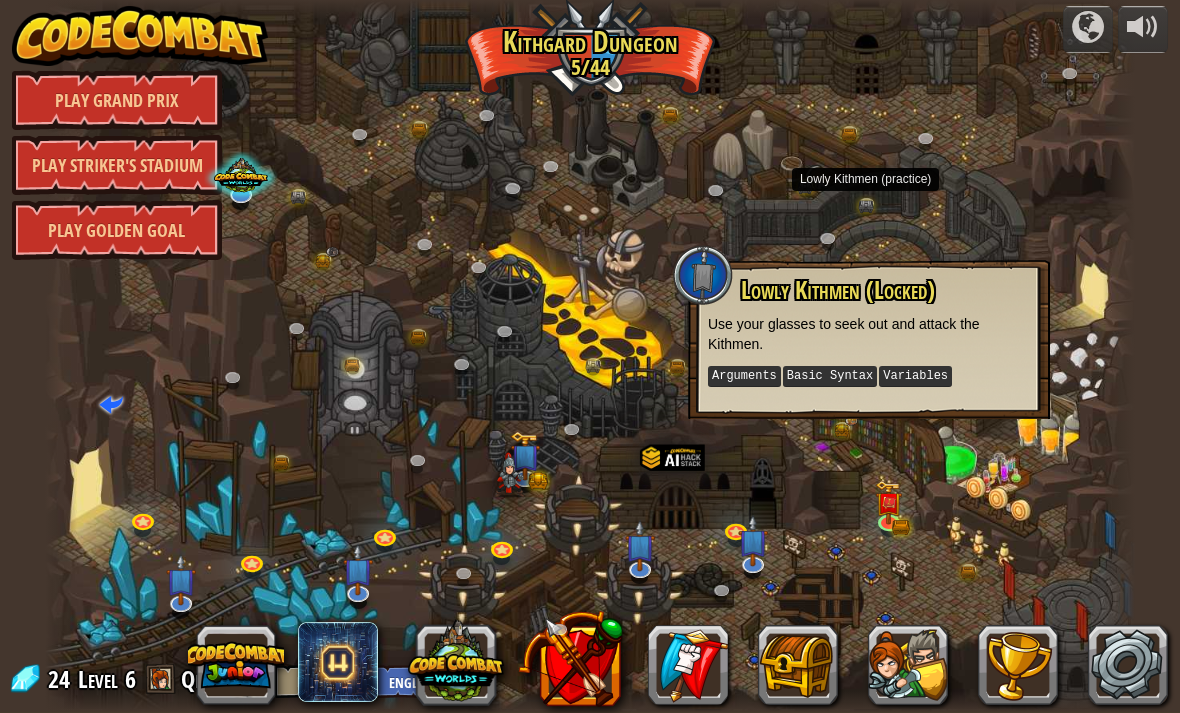 click at bounding box center [590, 355] 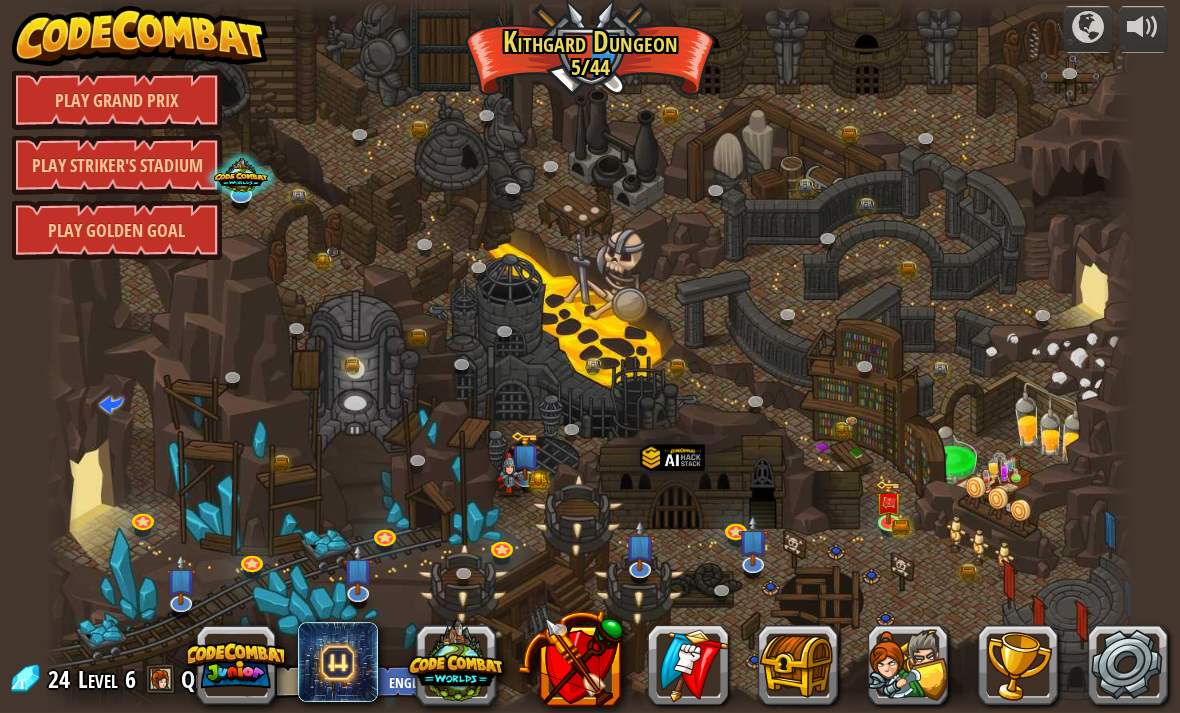 click at bounding box center (570, 658) 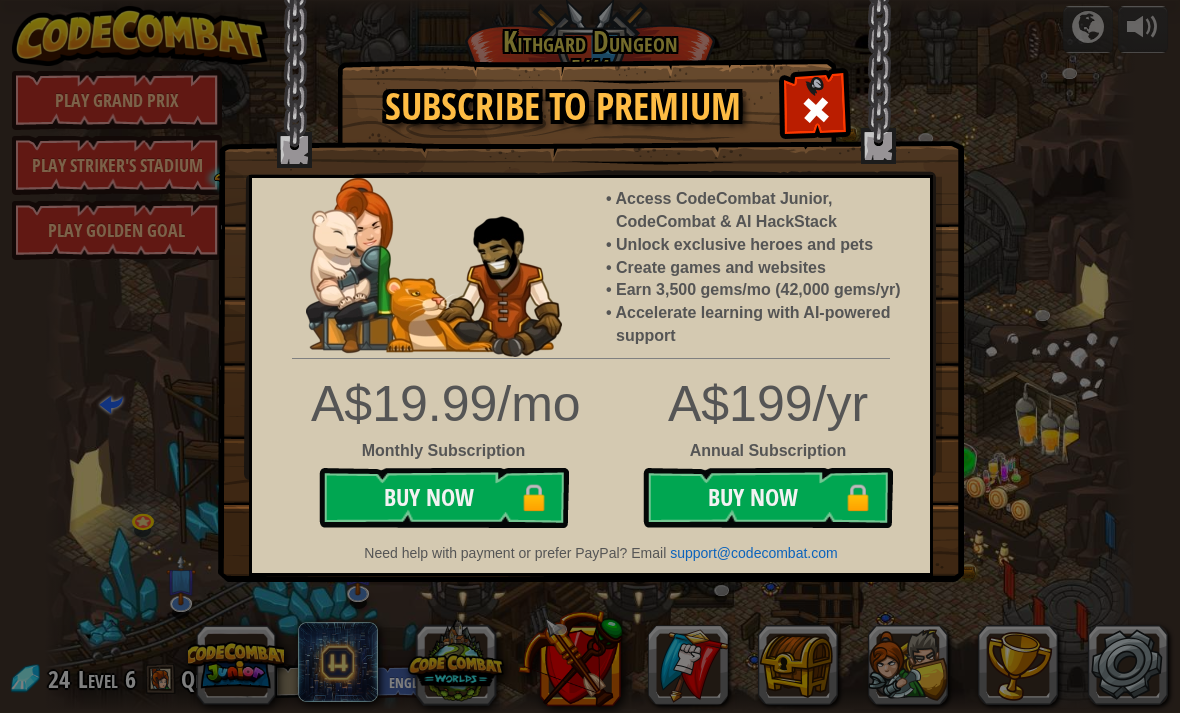 click at bounding box center [815, 107] 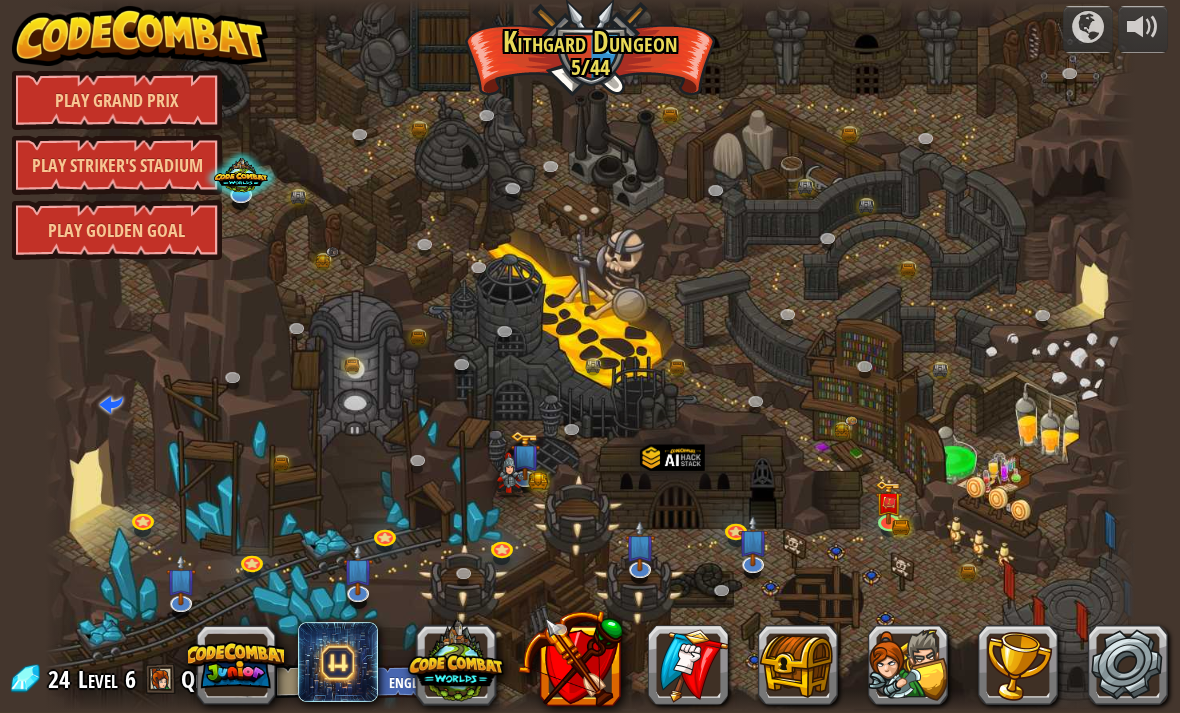 click at bounding box center [590, 355] 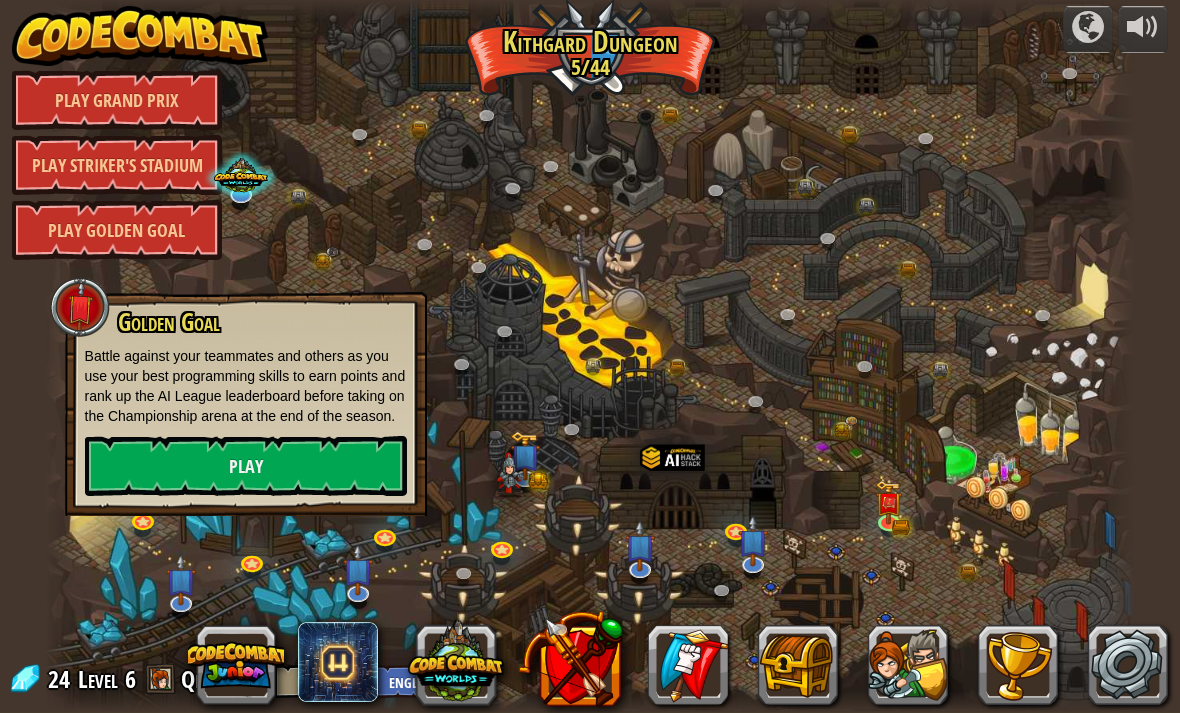 click on "Play" at bounding box center [246, 466] 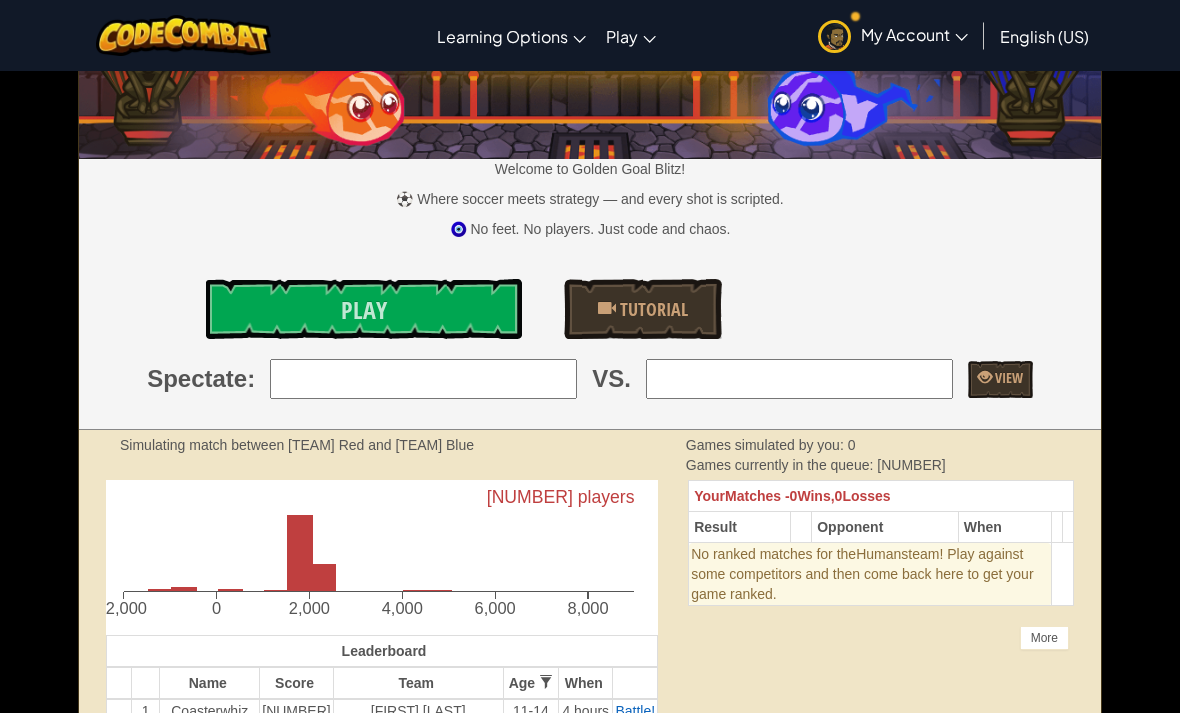 scroll, scrollTop: 81, scrollLeft: 0, axis: vertical 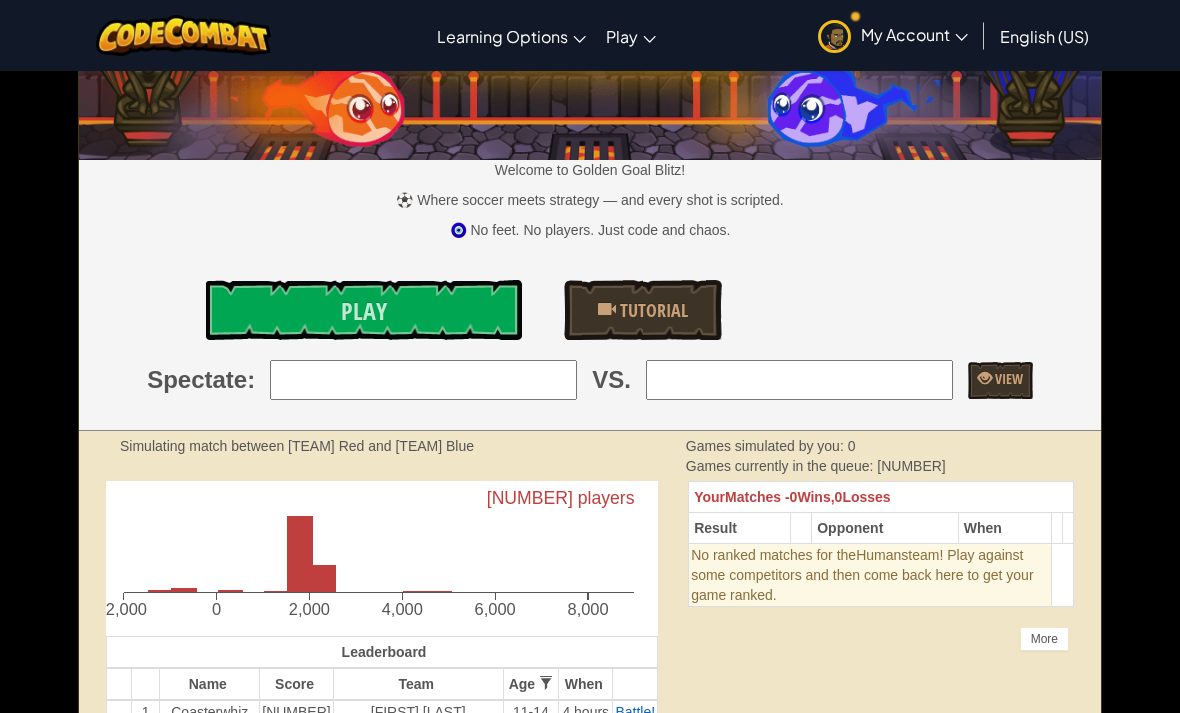 click on "Play" at bounding box center [364, 310] 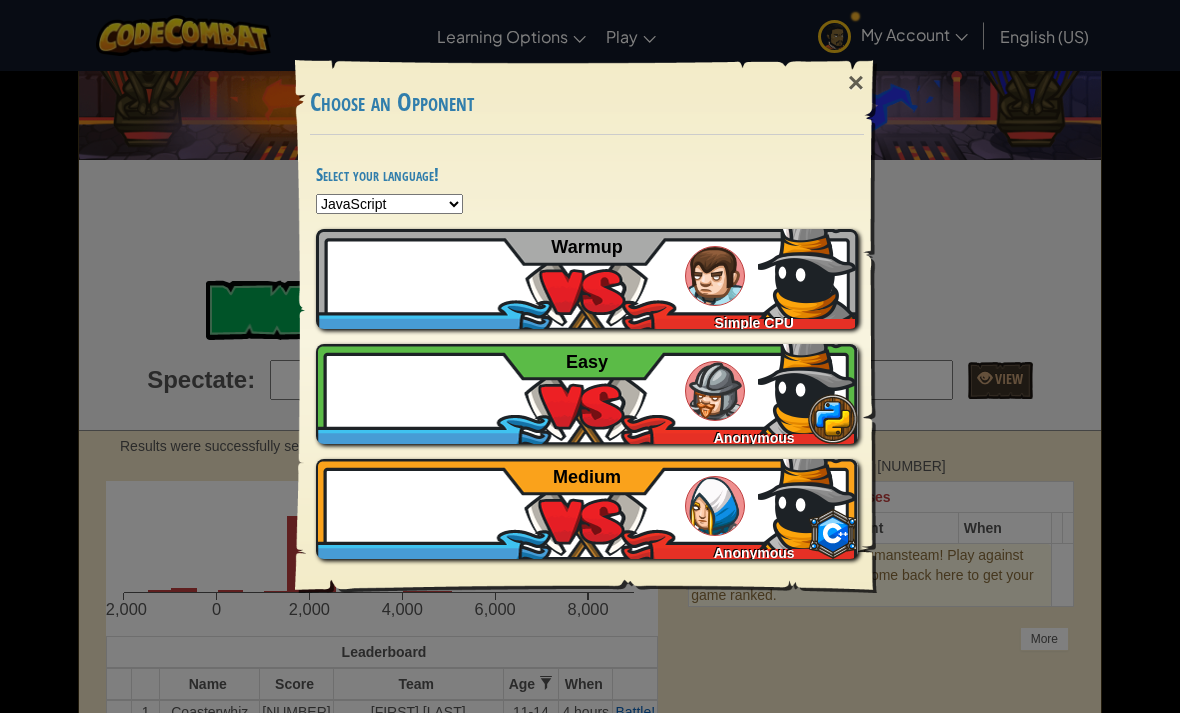 click at bounding box center (366, 269) 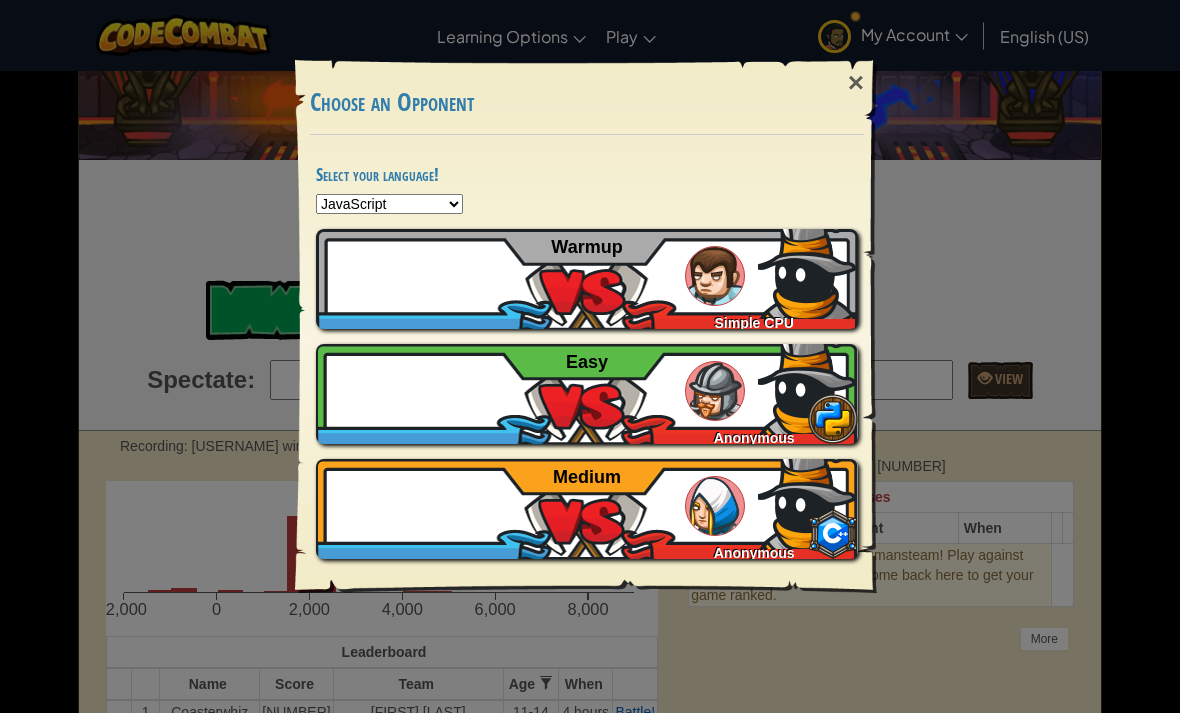 scroll, scrollTop: 113, scrollLeft: 0, axis: vertical 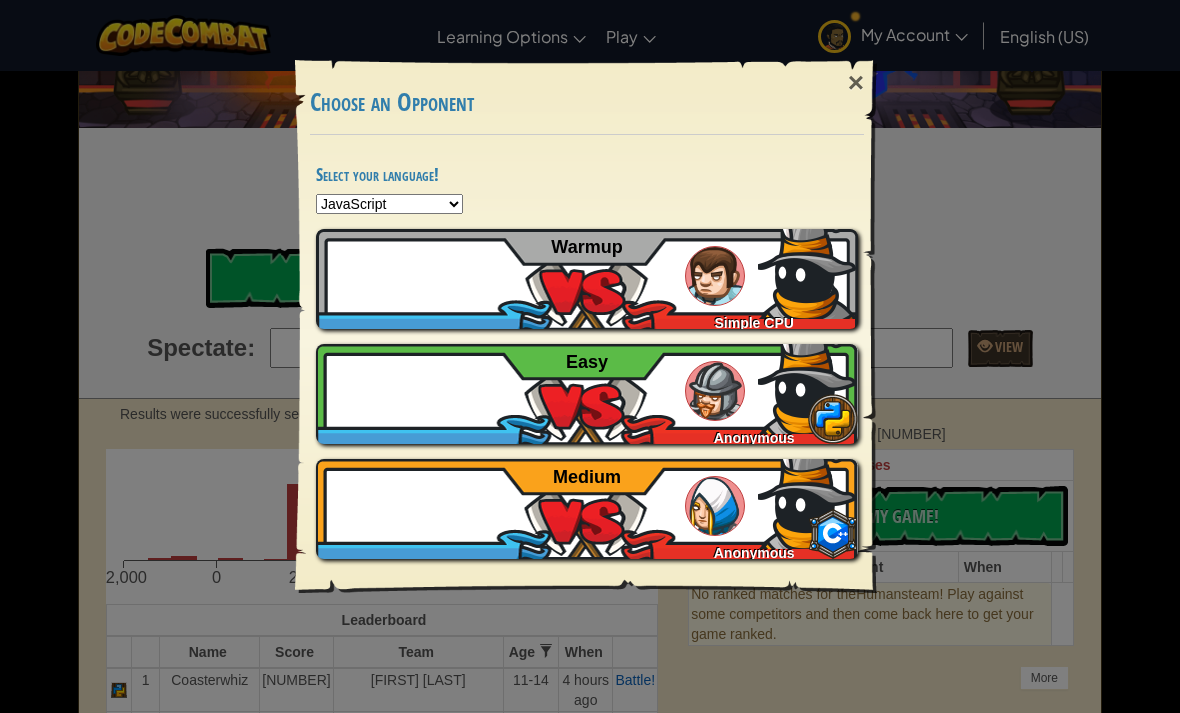 click on "×" at bounding box center [856, 83] 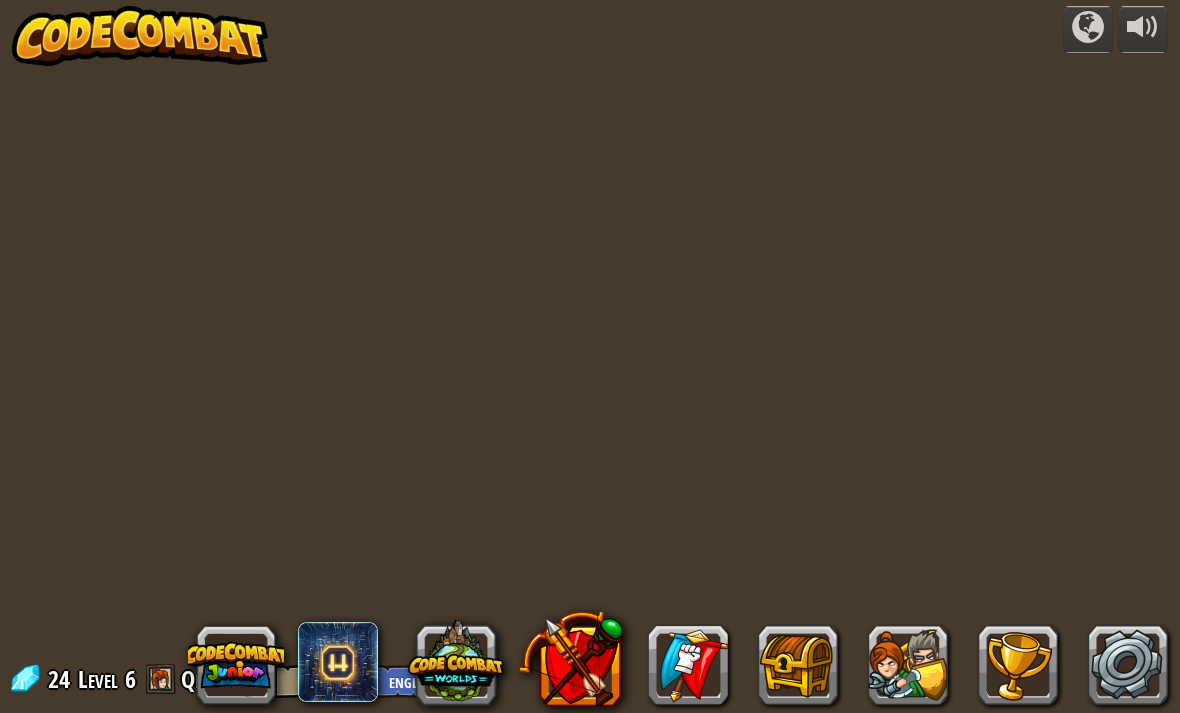scroll, scrollTop: 1, scrollLeft: 0, axis: vertical 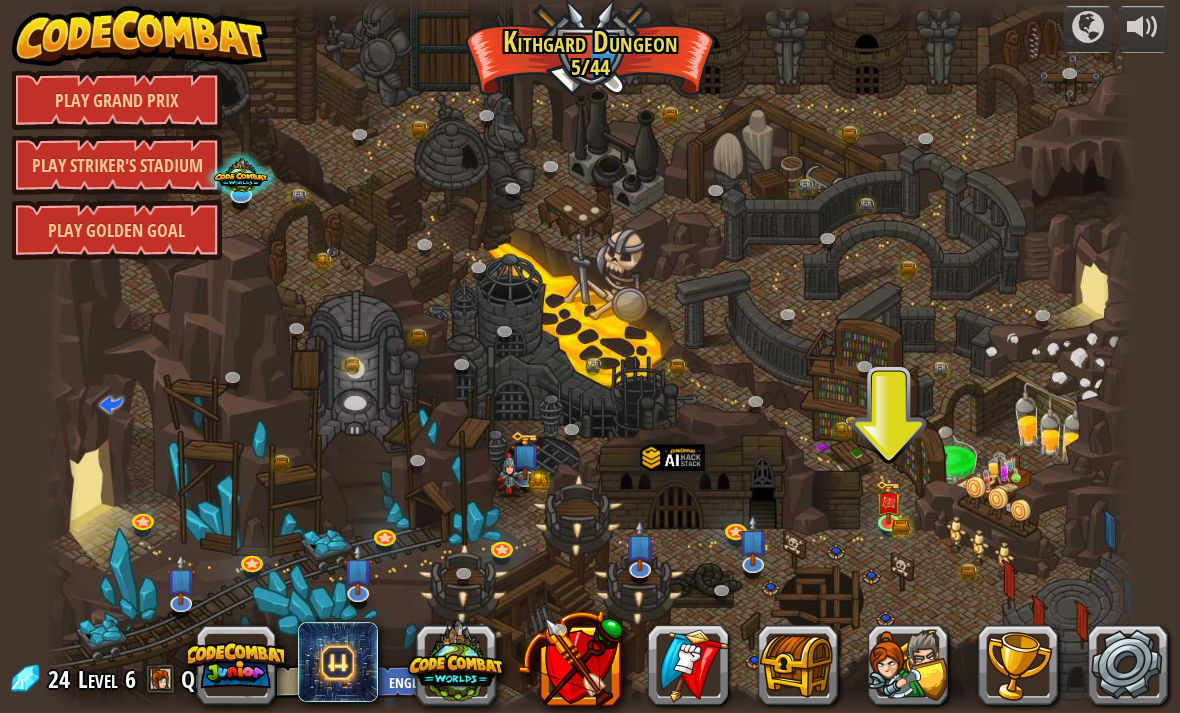 click at bounding box center [1018, 665] 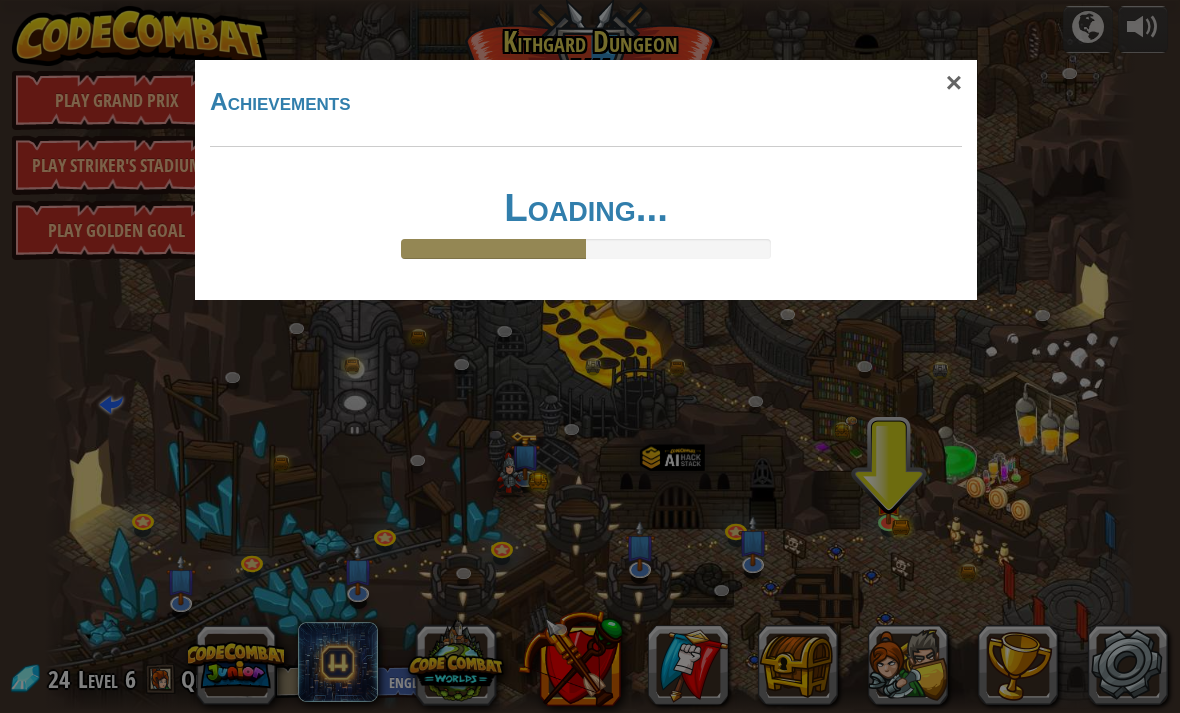 click on "×" at bounding box center [954, 83] 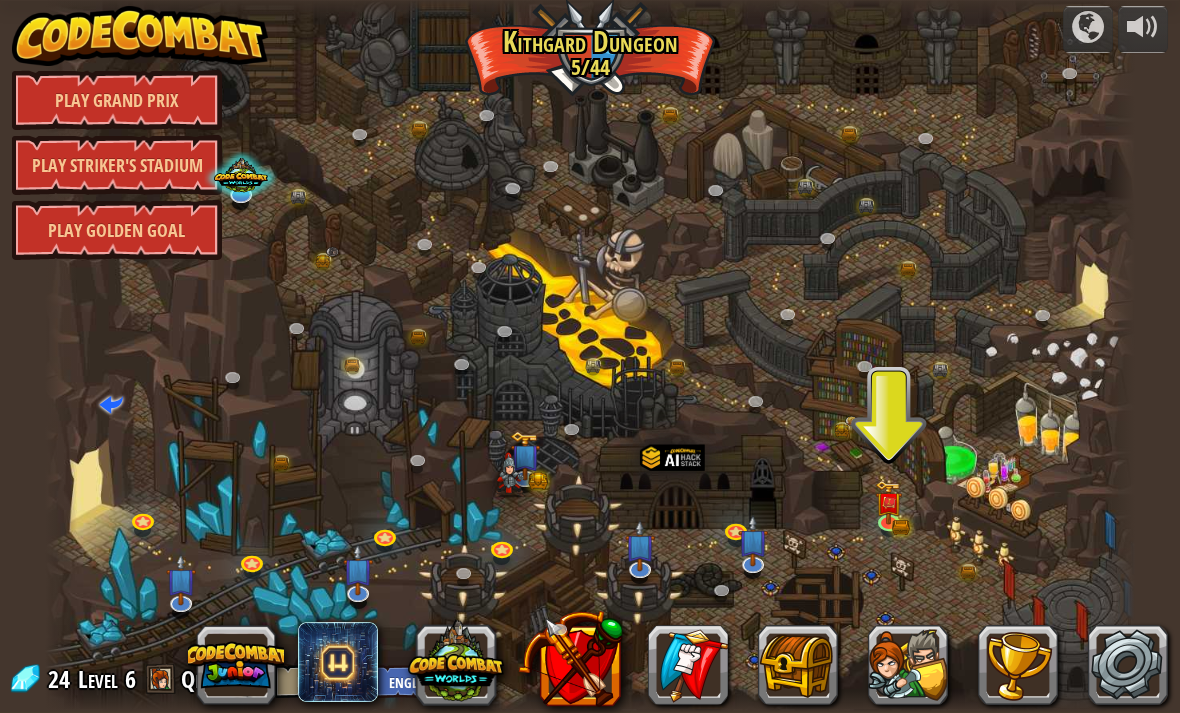 click at bounding box center [590, 355] 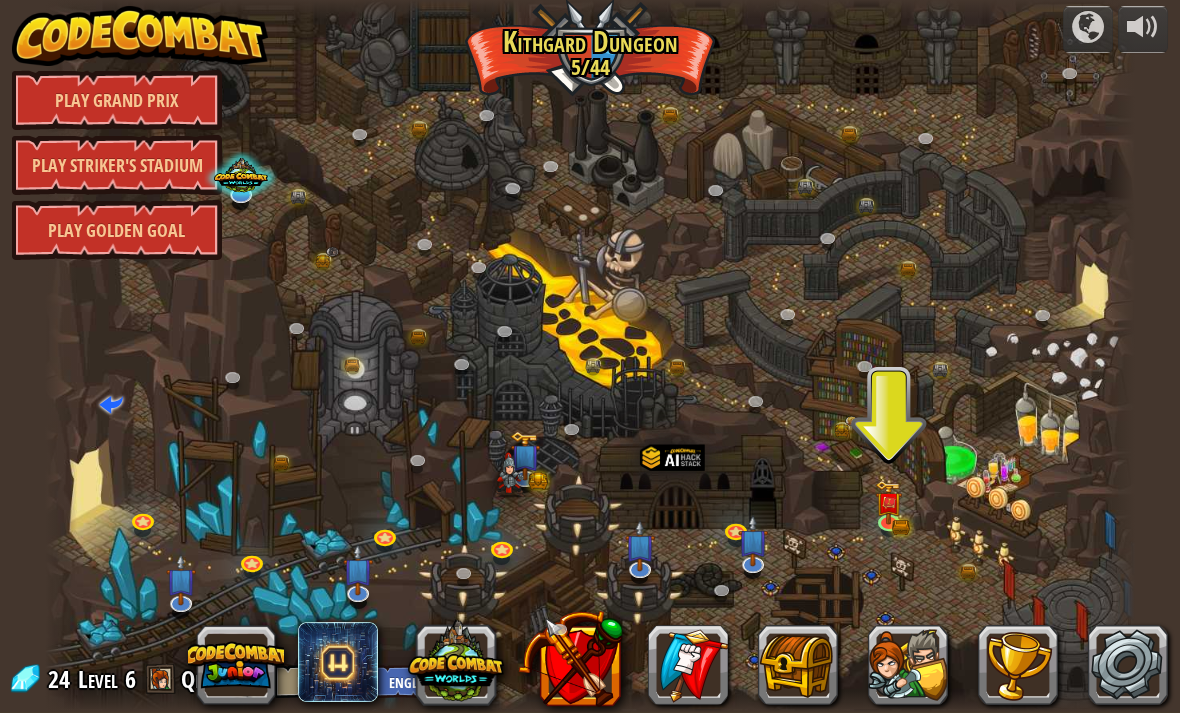 click at bounding box center (590, 355) 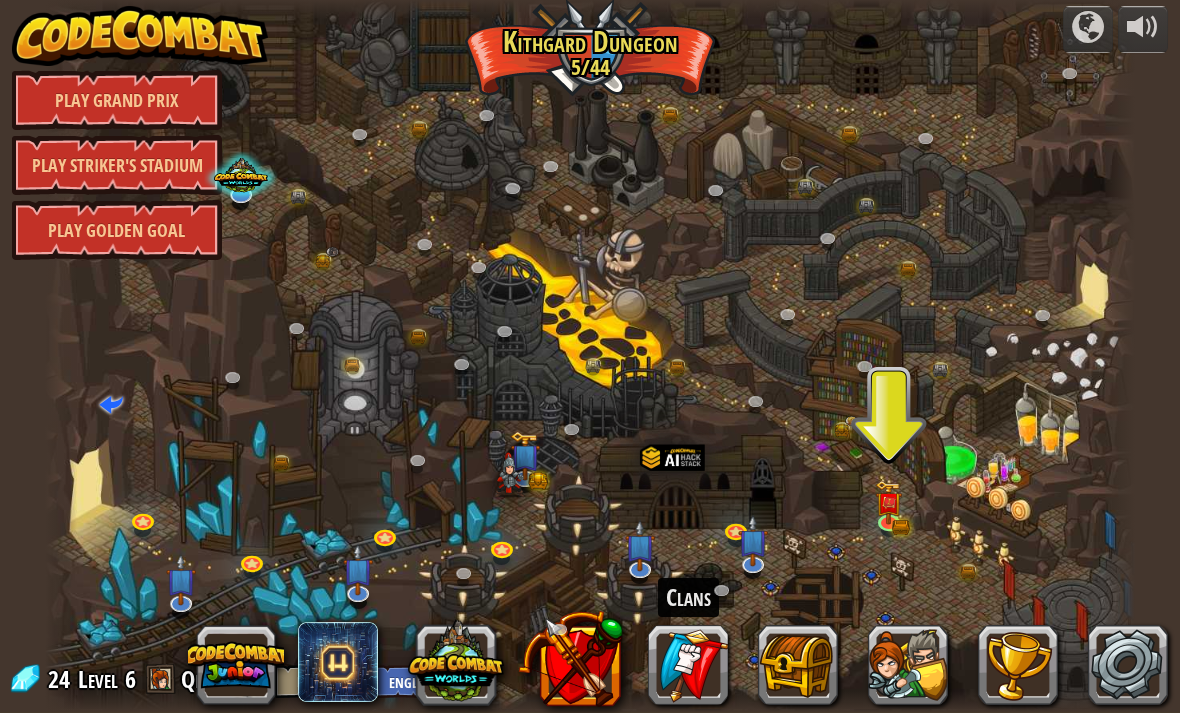 click at bounding box center (688, 665) 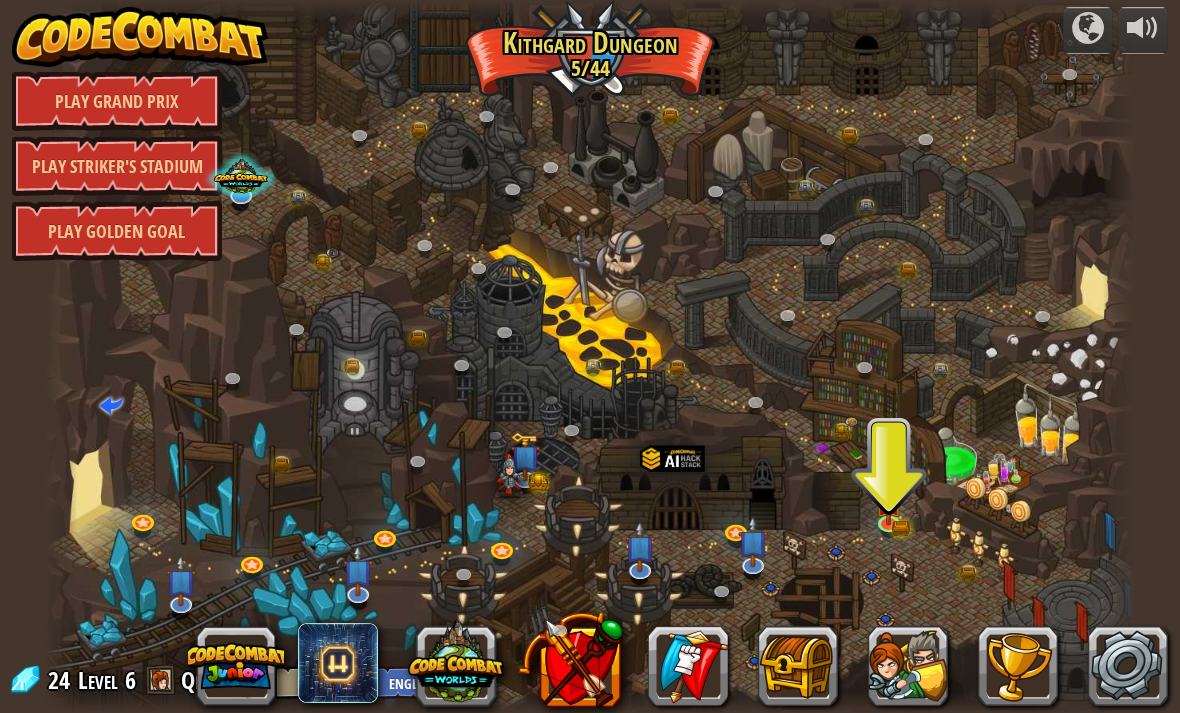 click at bounding box center (908, 666) 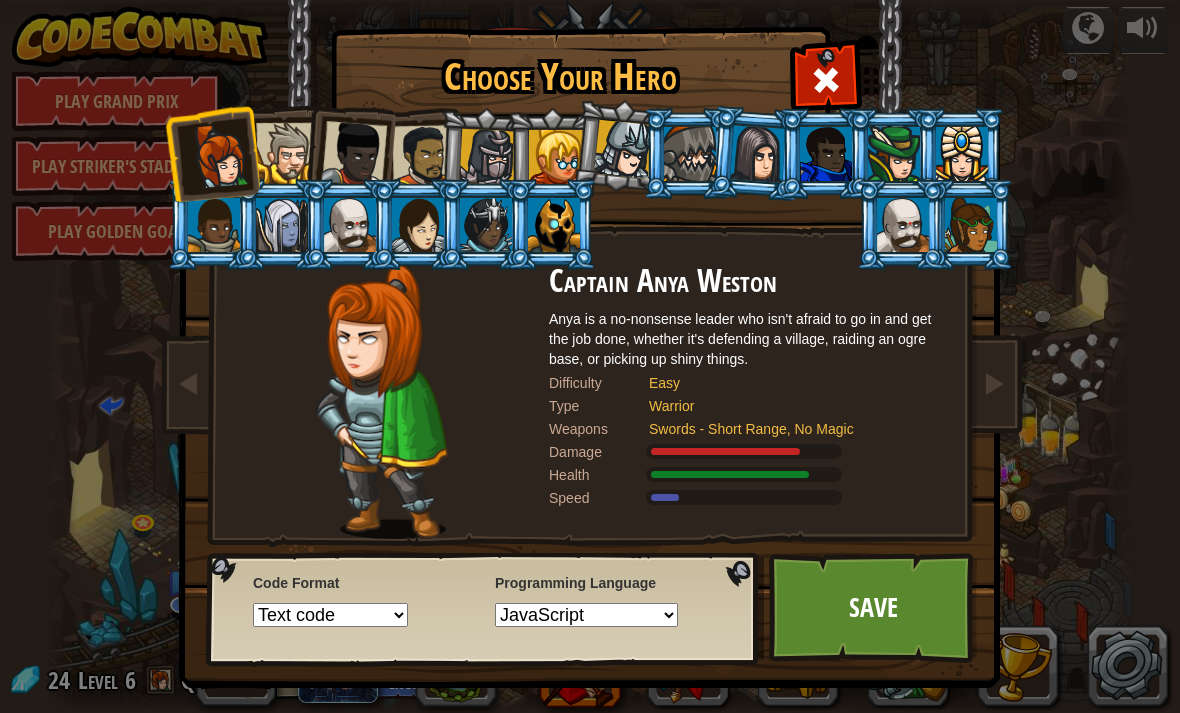 click at bounding box center [623, 149] 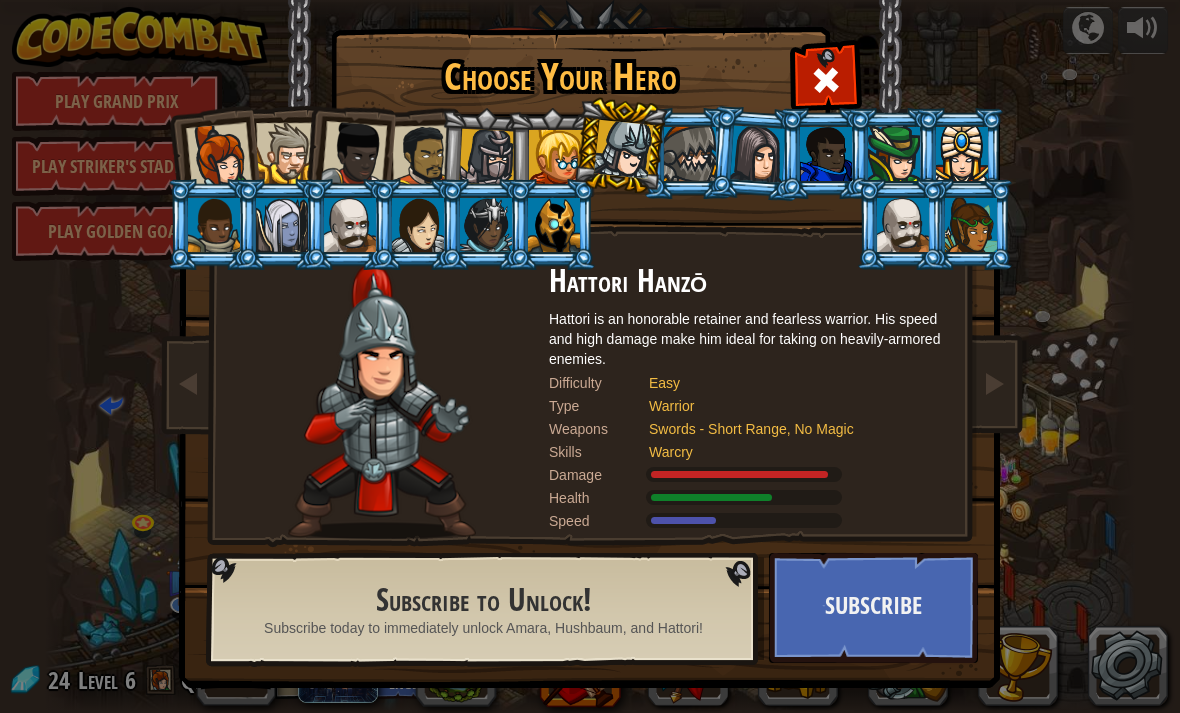 click at bounding box center [962, 154] 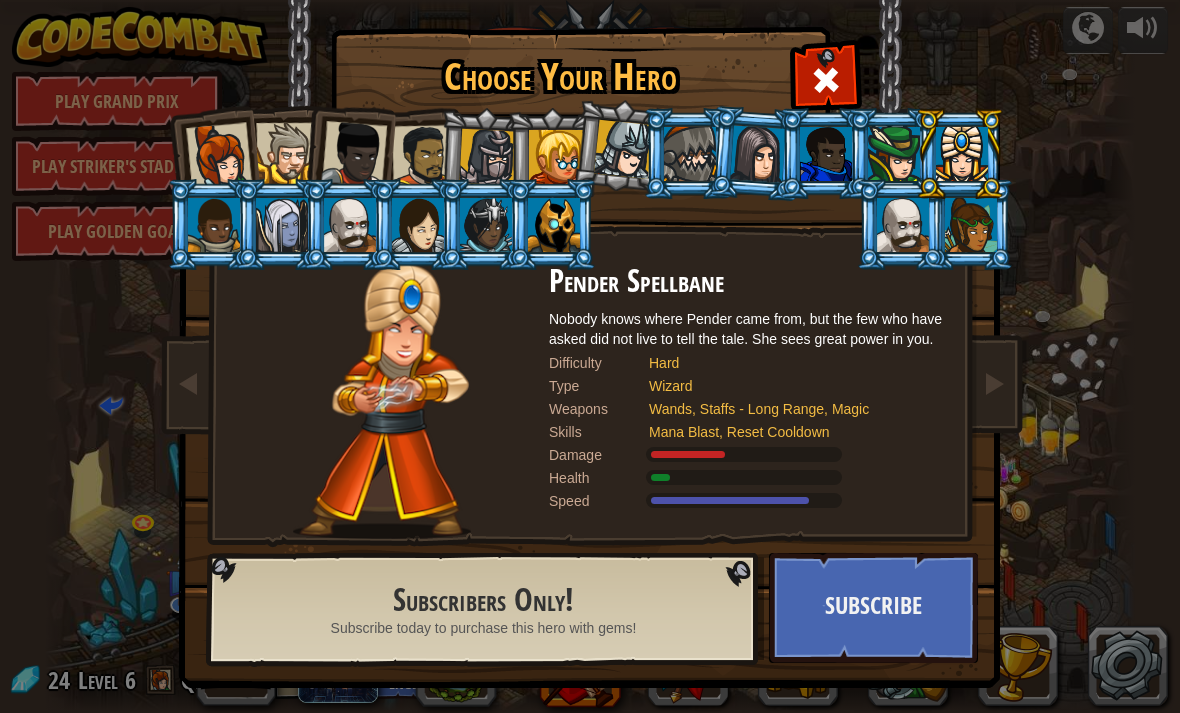 click at bounding box center (554, 225) 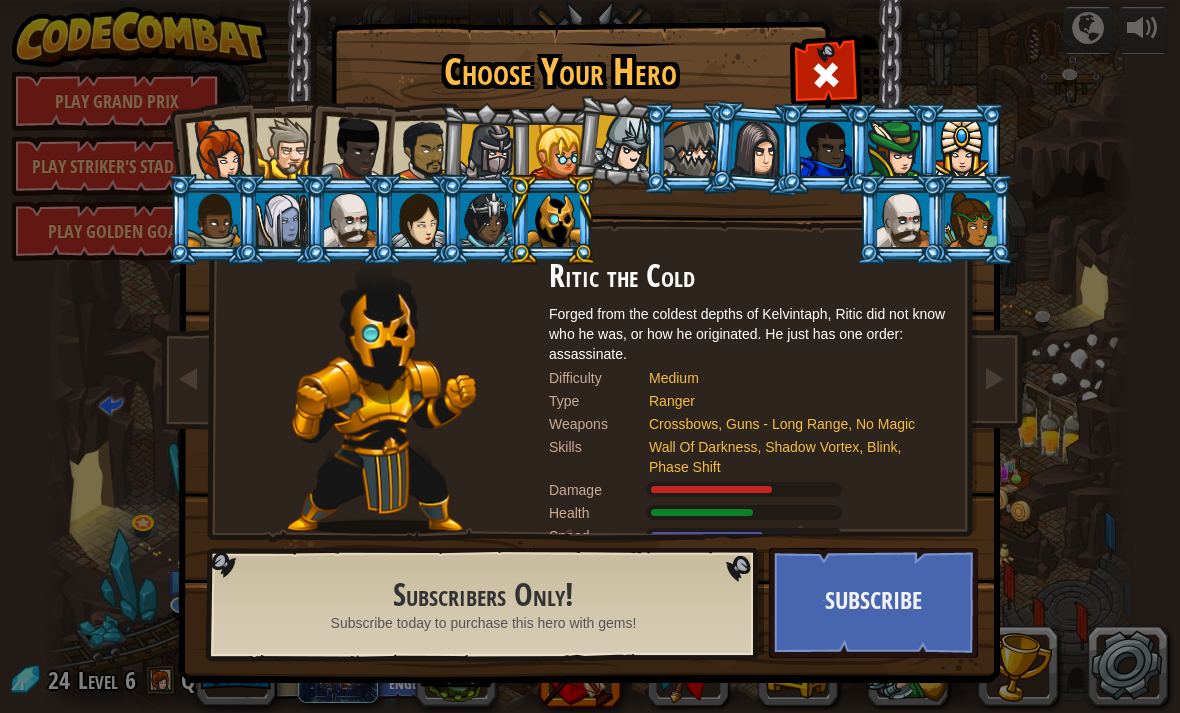 scroll, scrollTop: 5, scrollLeft: 0, axis: vertical 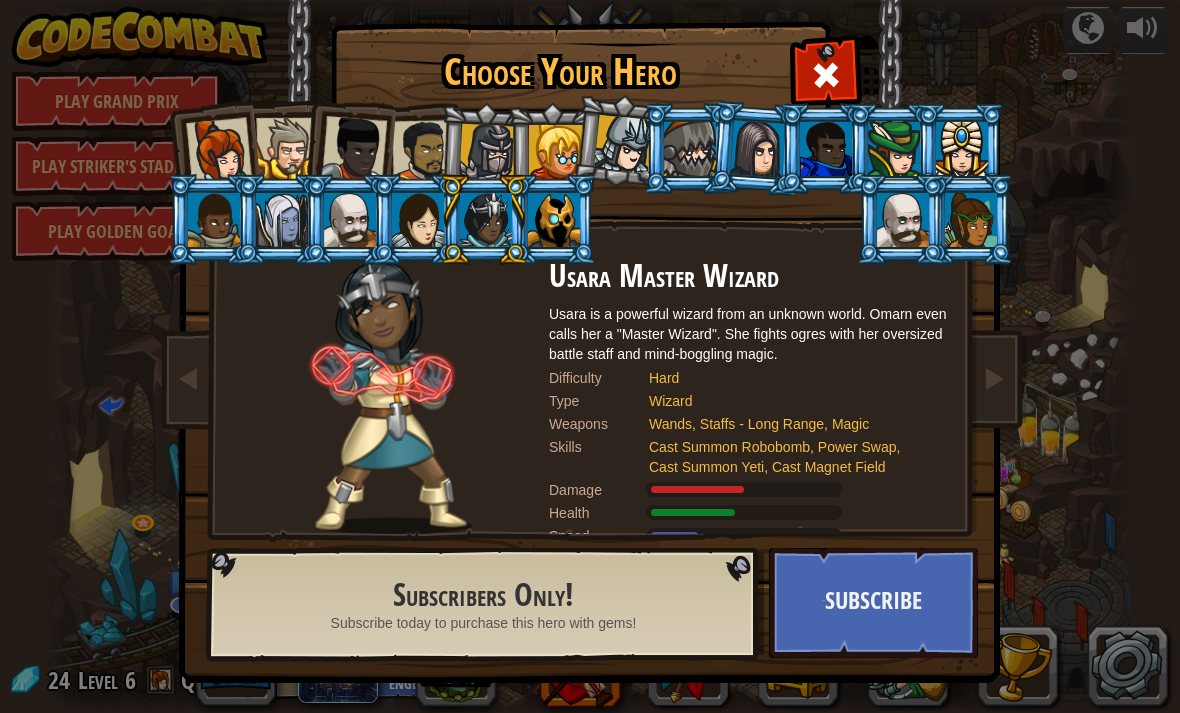 click at bounding box center [418, 220] 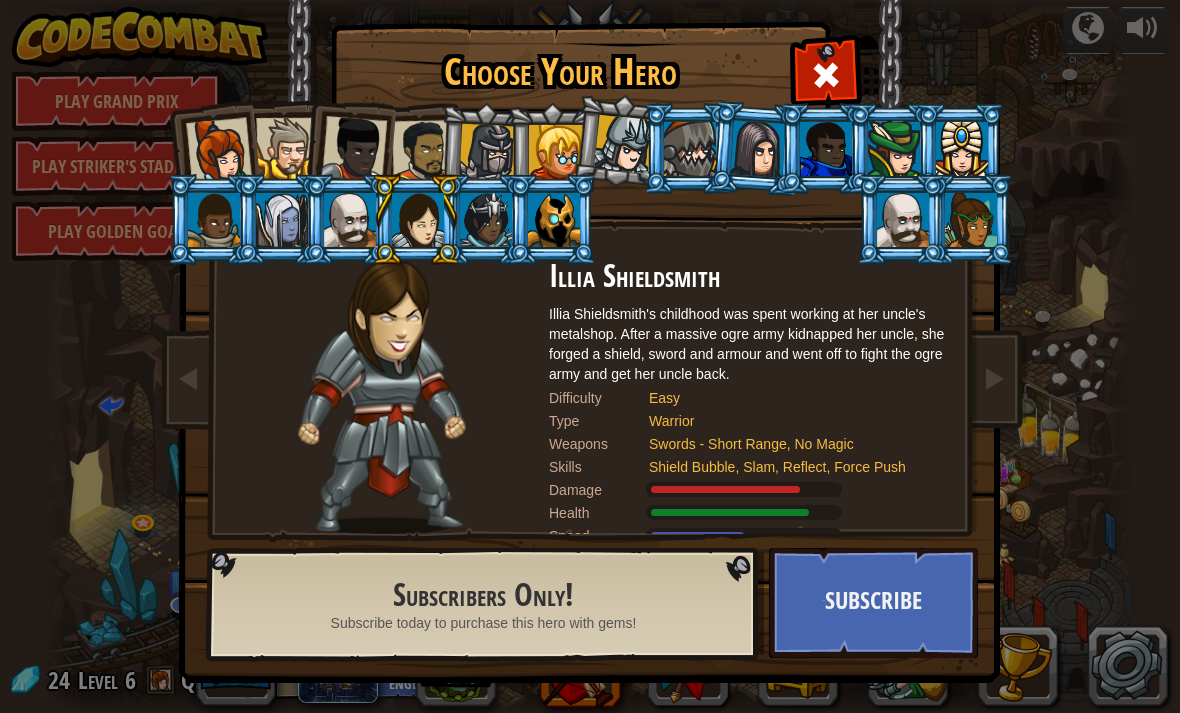 click at bounding box center (350, 220) 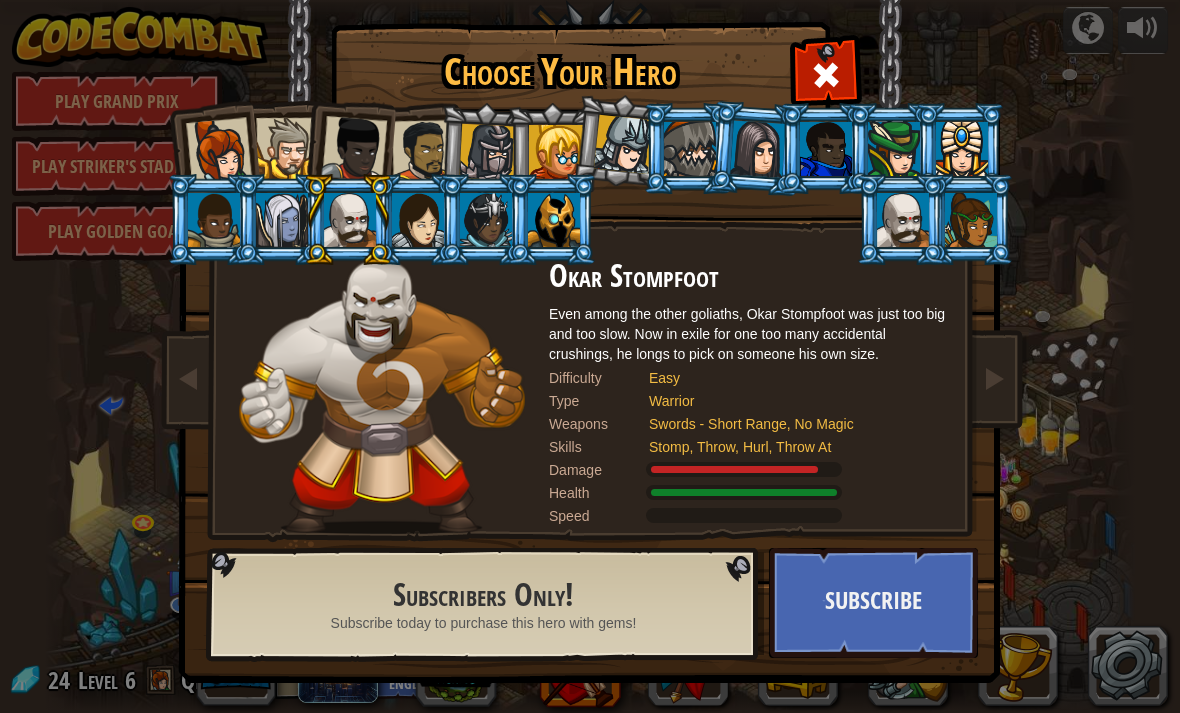 click on "Subscribe" at bounding box center [873, 603] 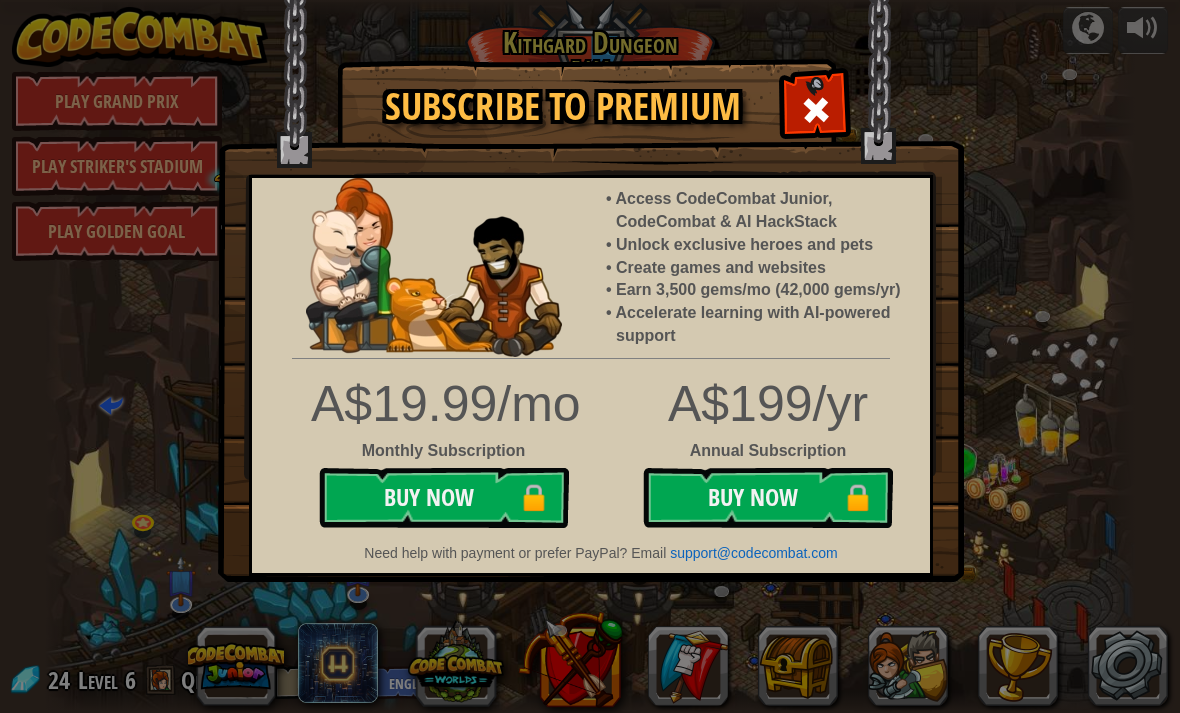 click at bounding box center [591, 291] 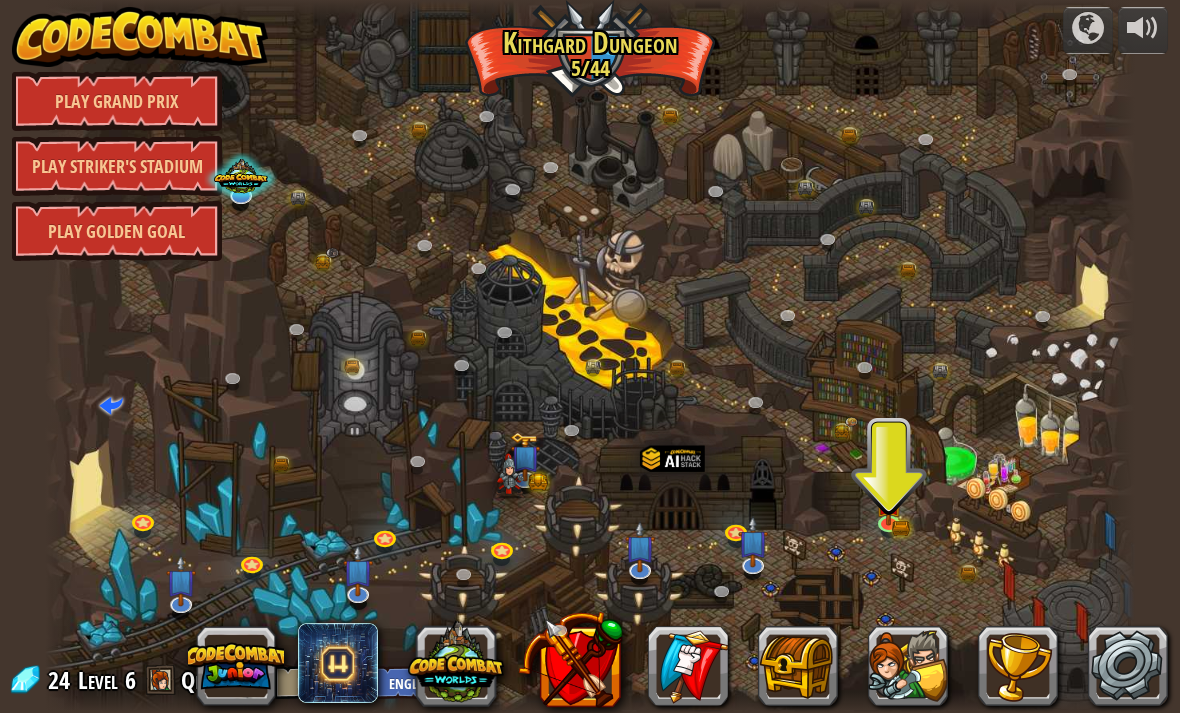 click on "Play Grand Prix" at bounding box center (117, 101) 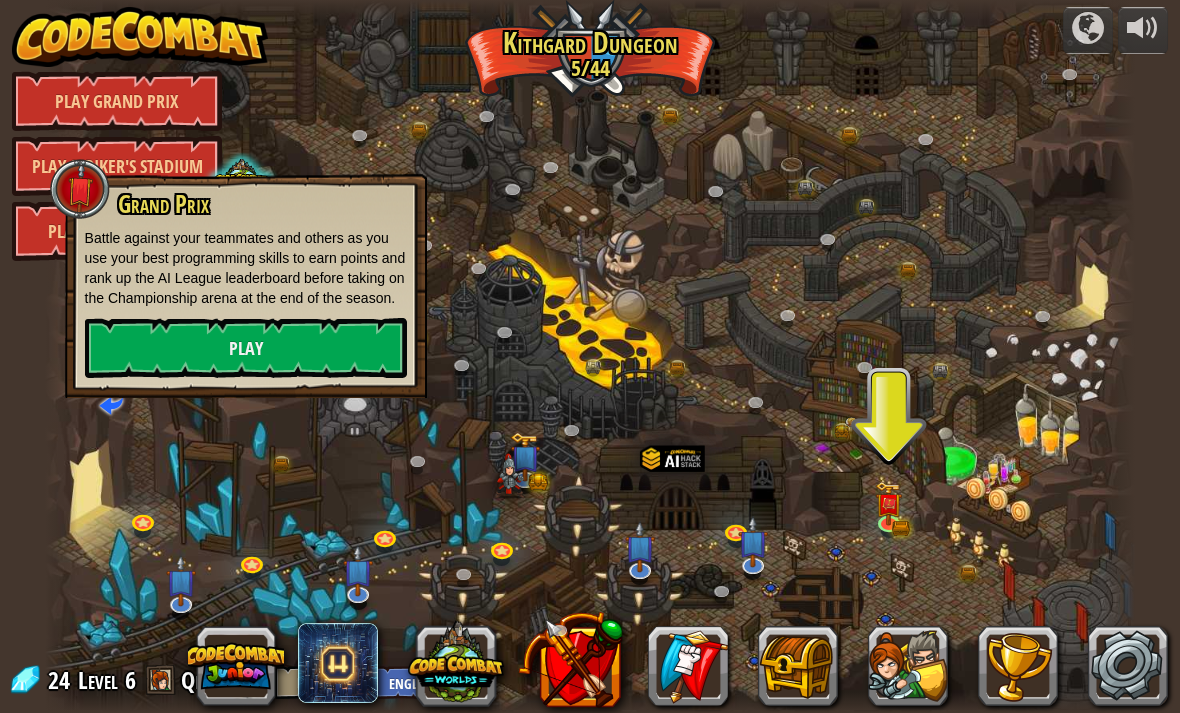 click at bounding box center (590, 356) 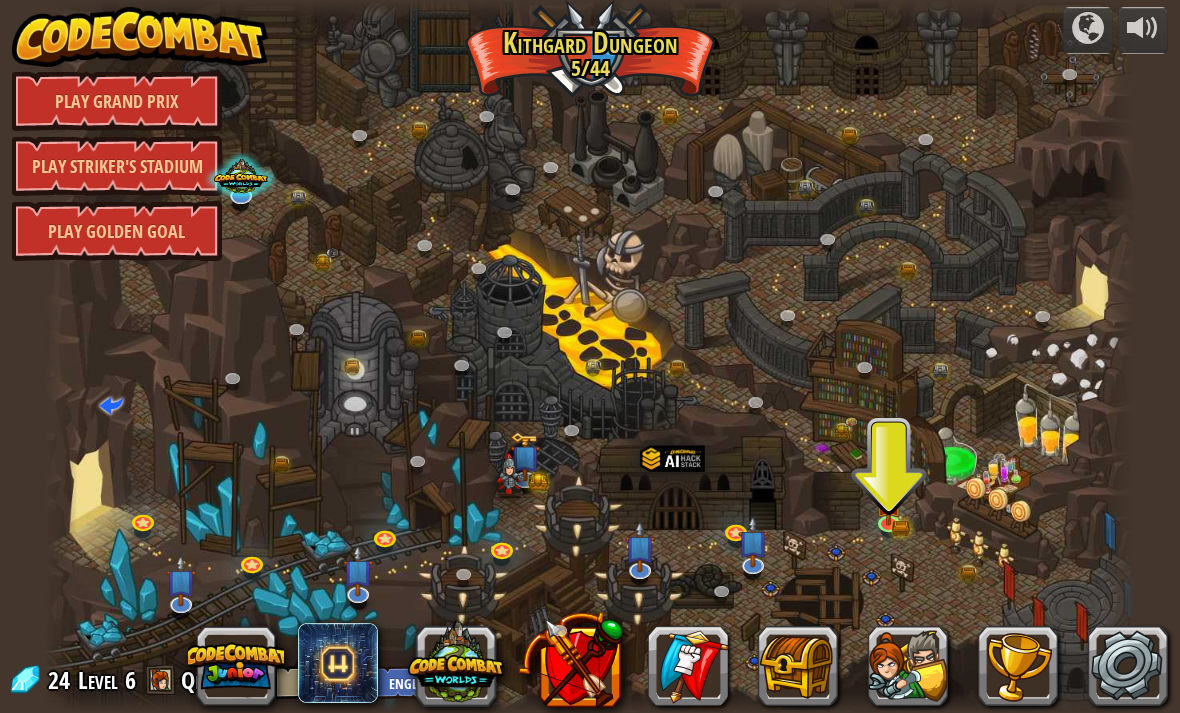 click at bounding box center (338, 663) 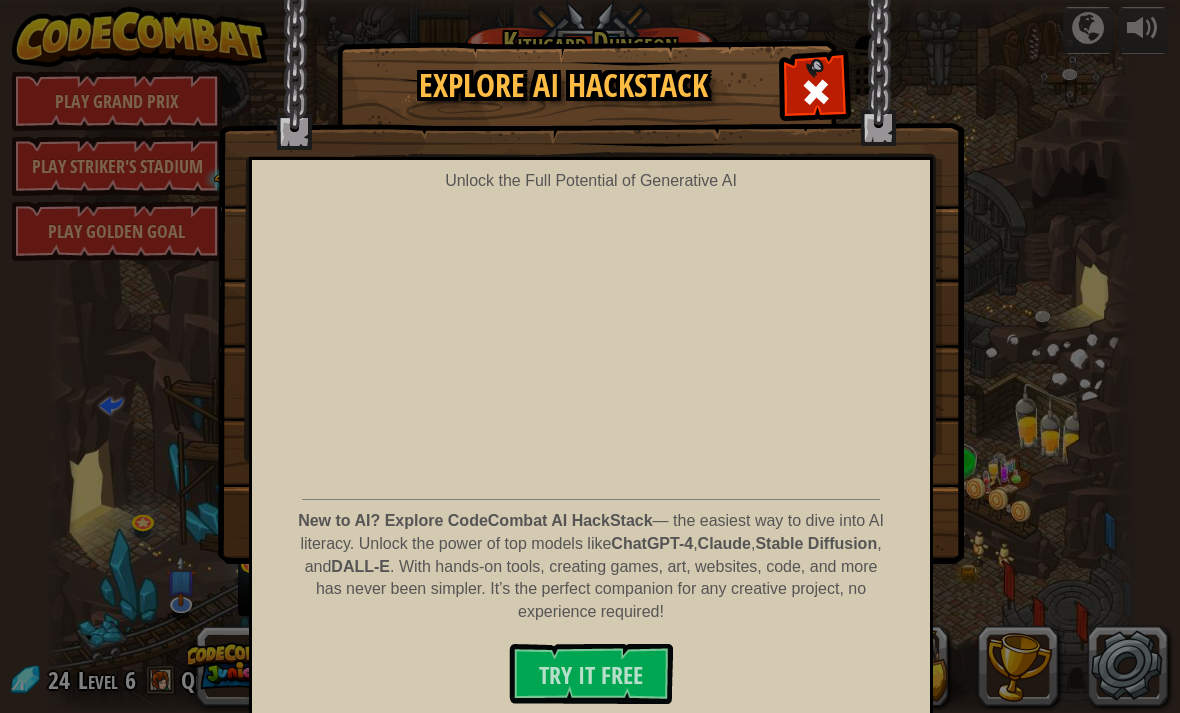 scroll, scrollTop: 17, scrollLeft: 0, axis: vertical 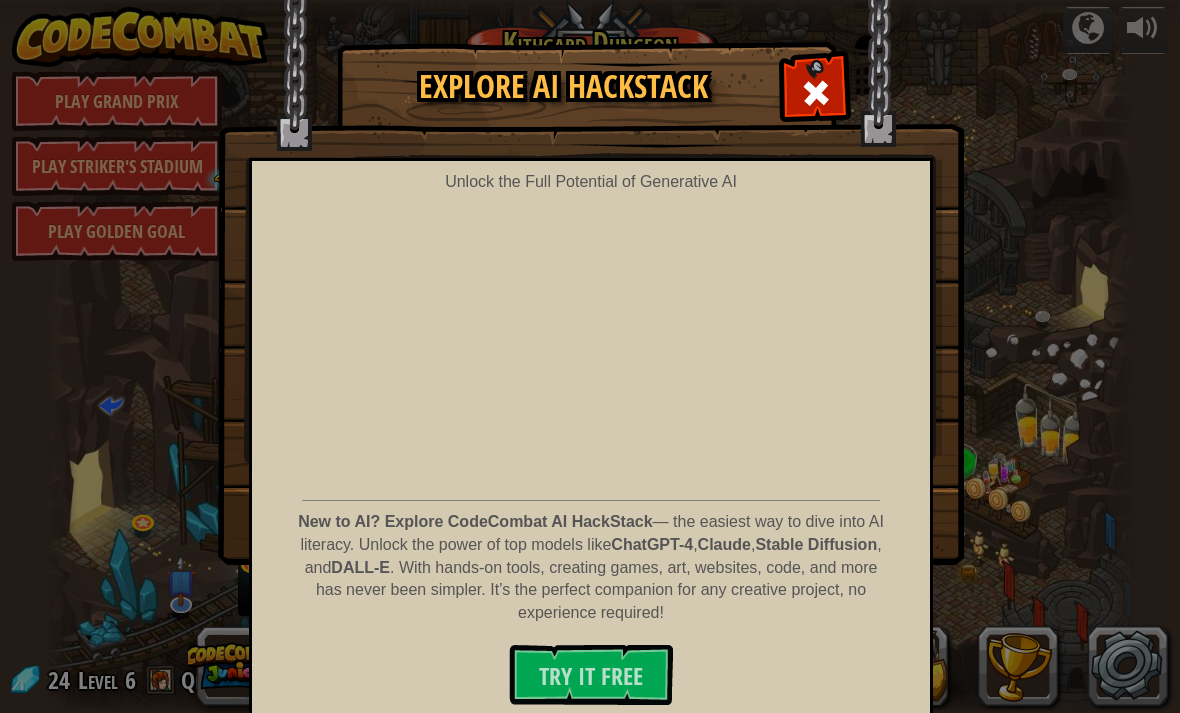 click on "Try It Free" at bounding box center [591, 676] 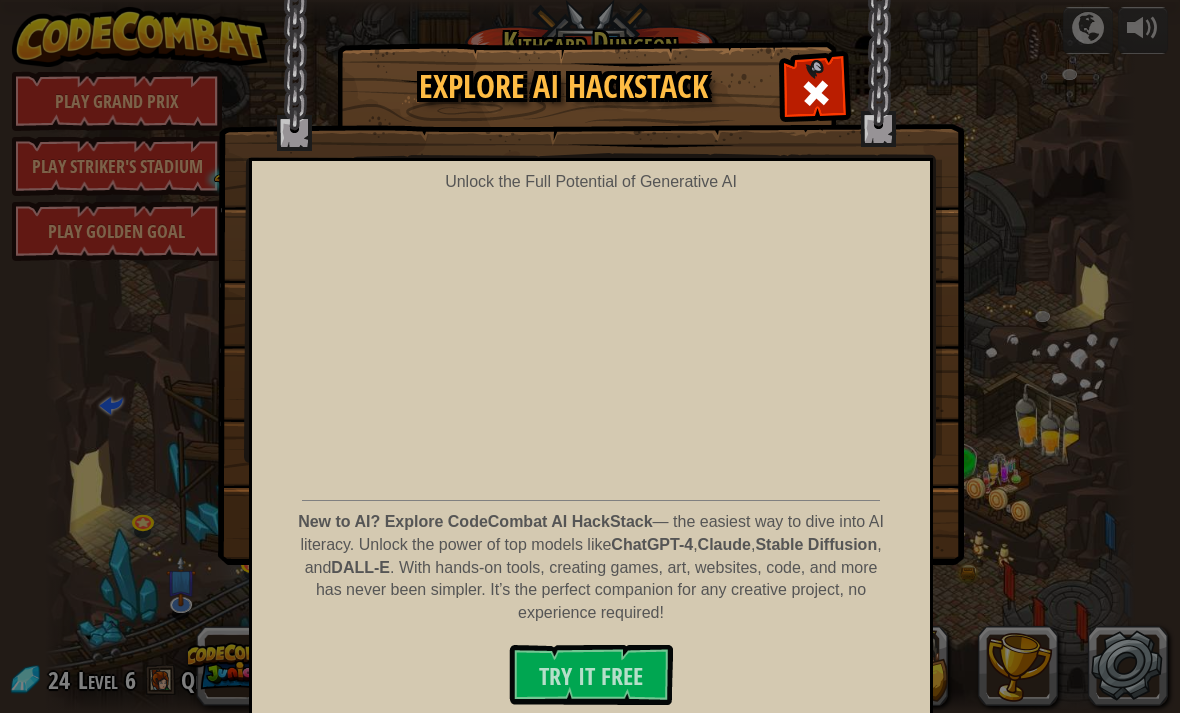 click at bounding box center [816, 93] 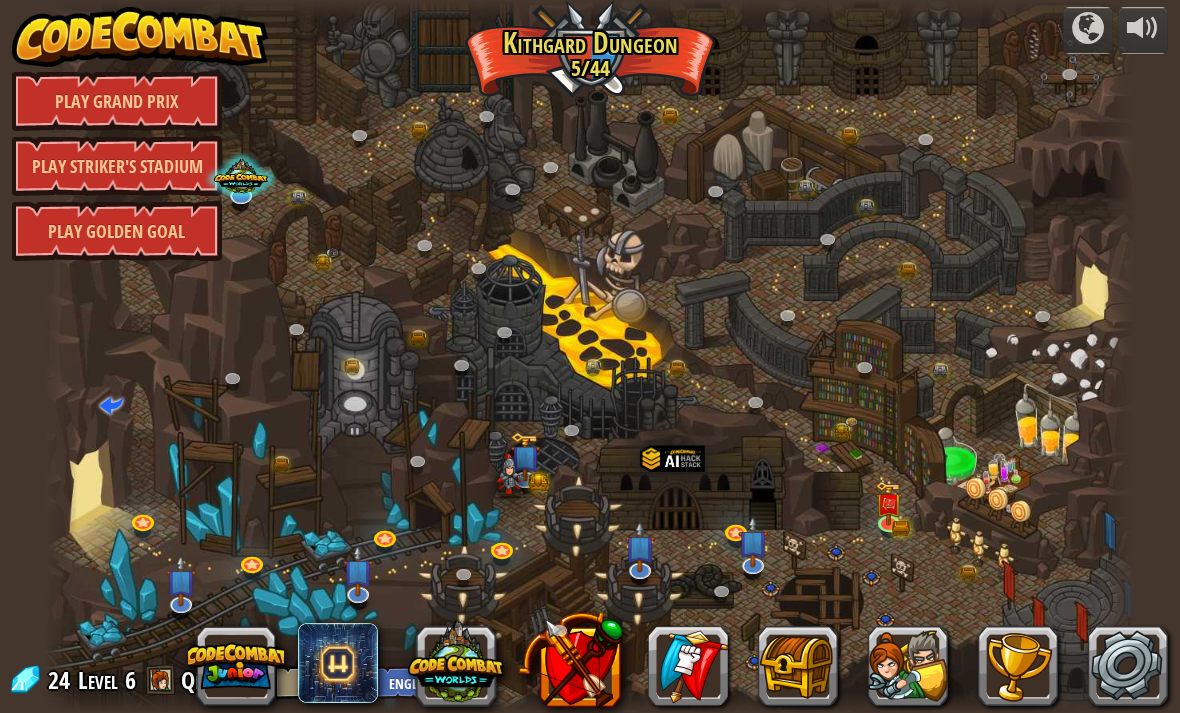 click at bounding box center (798, 666) 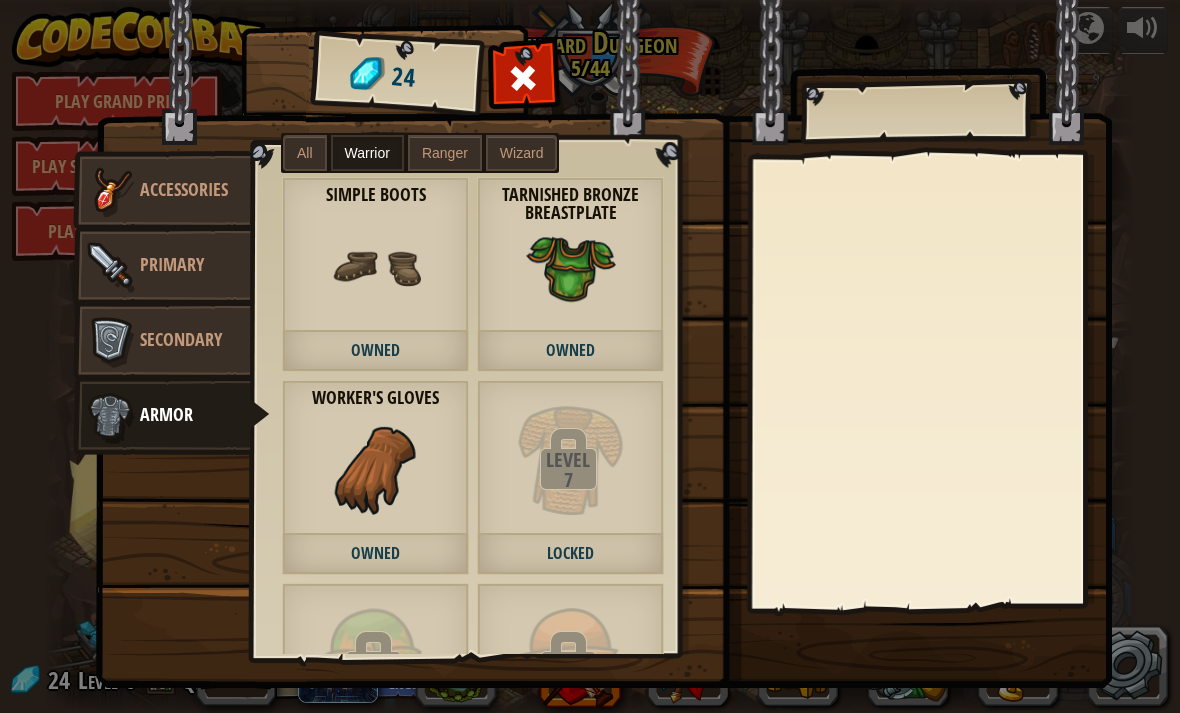scroll, scrollTop: 0, scrollLeft: 0, axis: both 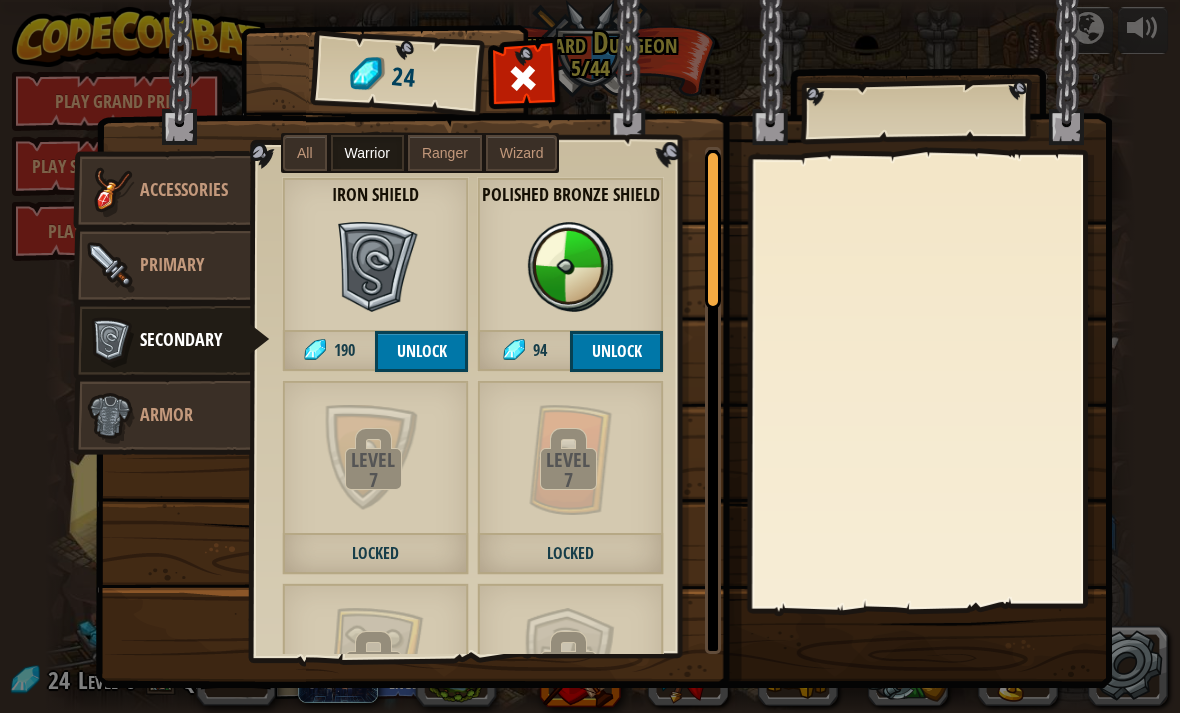 click at bounding box center (928, 381) 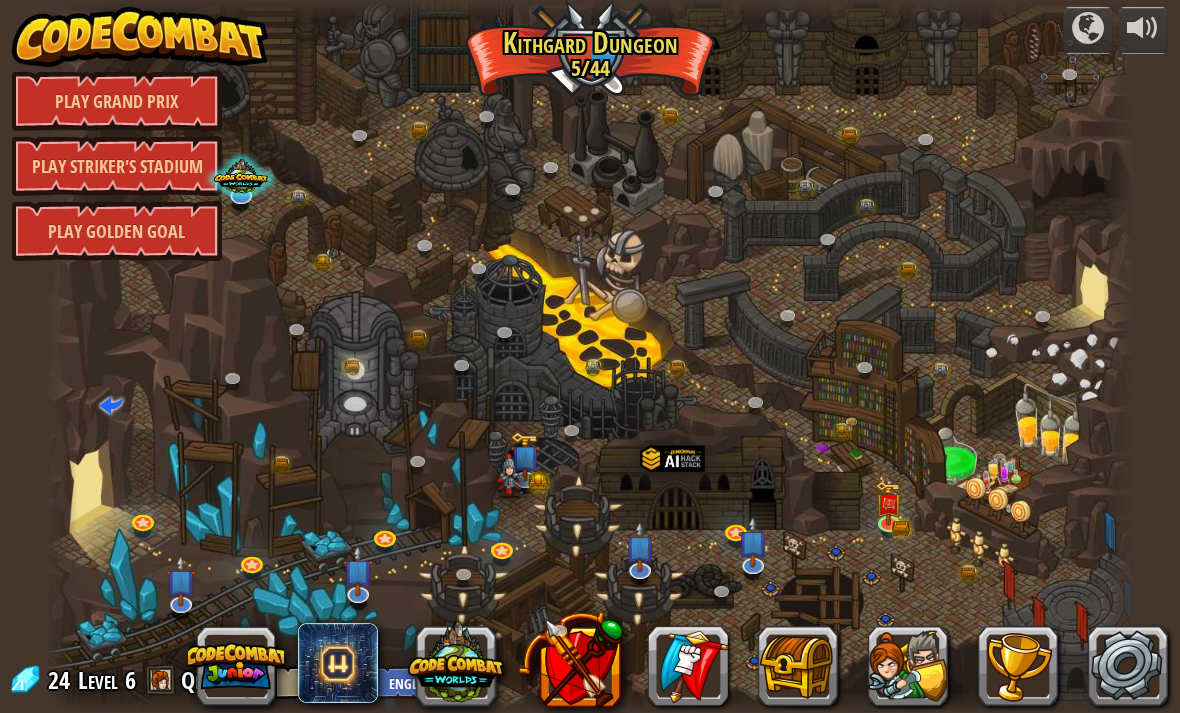 click at bounding box center [753, 541] 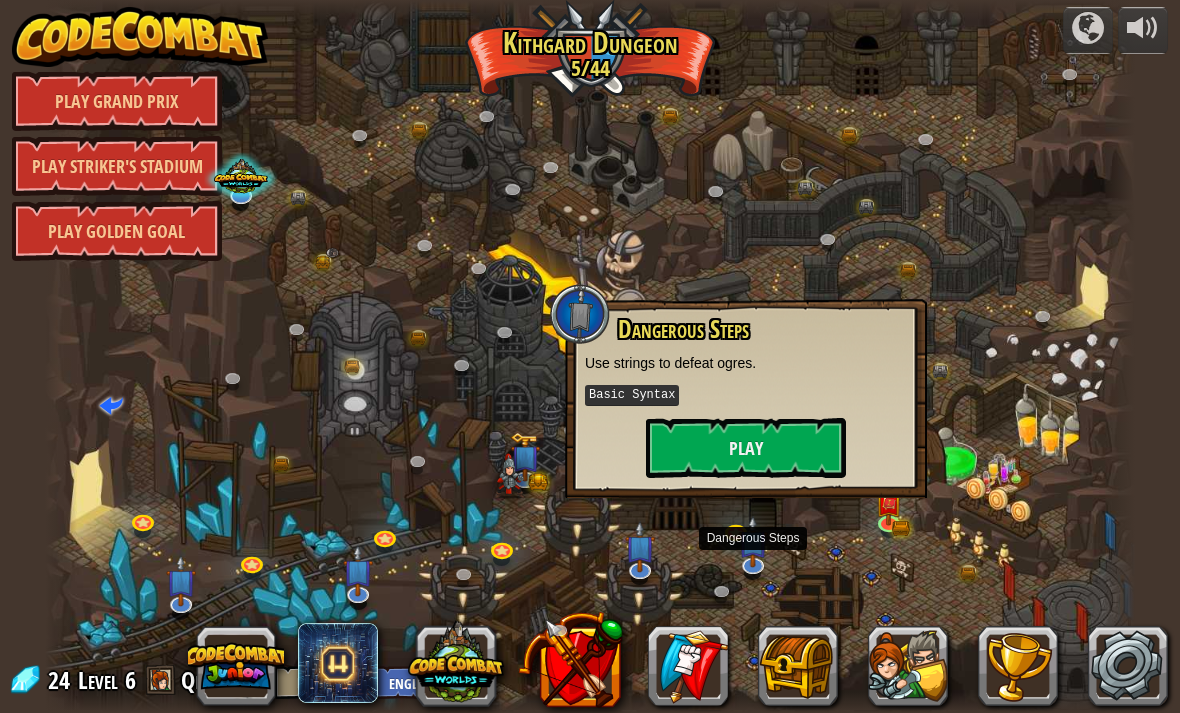 click at bounding box center [590, 356] 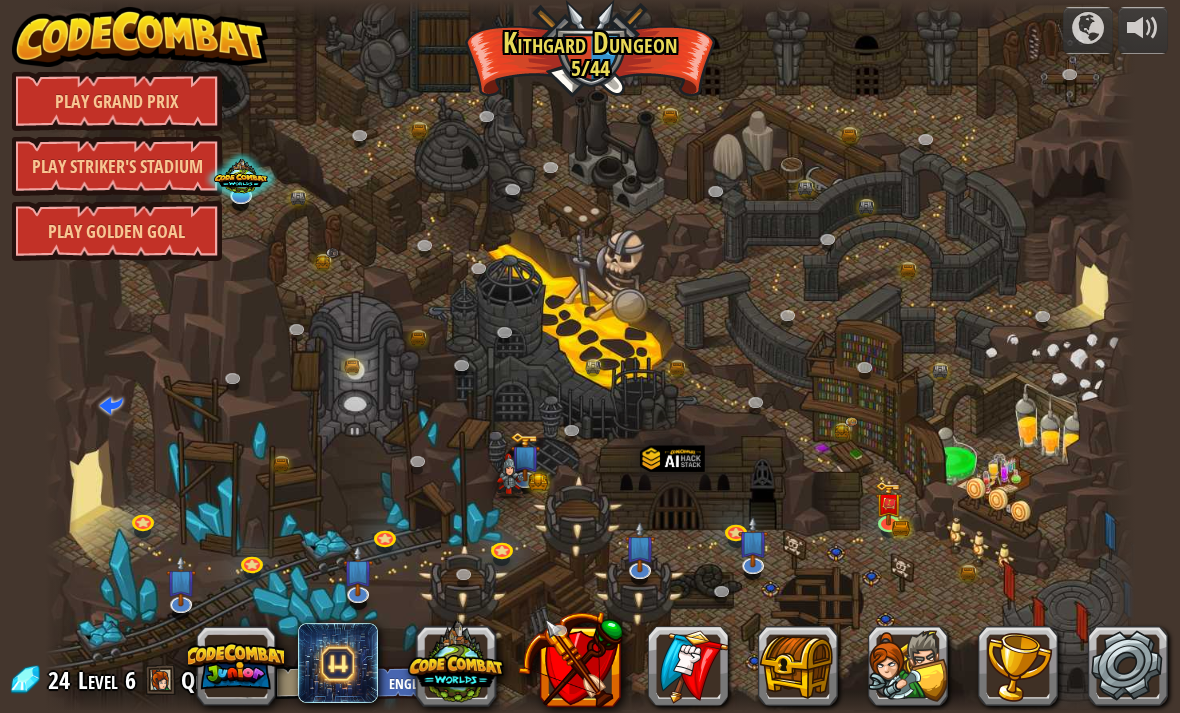 click at bounding box center [387, 540] 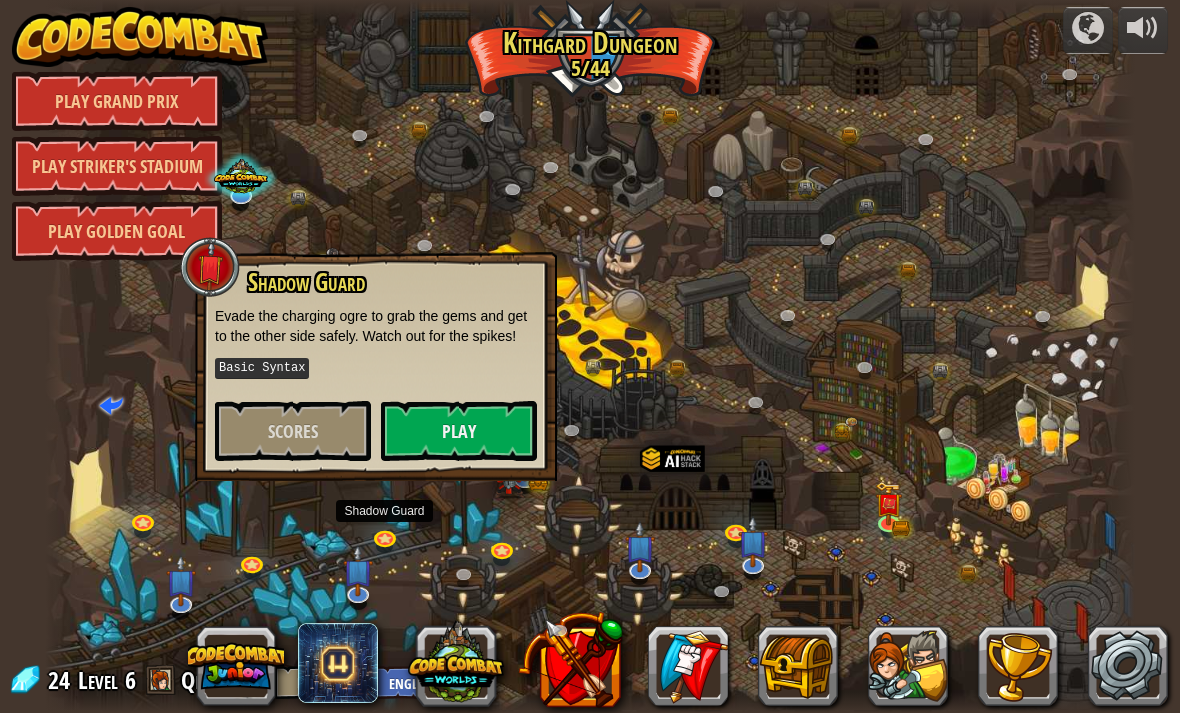 click on "Play" at bounding box center (459, 431) 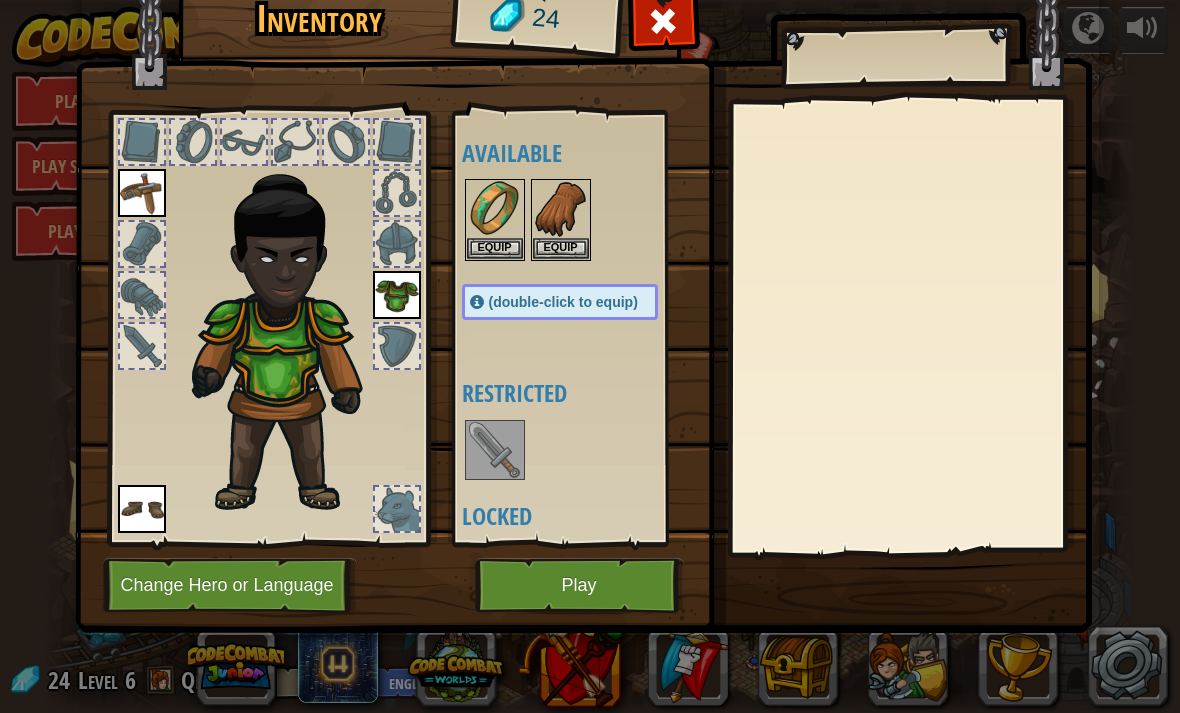 click on "Equip" at bounding box center [495, 248] 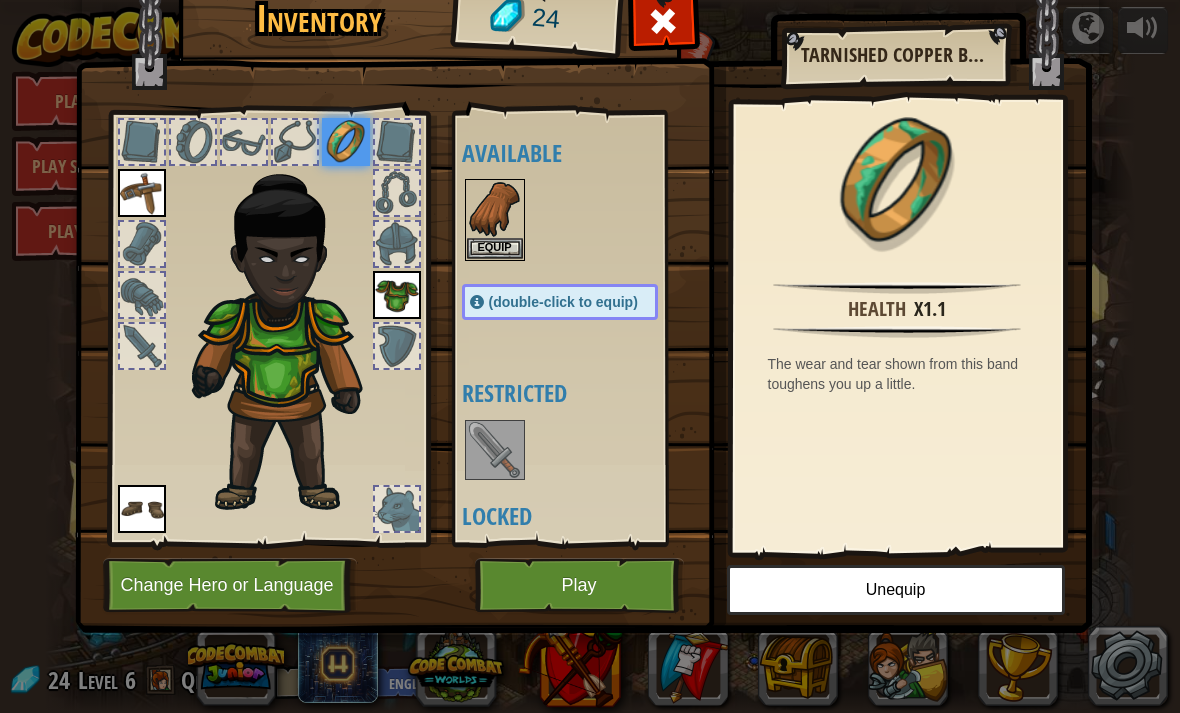 click on "Equip" at bounding box center (495, 248) 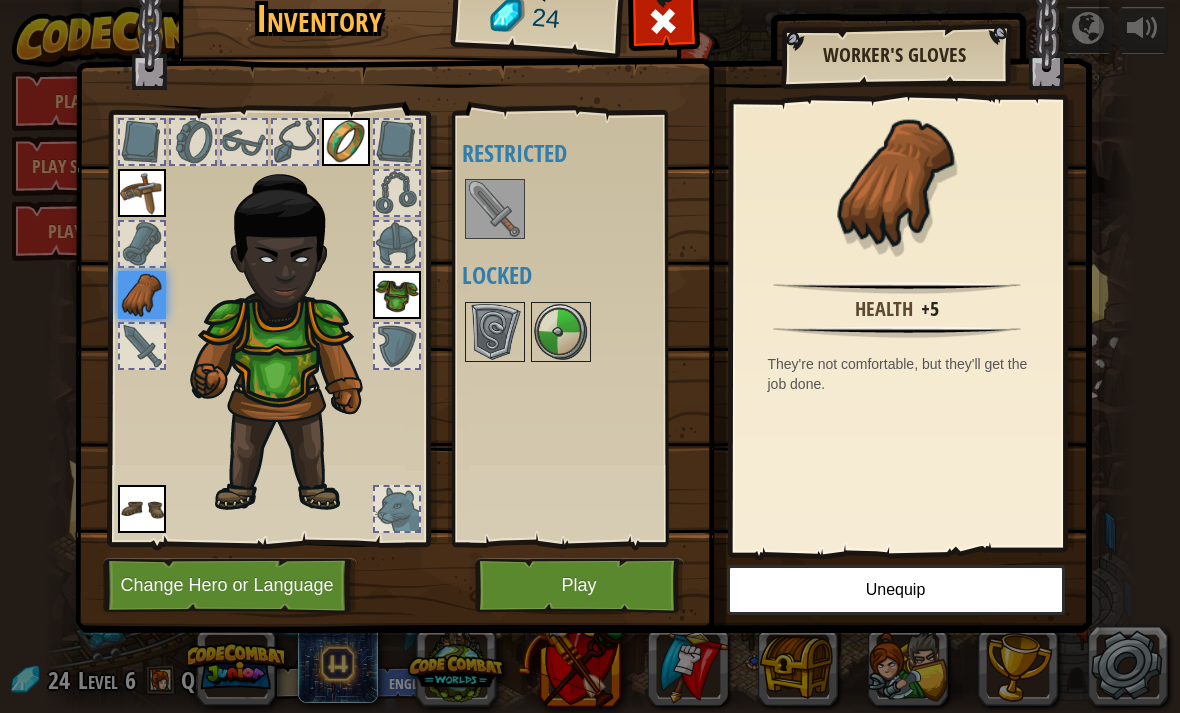 click on "Play" at bounding box center [579, 585] 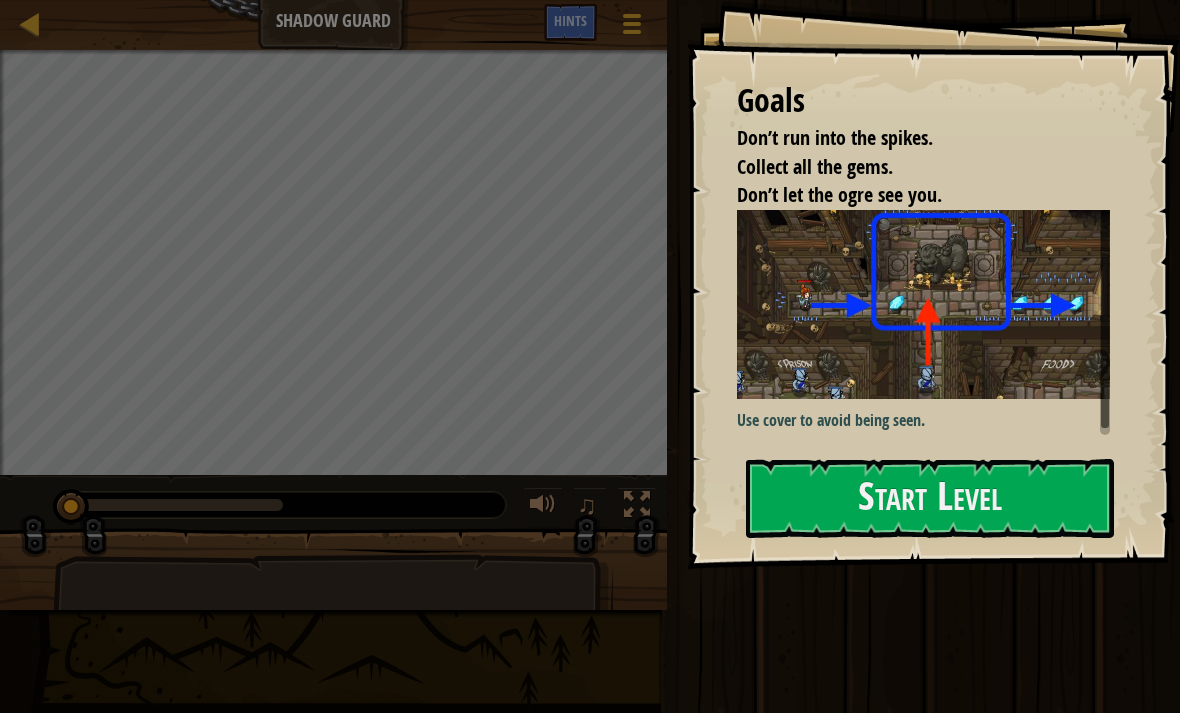 click on "Start Level" at bounding box center (930, 498) 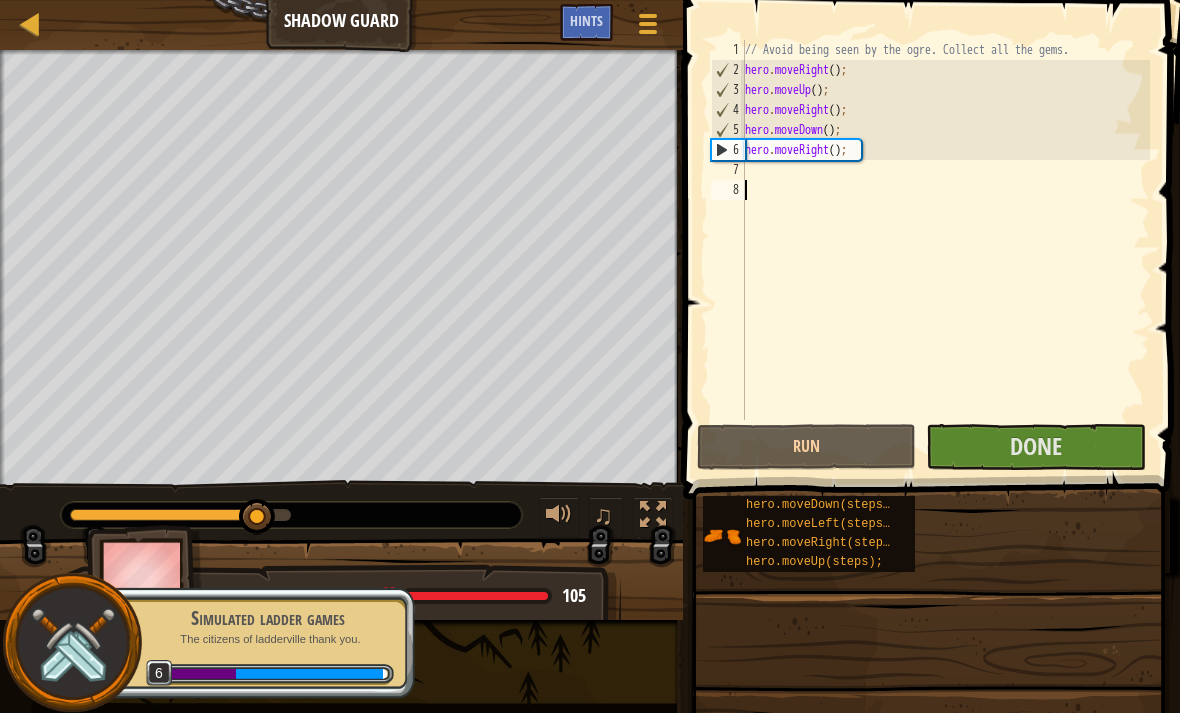 click on "Done" at bounding box center [1035, 447] 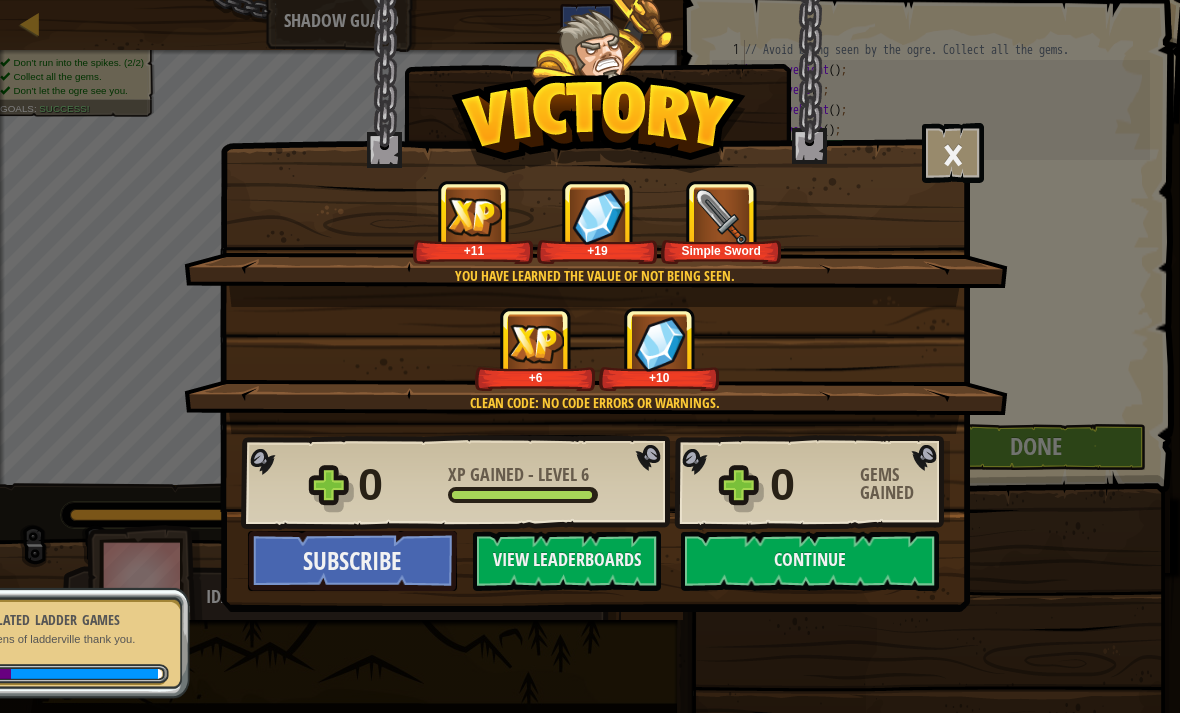 click on "Continue" at bounding box center (810, 561) 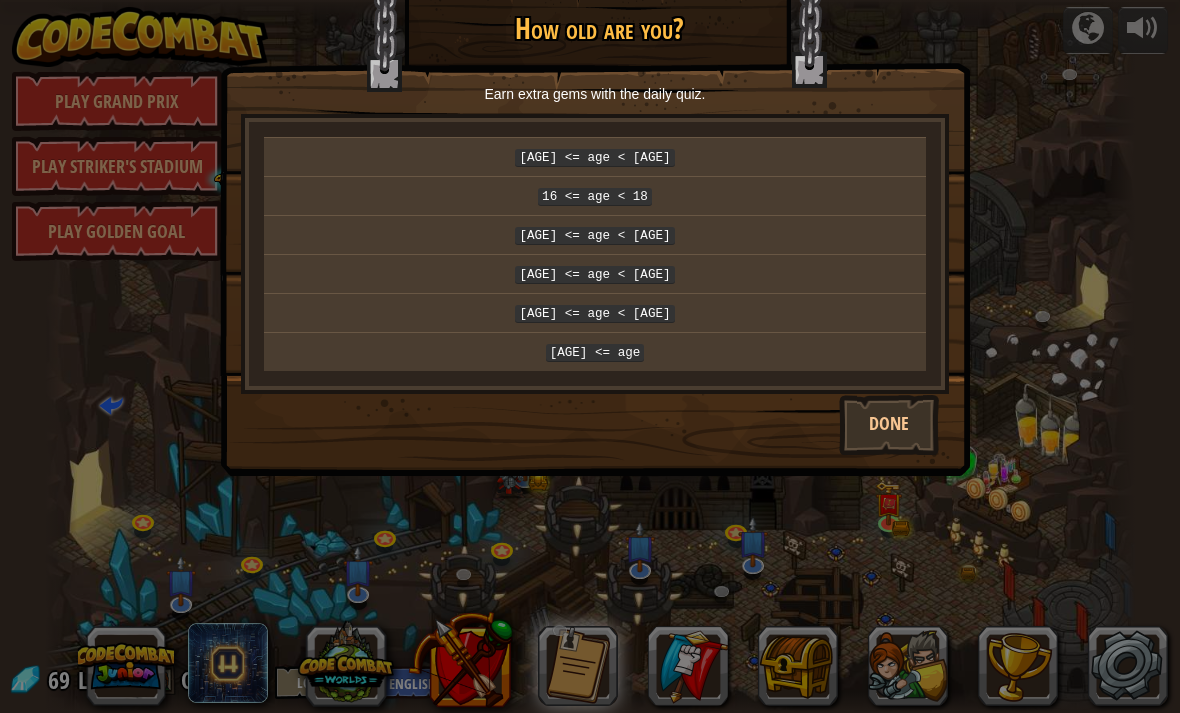 click on "[AGE] <= age" at bounding box center (595, 351) 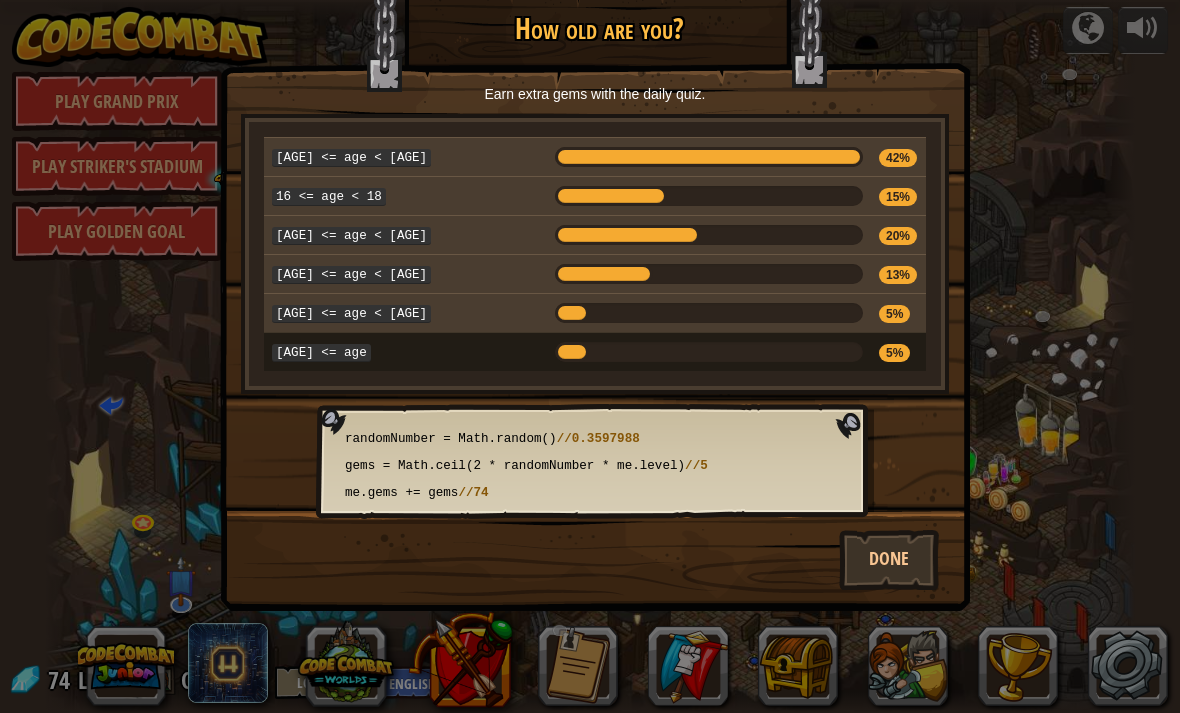 click on "Done" at bounding box center (889, 560) 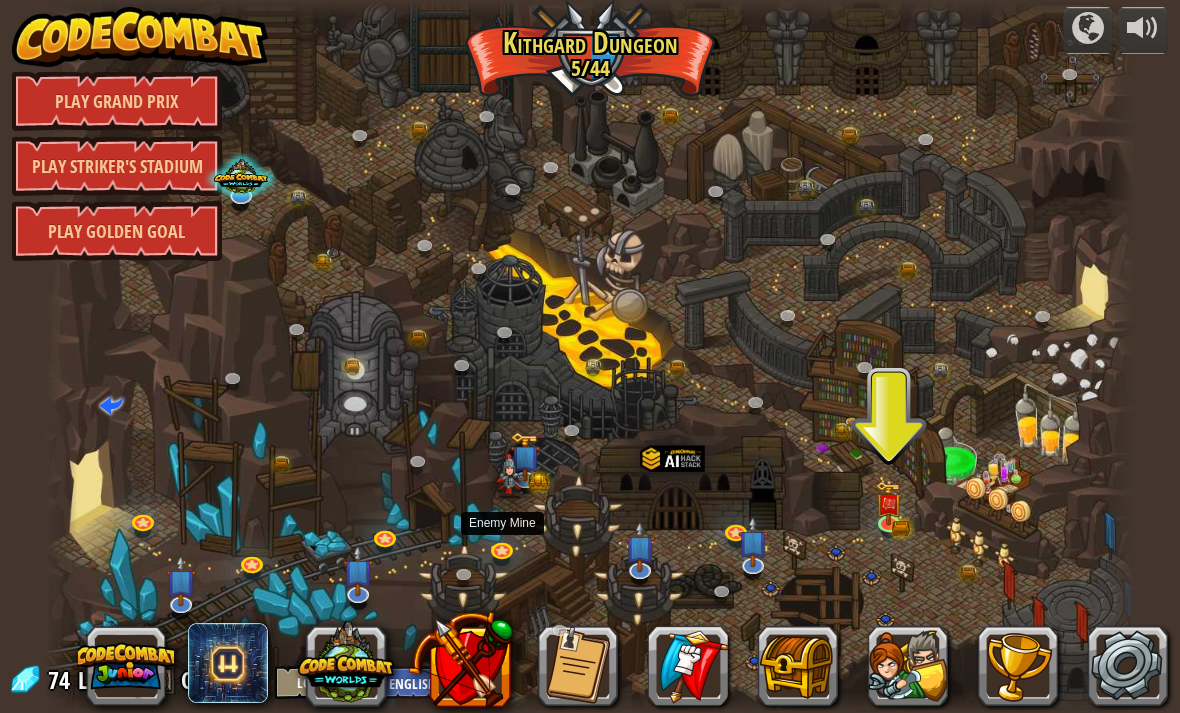 click at bounding box center (504, 553) 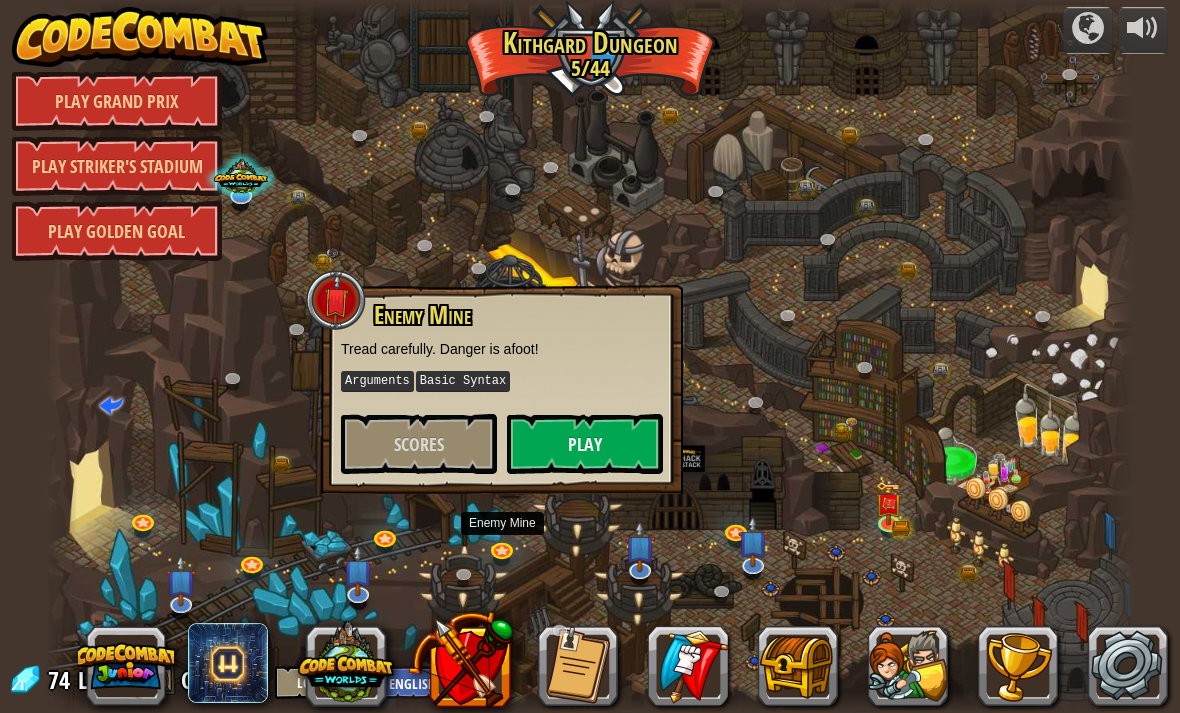 click on "Play" at bounding box center (585, 444) 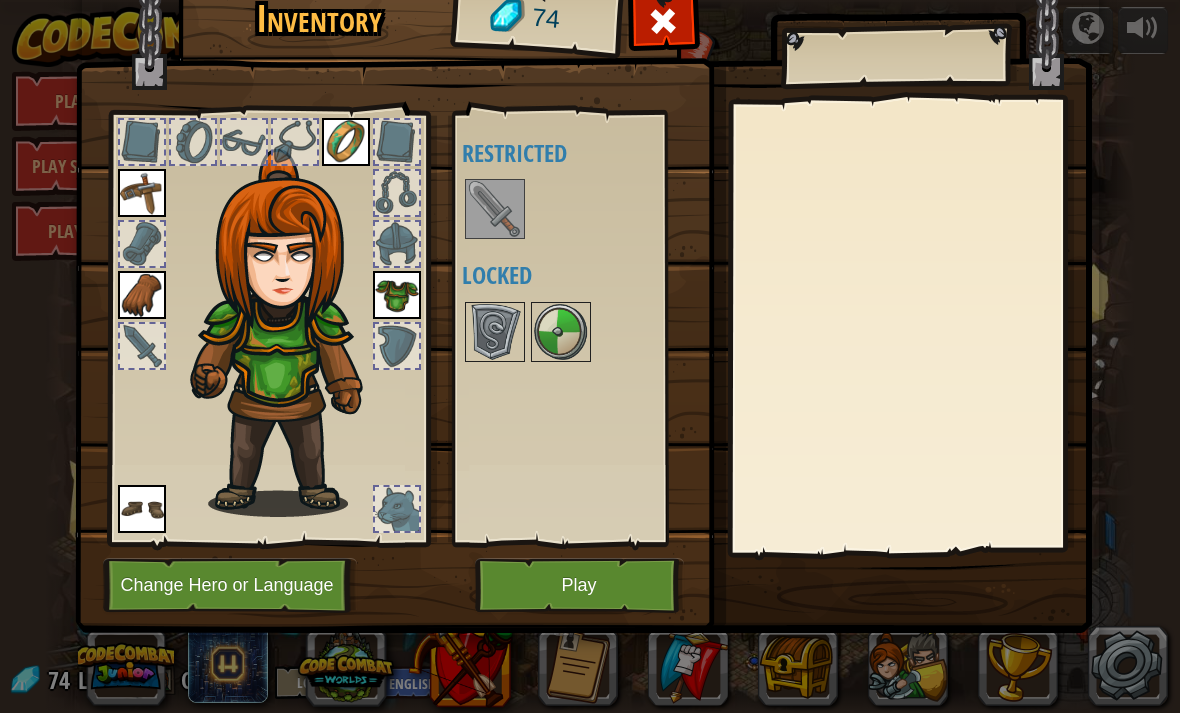 click at bounding box center (663, 21) 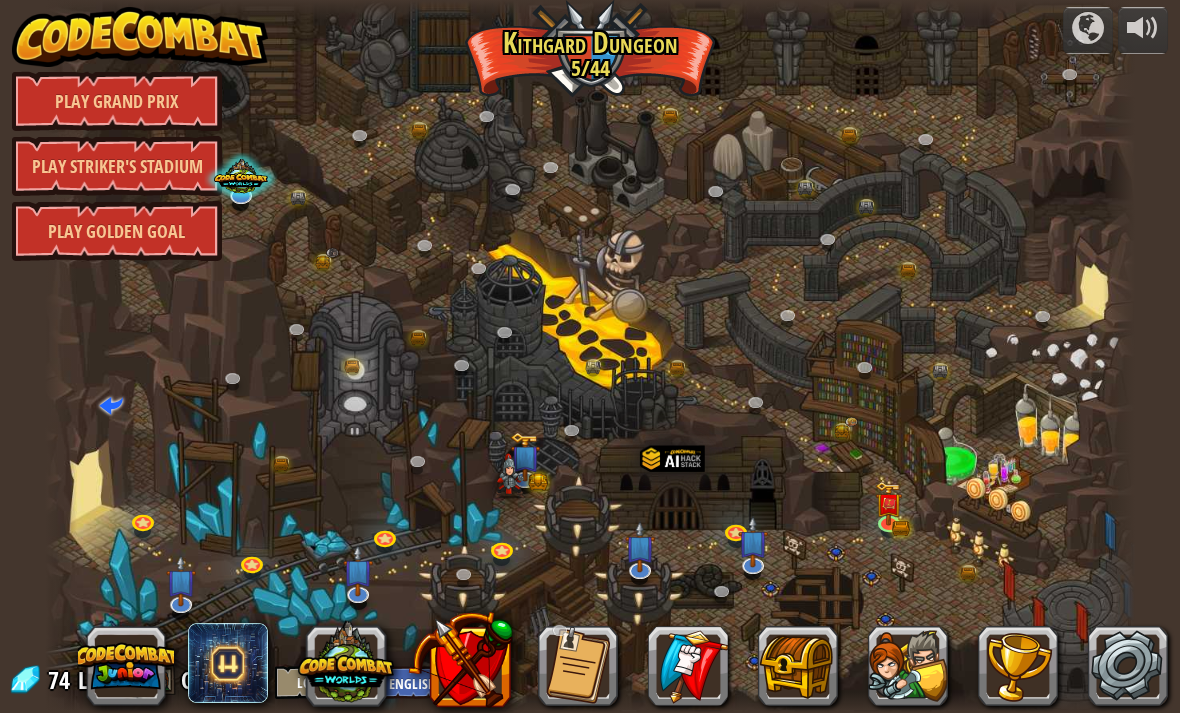 click at bounding box center [908, 666] 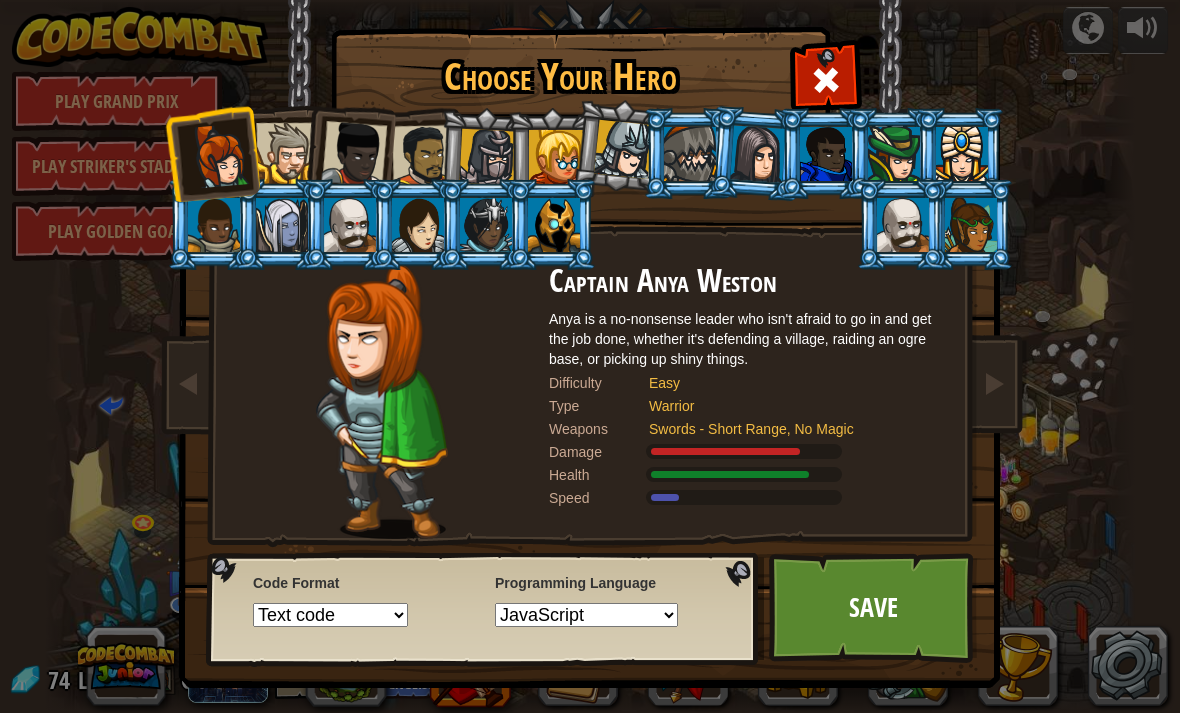 click at bounding box center (423, 156) 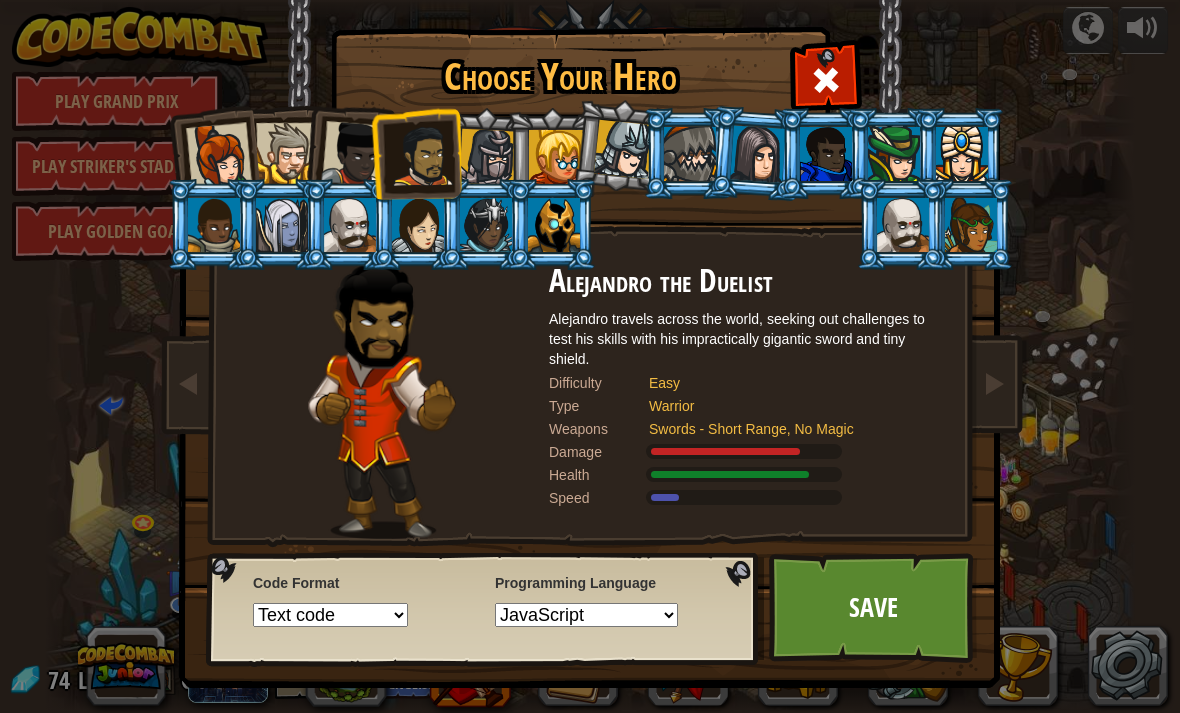 click on "Choose Your Hero 74 Captain [FIRST] [LAST] [FIRST] is a no-nonsense leader who isn't afraid to go in and get the job done, whether it's defending a village, raiding an ogre base, or picking up shiny things. Difficulty Easy Type Warrior Weapons Swords - Short Range, No Magic Damage Health Speed Sir [FIRST] [LAST] A mighty warrior. [FIRST] loves just three things: exploring, building stuff, and combat. He's tough but slow. Difficulty Easy Type Warrior Weapons Swords - Short Range, No Magic Damage Health Speed Lady [FIRST] [LAST] Lady [FIRST] [LAST] is a champion of the people, questing for justice across all the lands. No one knows what she does in her spare time. Difficulty Easy Type Warrior Weapons Swords - Short Range, No Magic Damage Health Speed [FIRST] the Duelist [FIRST] travels across the world, seeking out challenges to test his skills with his impractically gigantic sword and tiny shield. Difficulty Easy Type Warrior Weapons Swords - Short Range, No Magic Damage Health Speed [FIRST] [LAST] Difficulty" at bounding box center (590, 356) 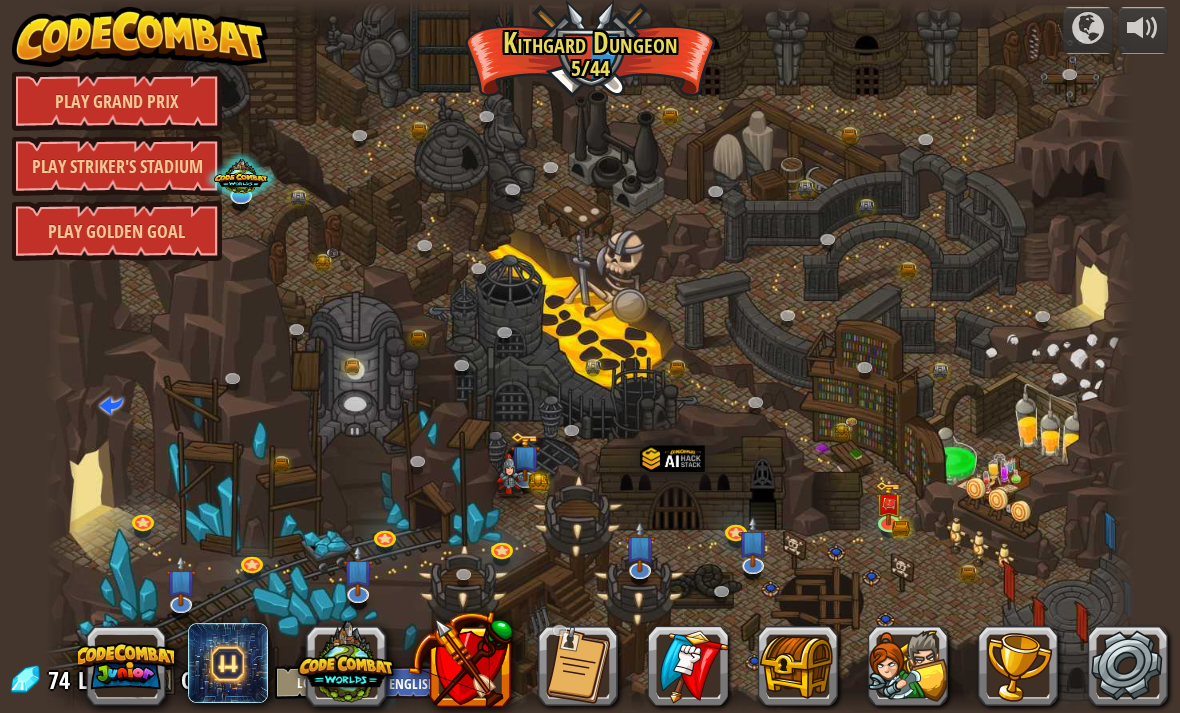 click at bounding box center [908, 666] 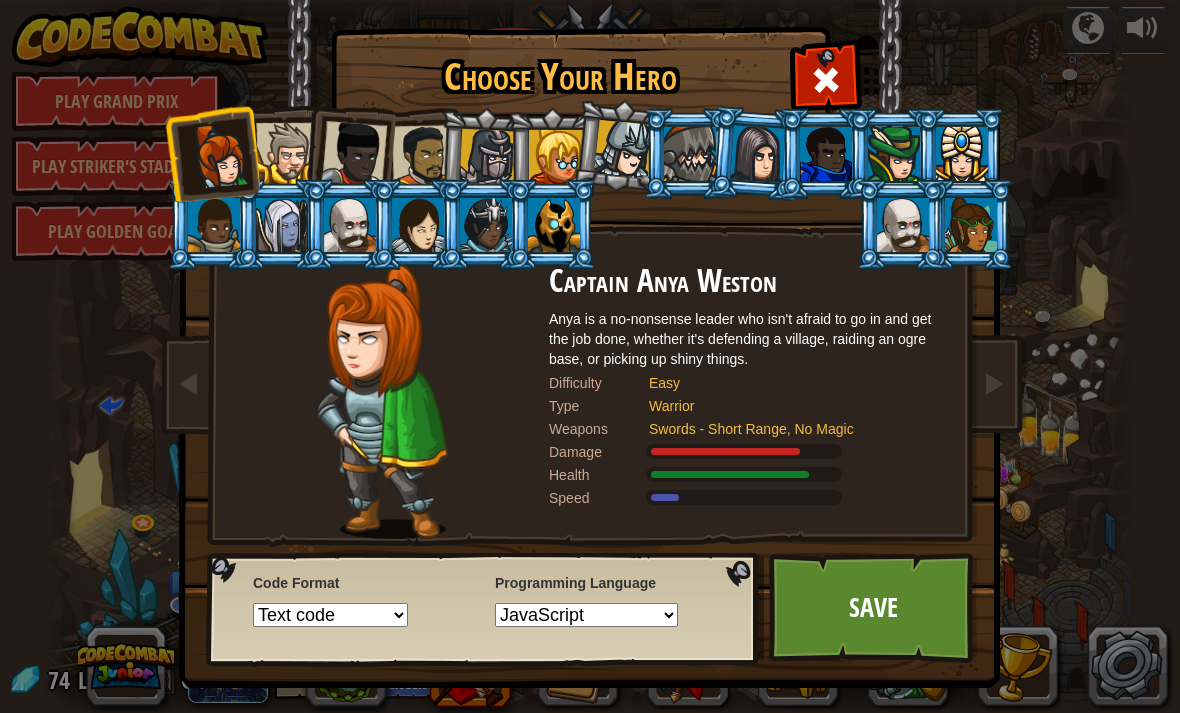 click at bounding box center [423, 156] 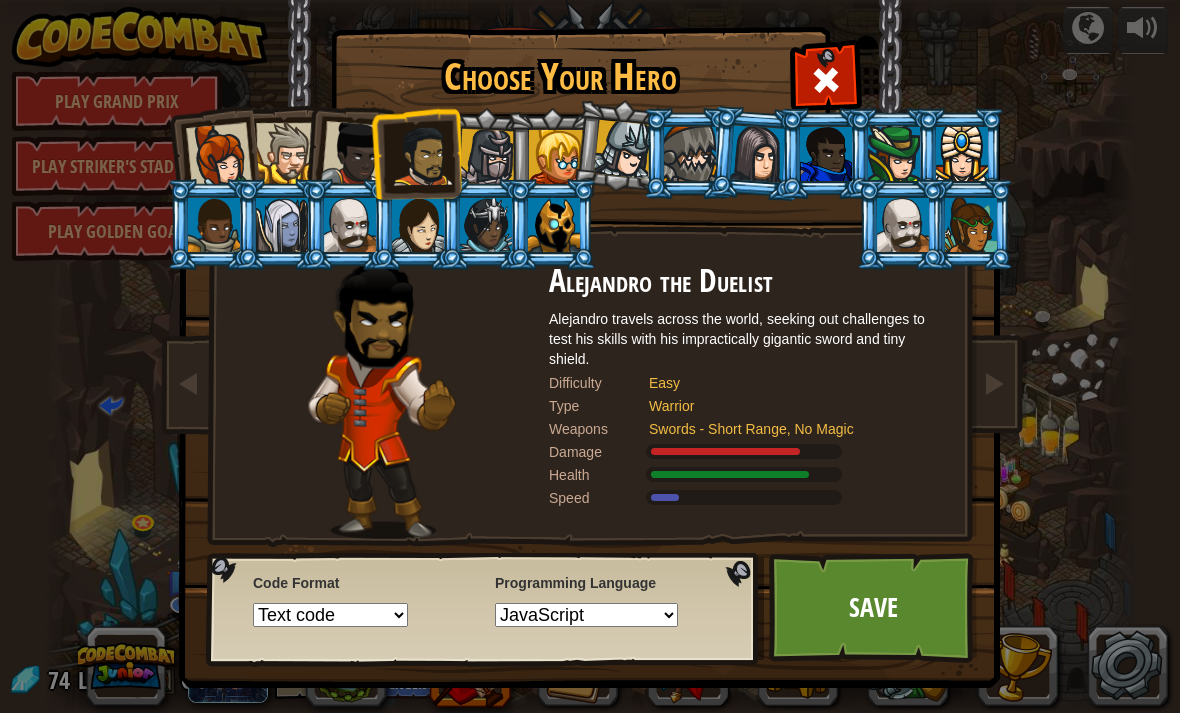 click at bounding box center [354, 154] 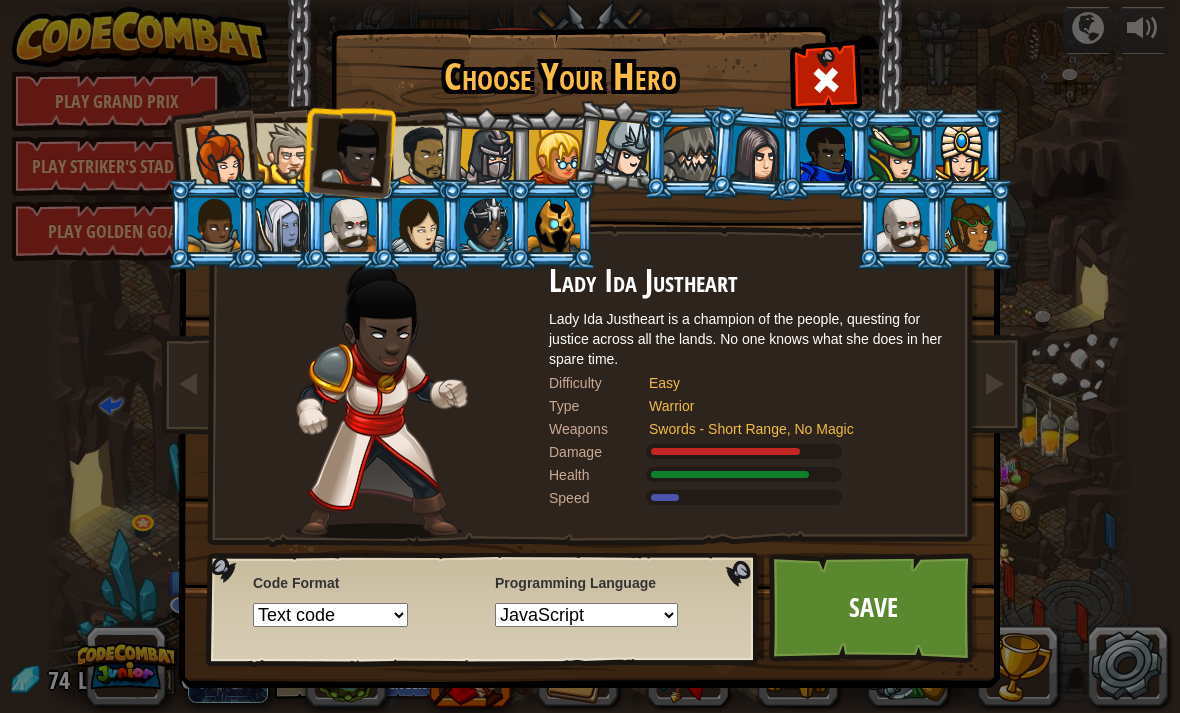 click on "Save" at bounding box center (873, 608) 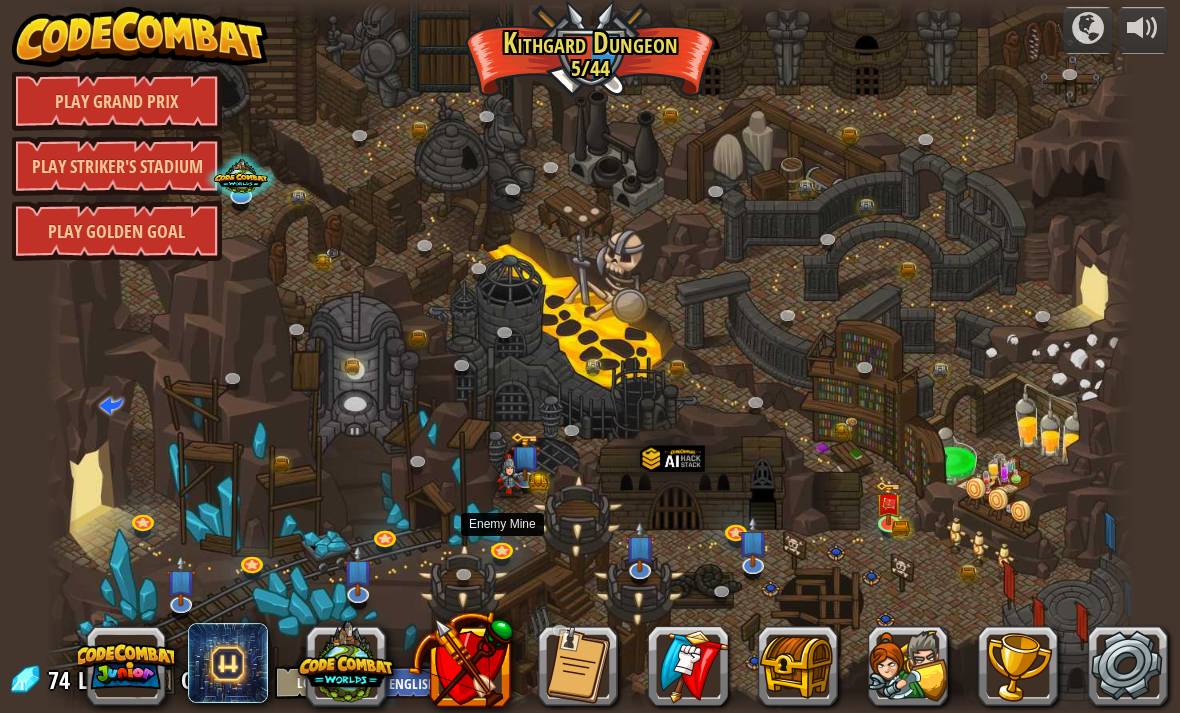 click at bounding box center [504, 553] 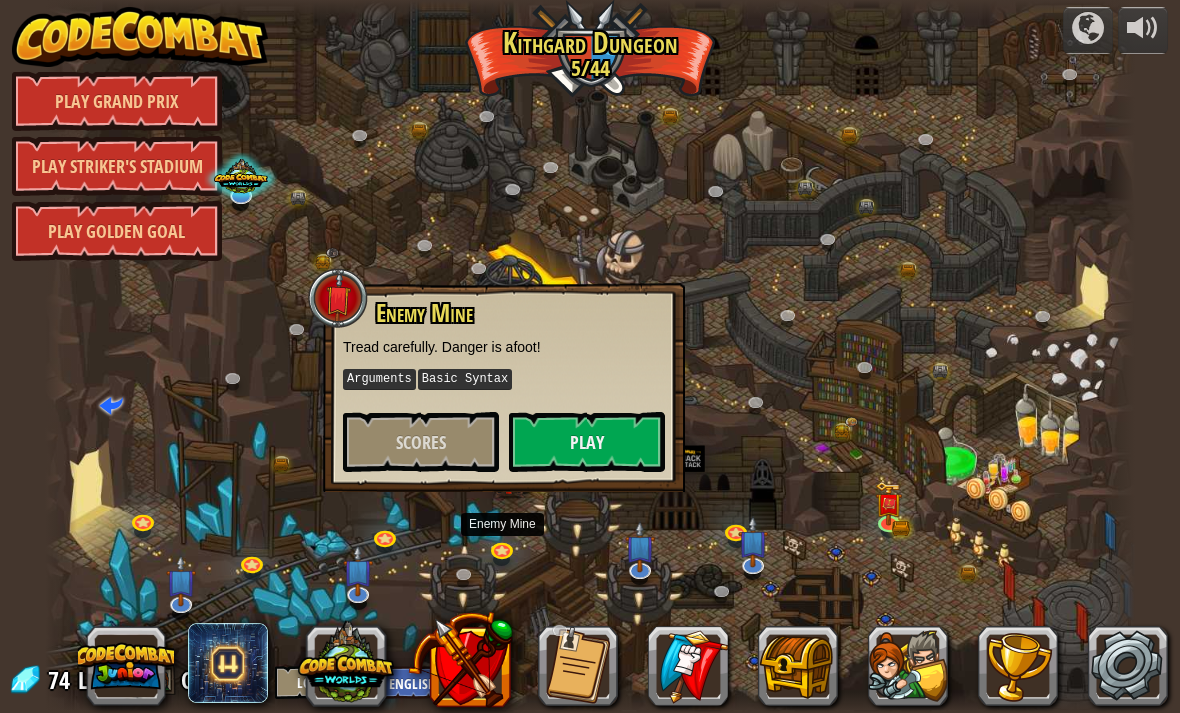 click on "Play" at bounding box center (587, 442) 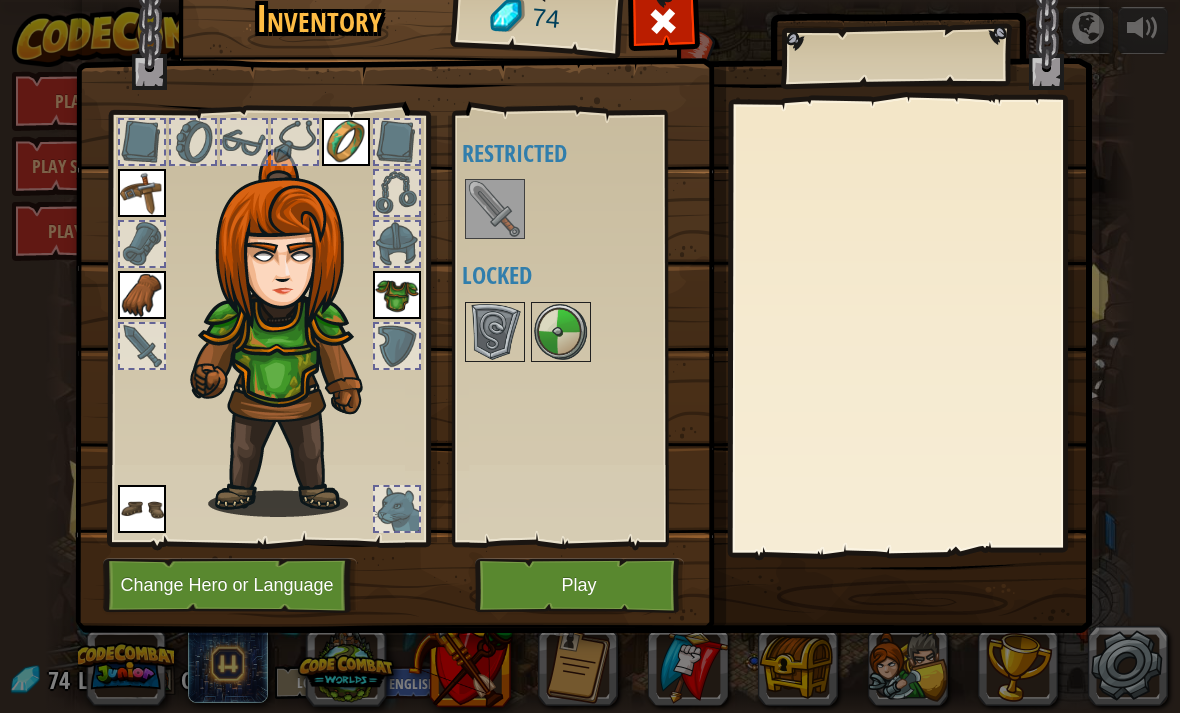 click at bounding box center (583, 270) 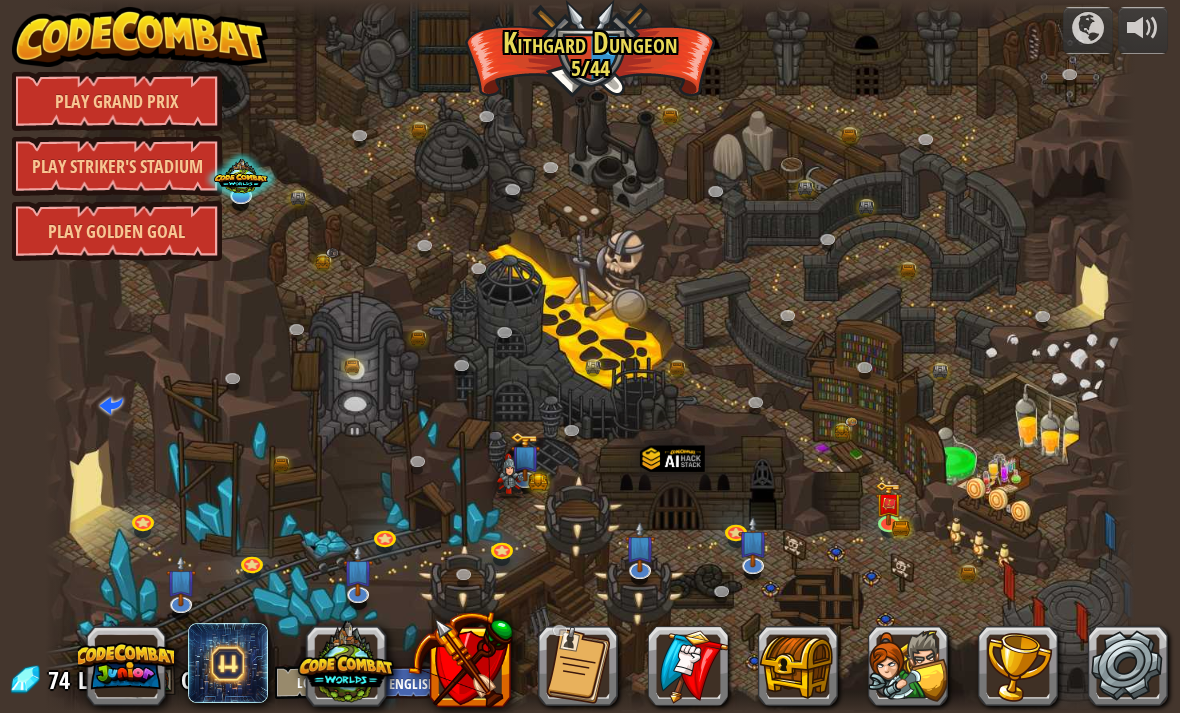 click at bounding box center [908, 666] 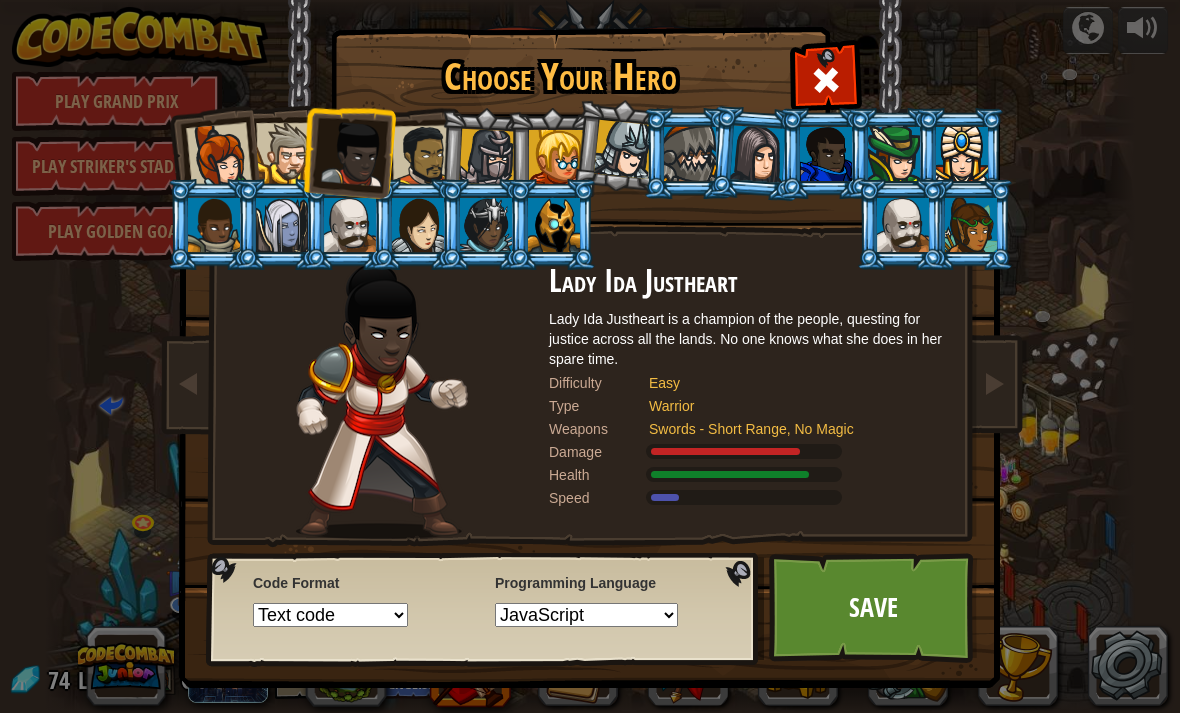 click at bounding box center [423, 156] 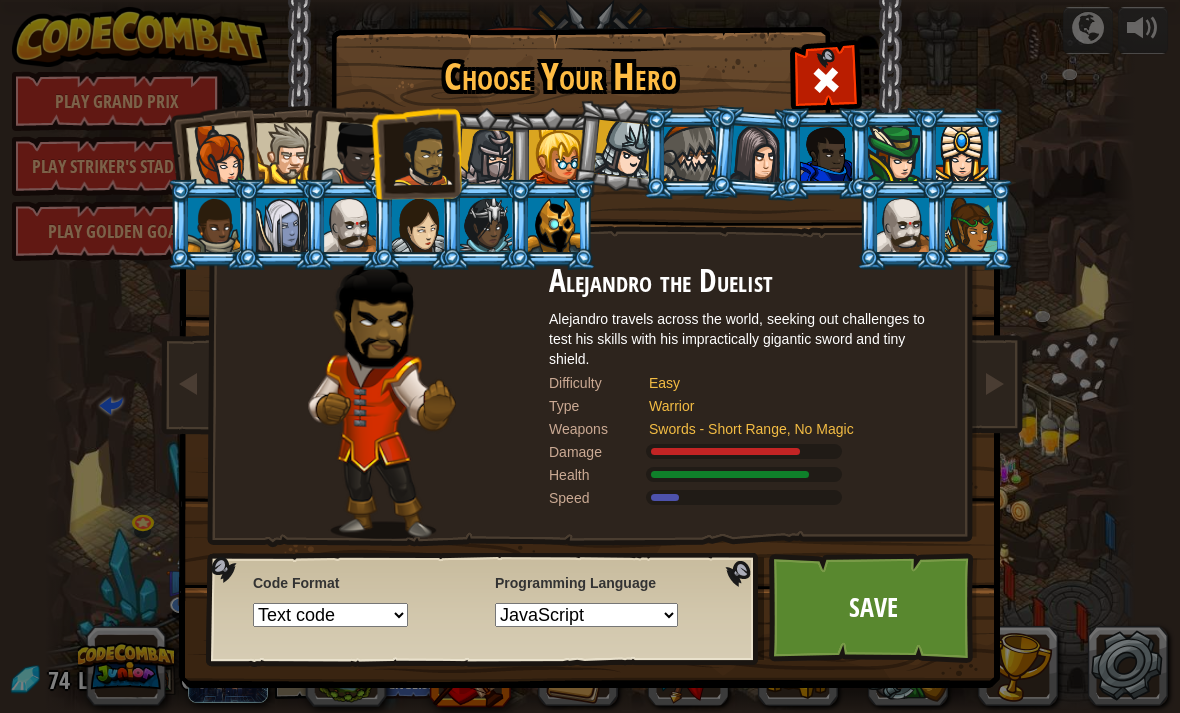 click at bounding box center [354, 154] 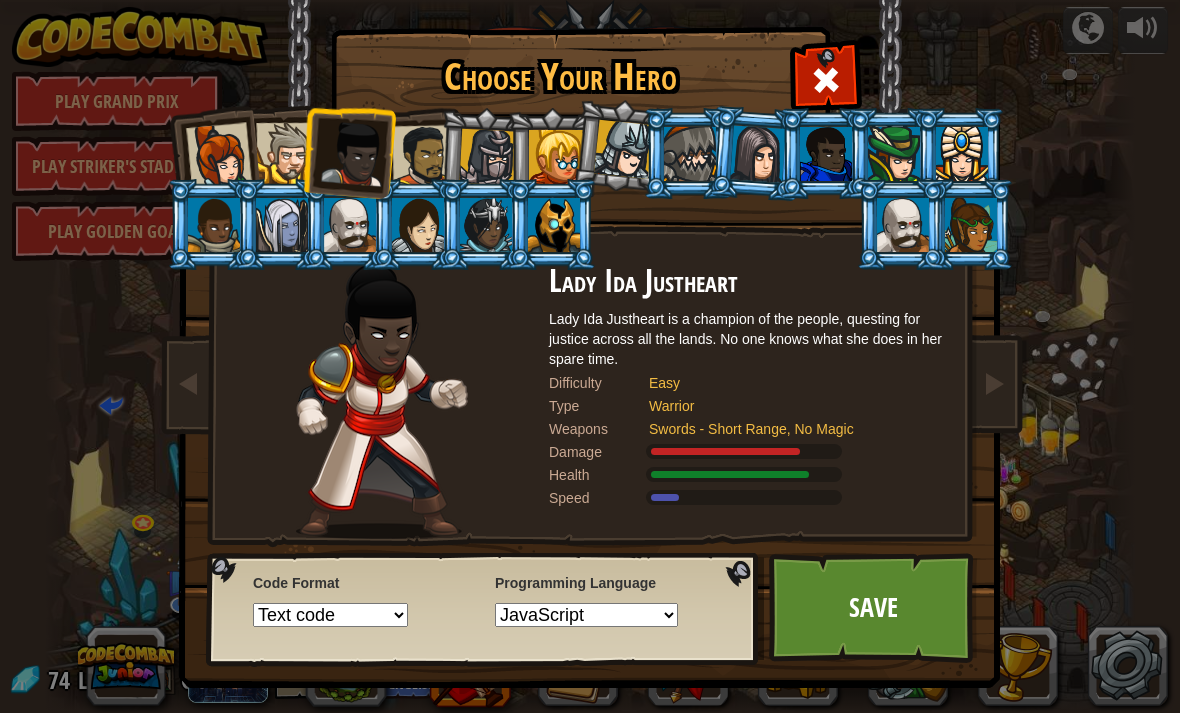 click at bounding box center (286, 153) 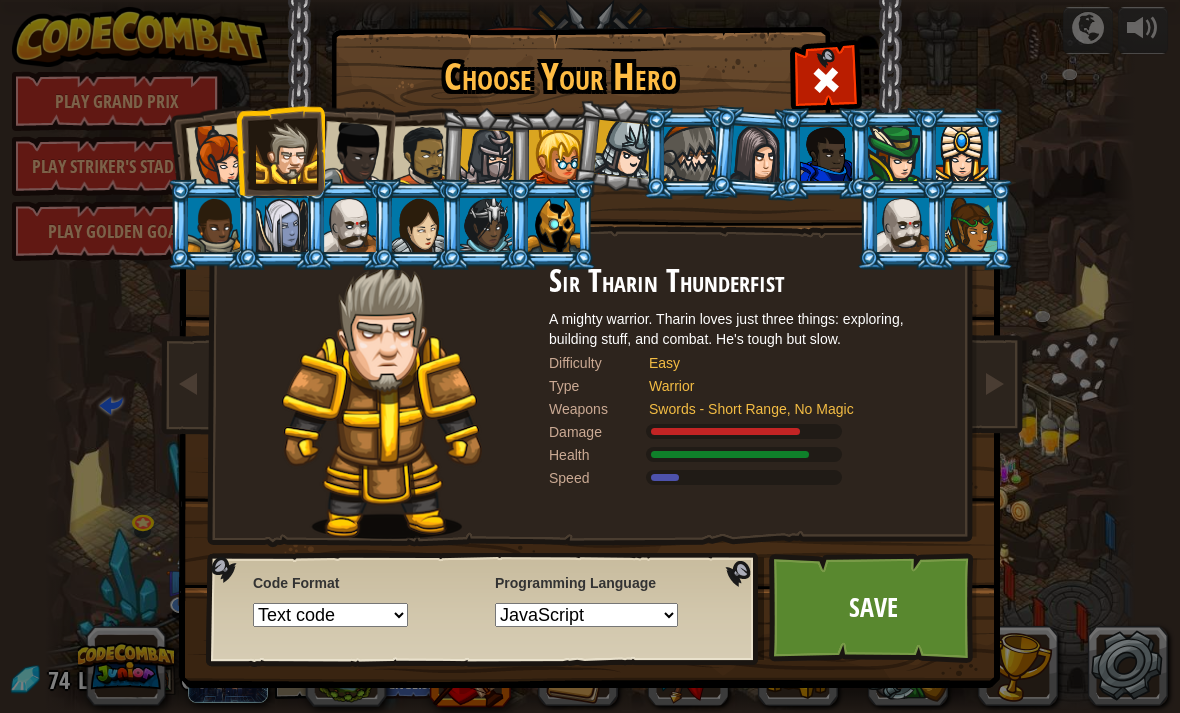click at bounding box center [423, 156] 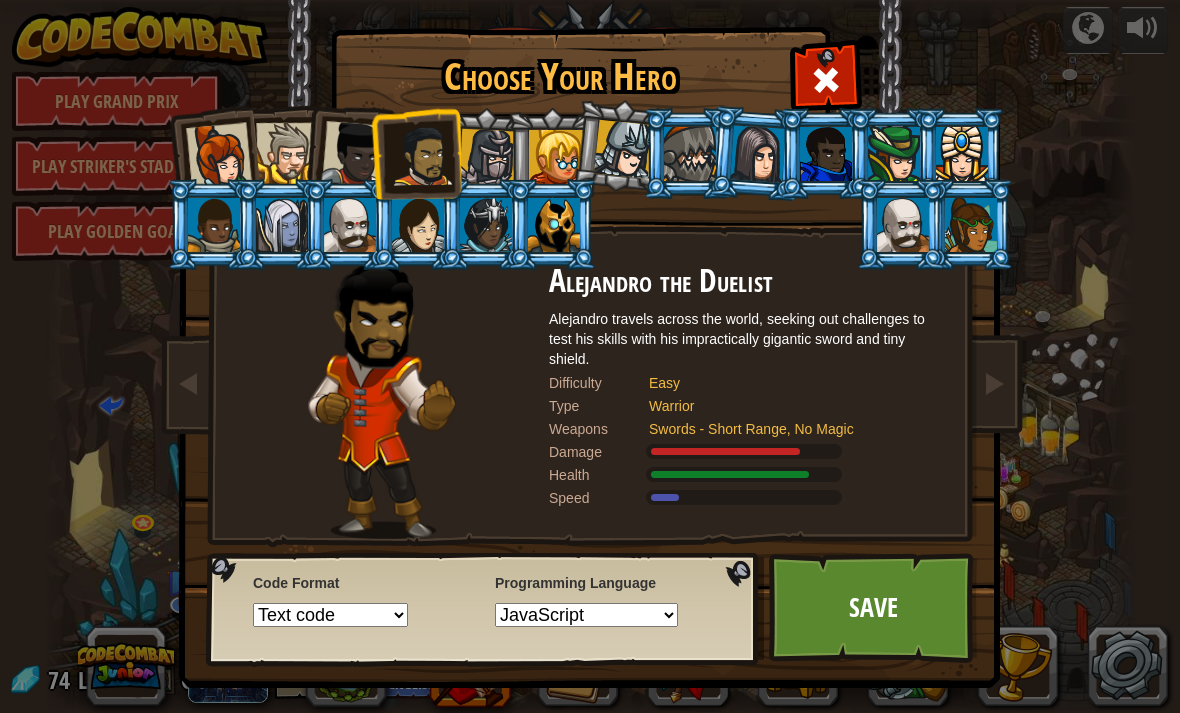 click on "Save" at bounding box center [873, 608] 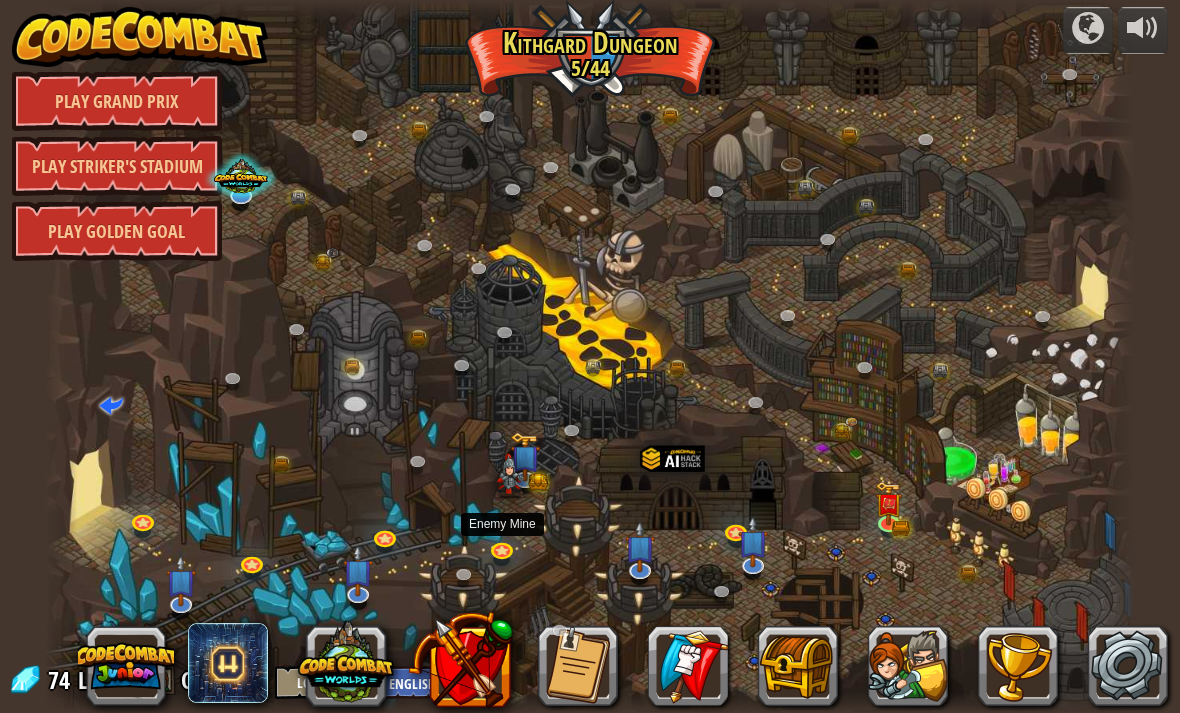 click at bounding box center (504, 553) 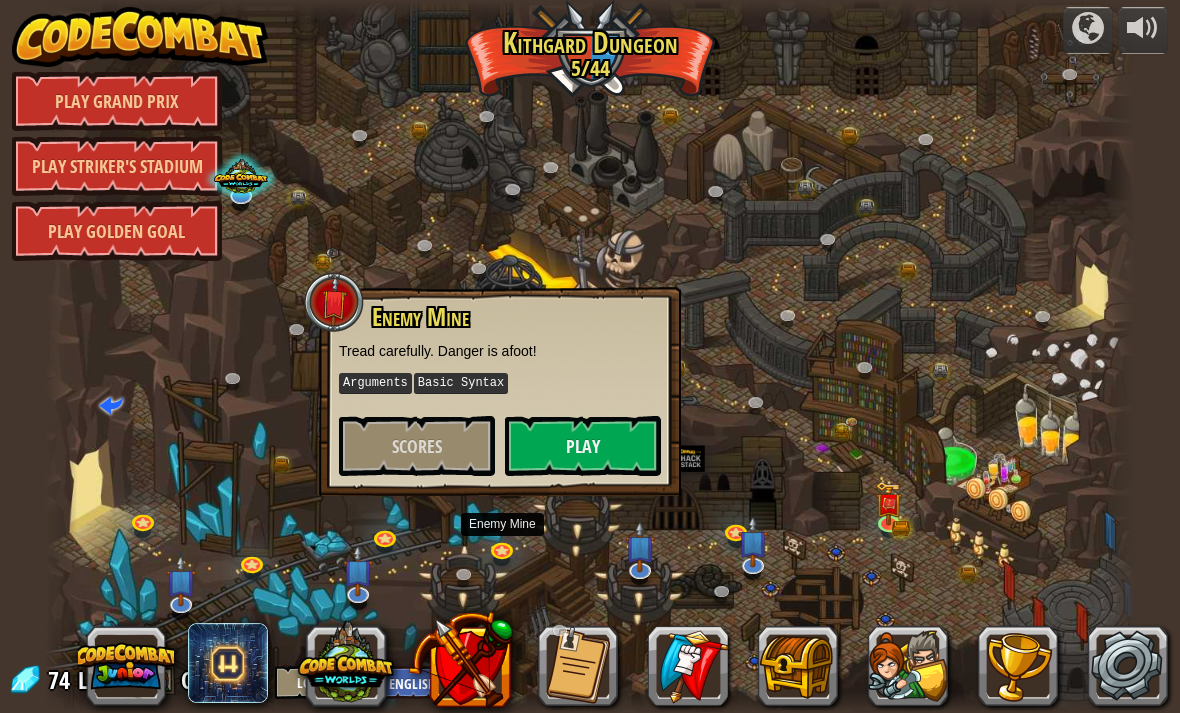 click on "Play" at bounding box center [583, 446] 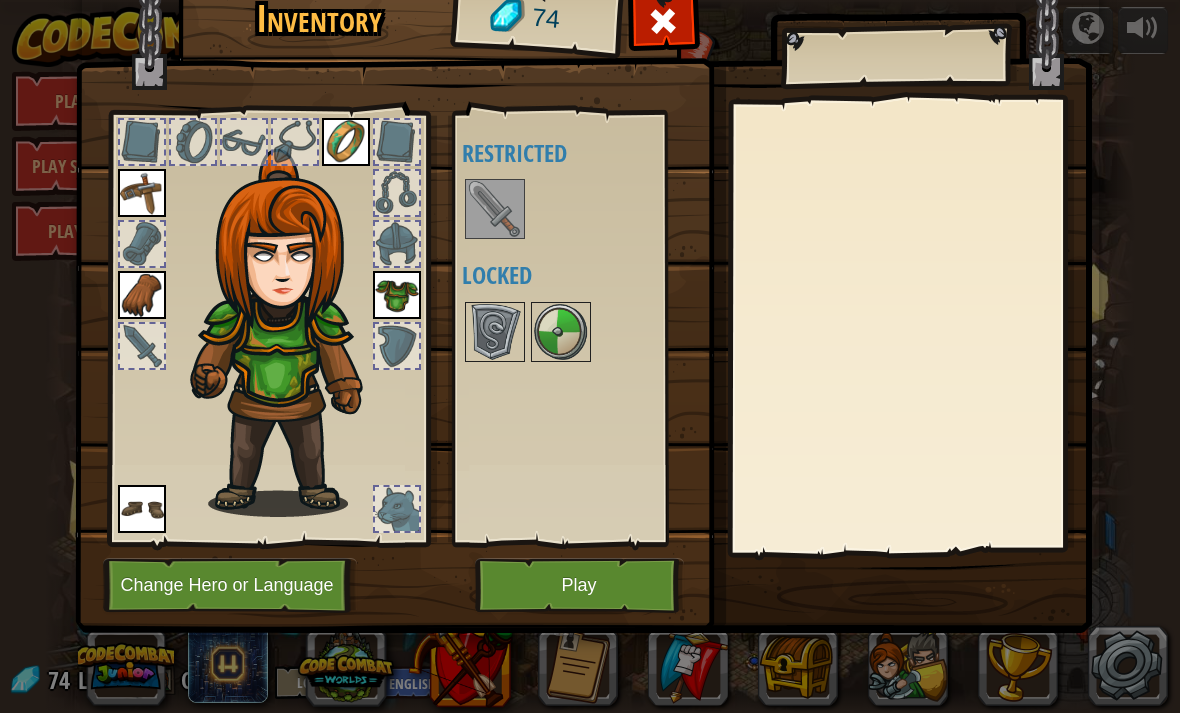 click on "Play" at bounding box center (579, 585) 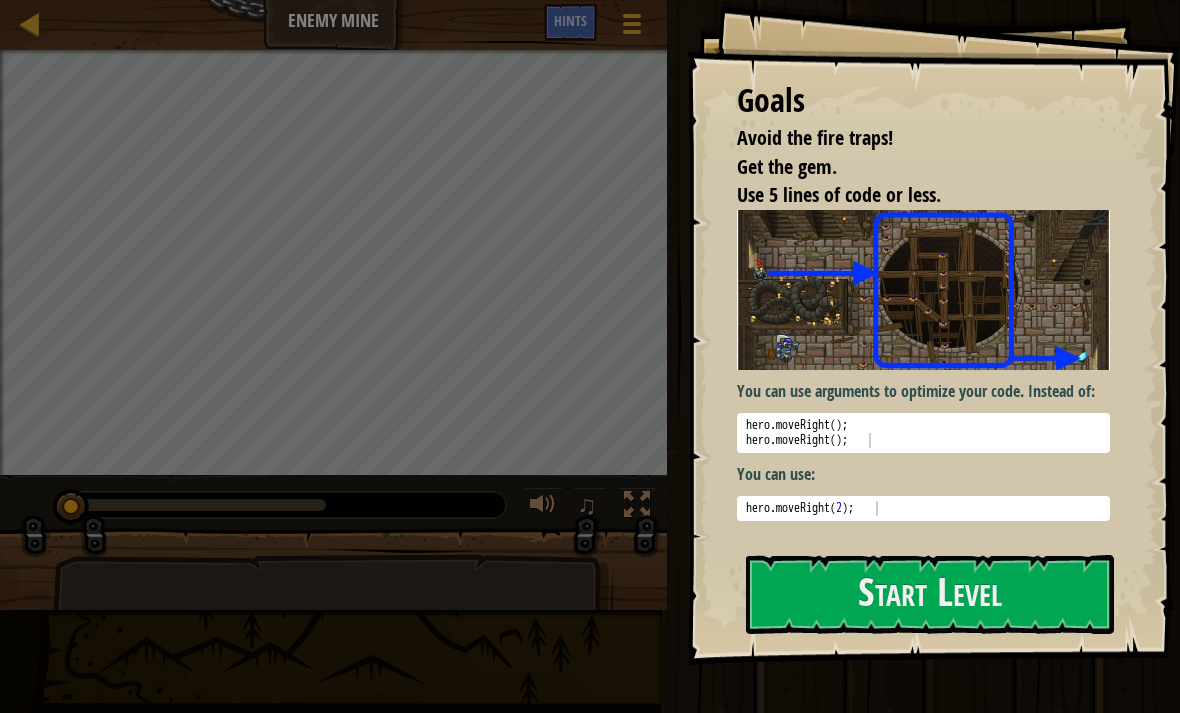 click on "Start Level" at bounding box center [930, 594] 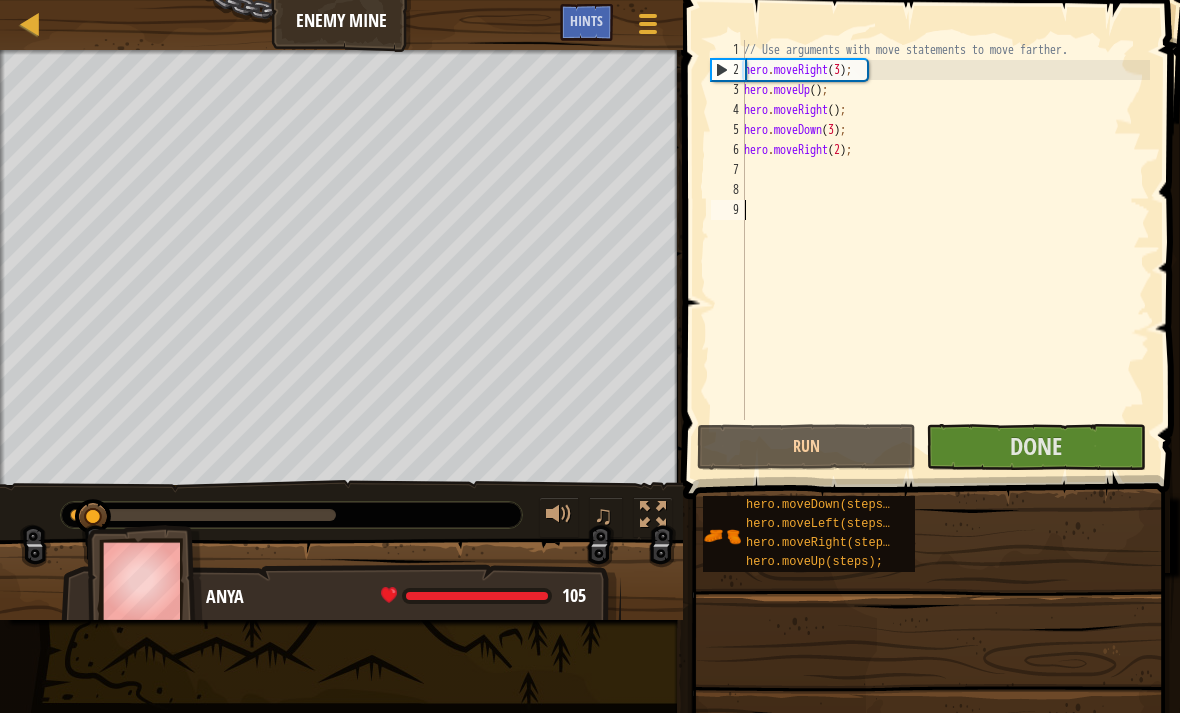 click on "Done" at bounding box center (1035, 447) 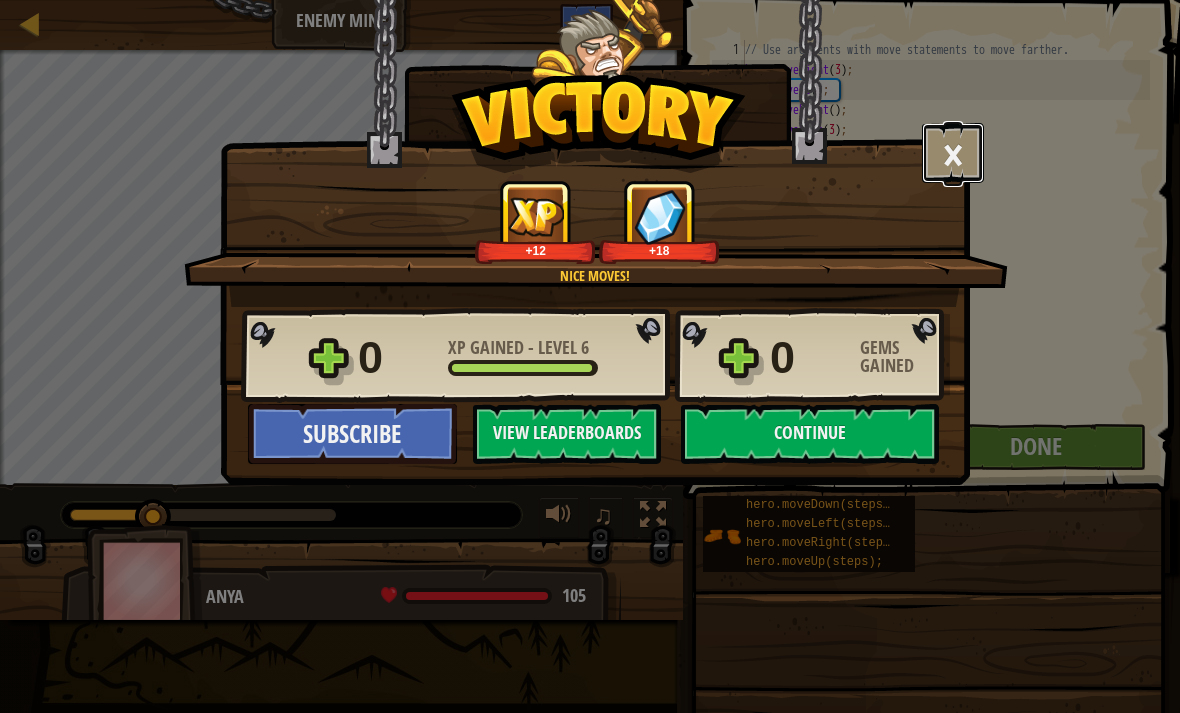 click on "×" at bounding box center [953, 153] 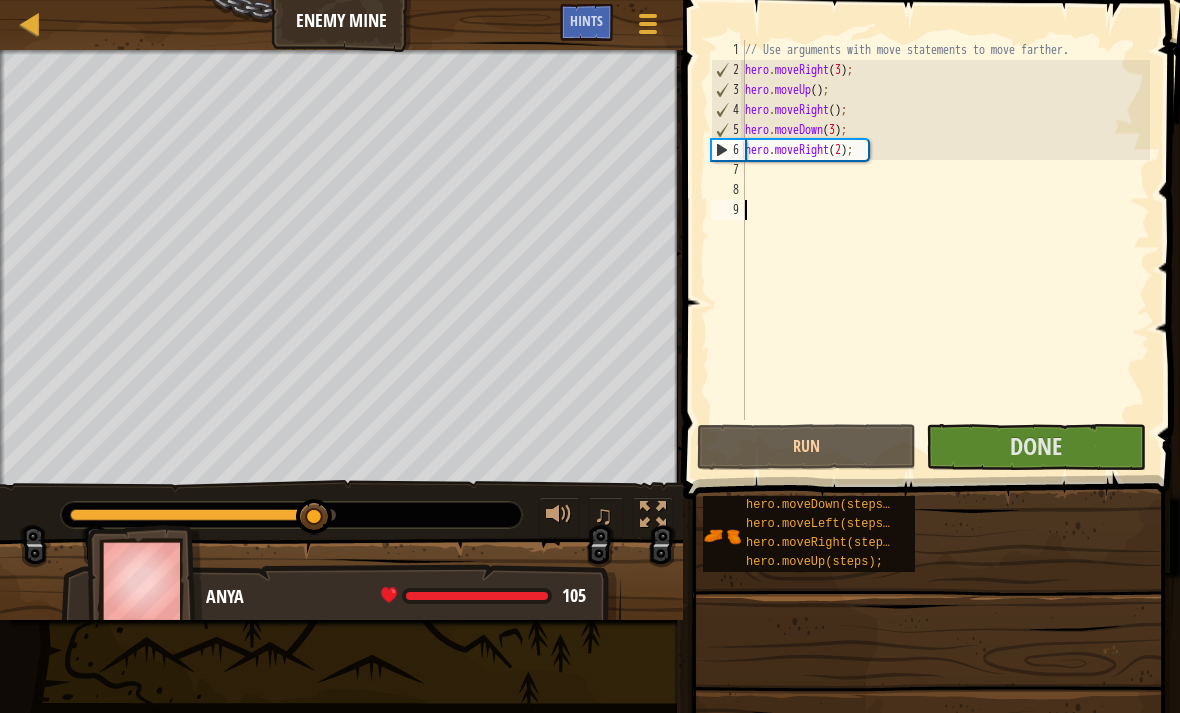 click on "Done" at bounding box center (1035, 447) 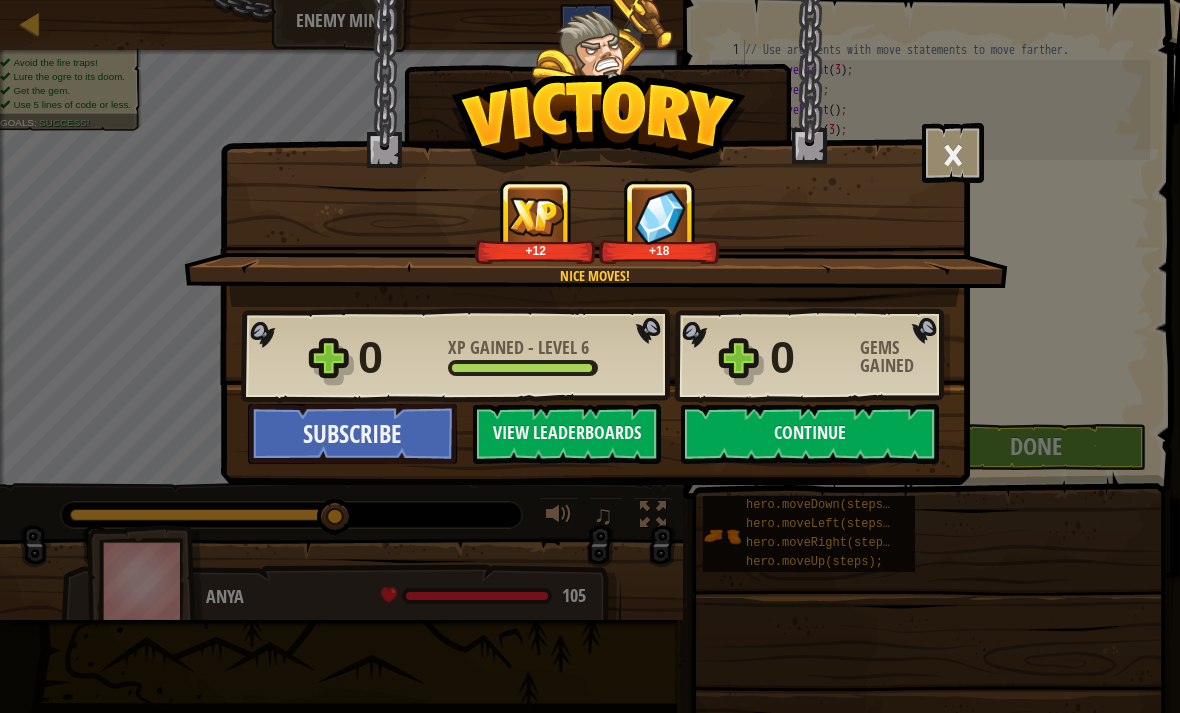 click on "Continue" at bounding box center [810, 434] 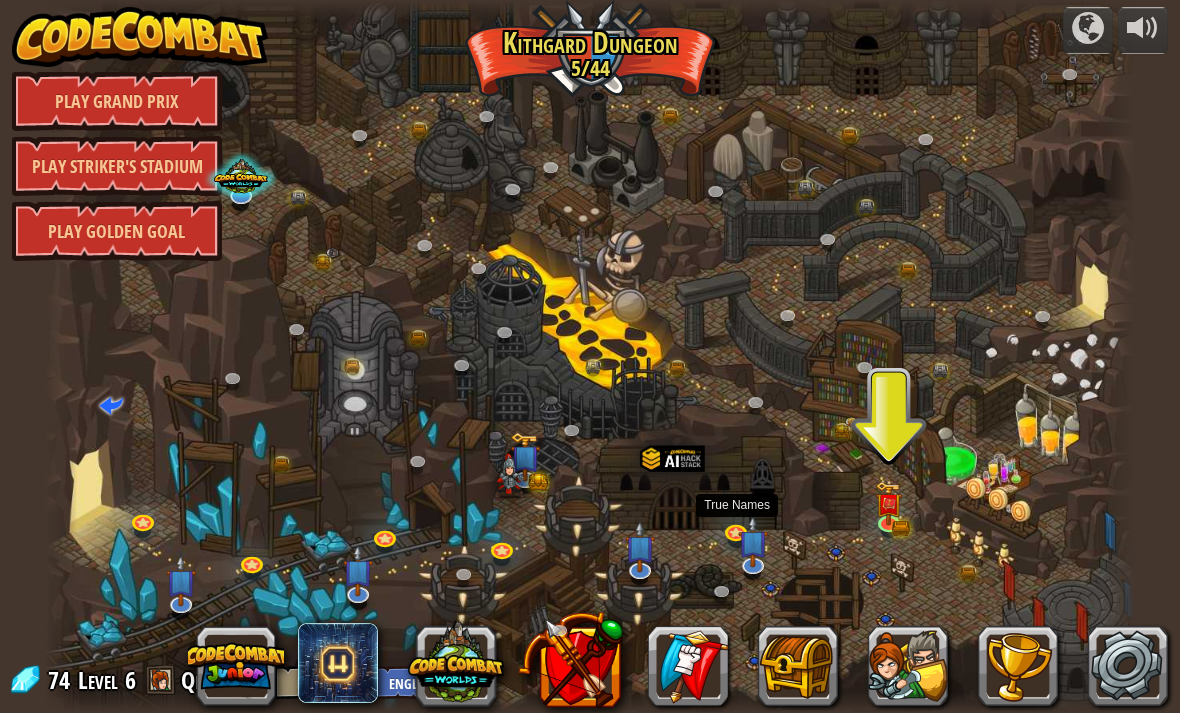 click at bounding box center [738, 535] 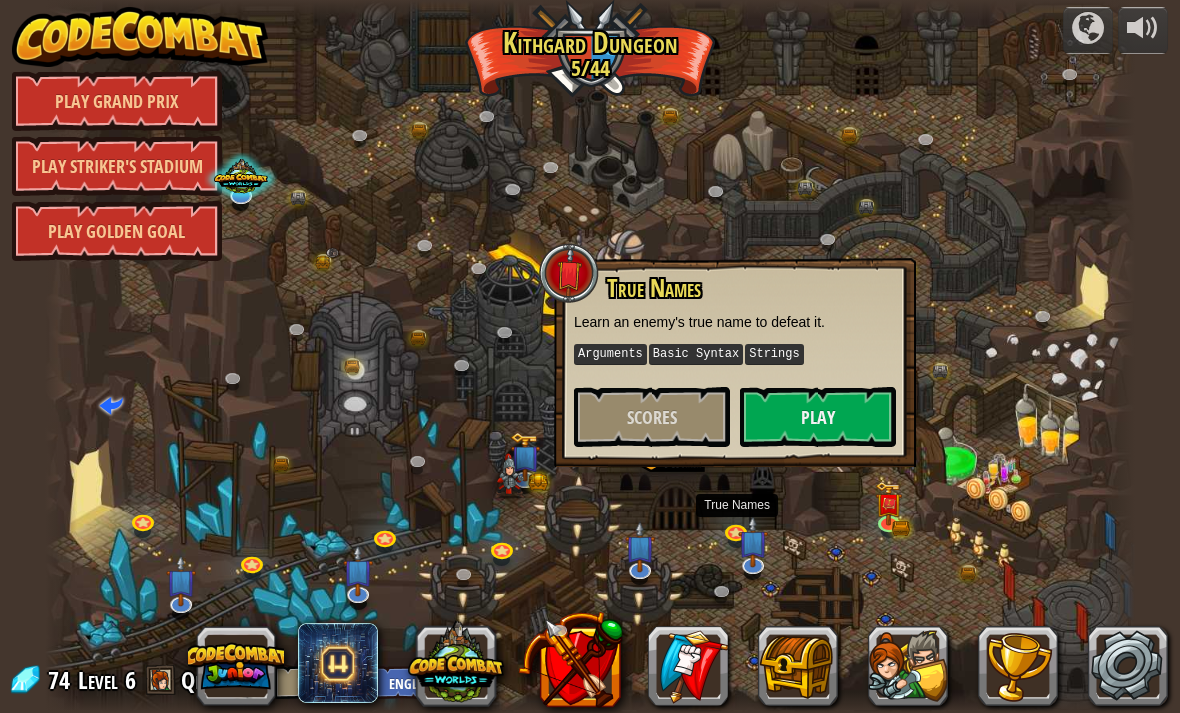 click on "Play" at bounding box center [818, 417] 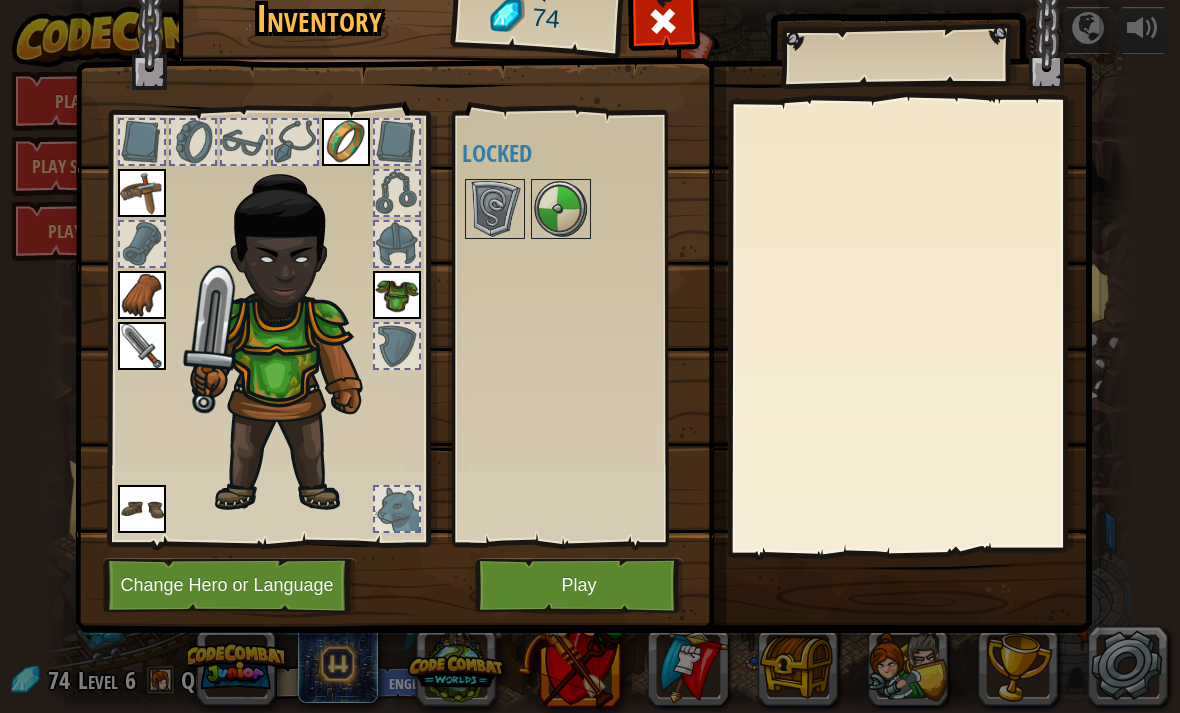 click on "Change Hero or Language" at bounding box center [230, 585] 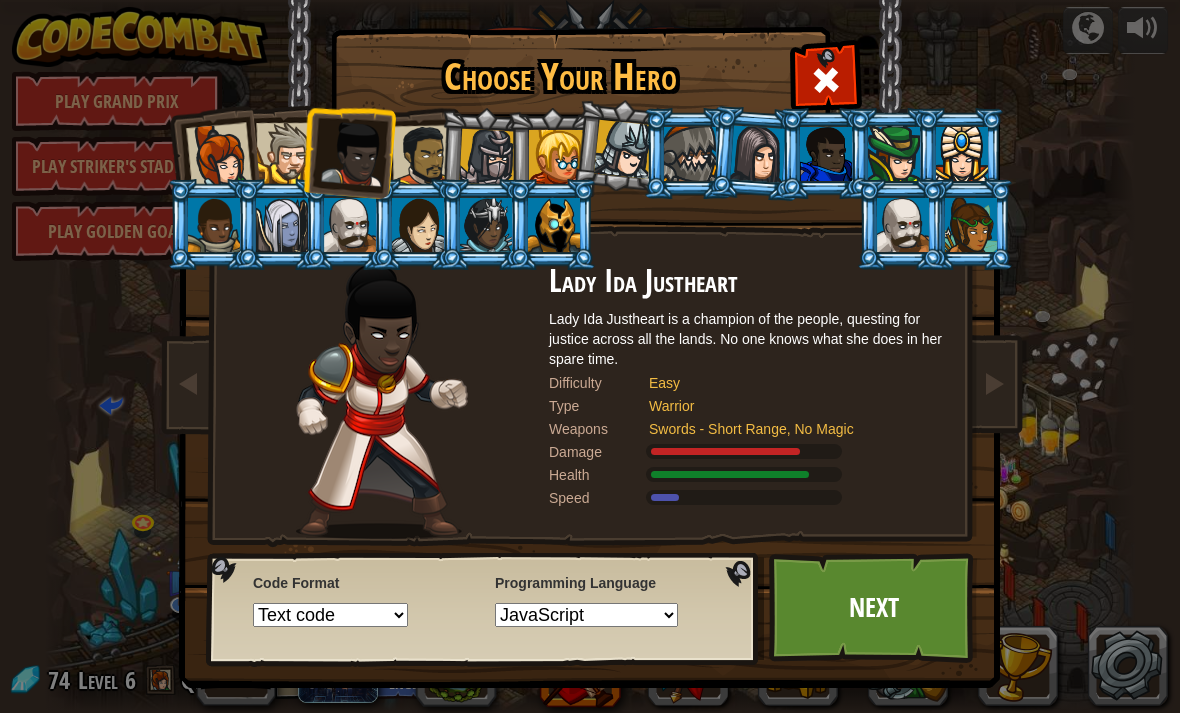 click at bounding box center (423, 156) 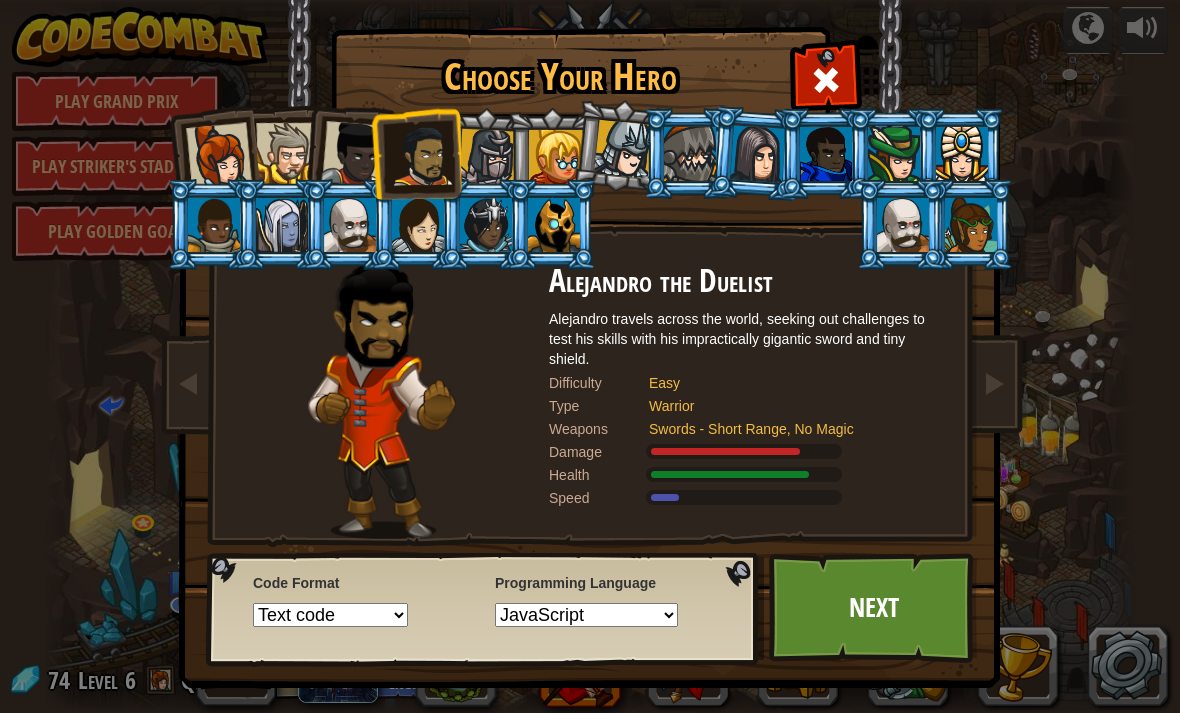 click on "Next" at bounding box center [873, 608] 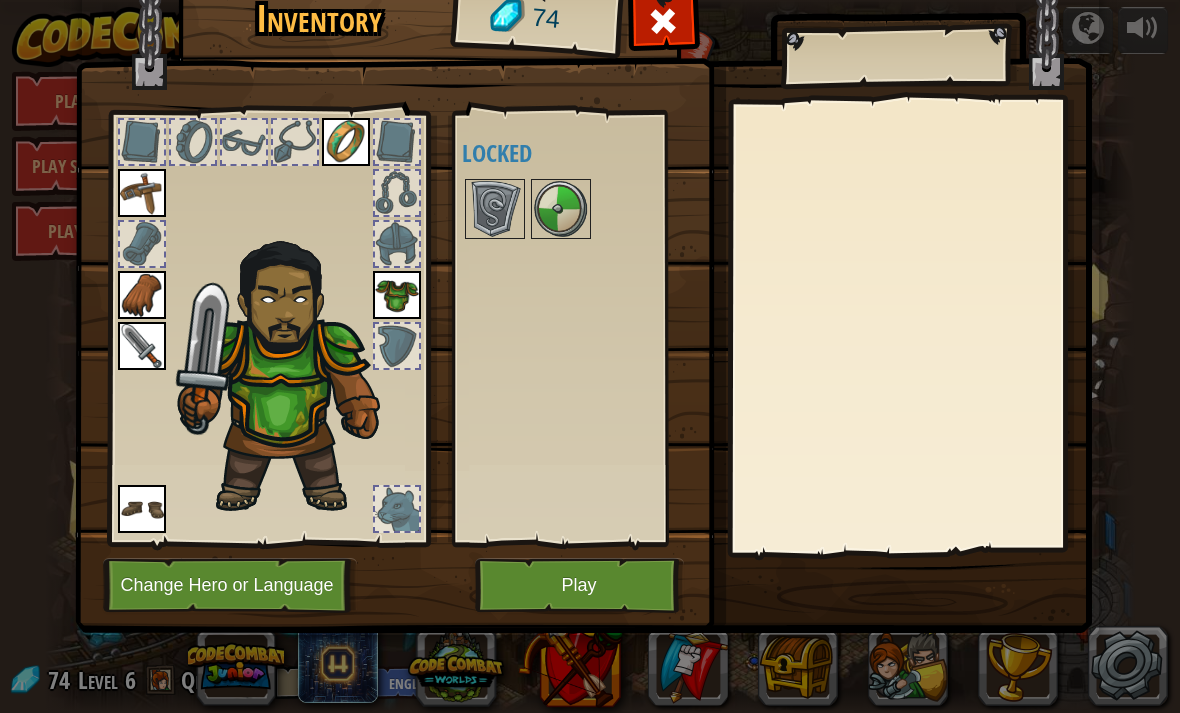 click on "Play" at bounding box center [579, 585] 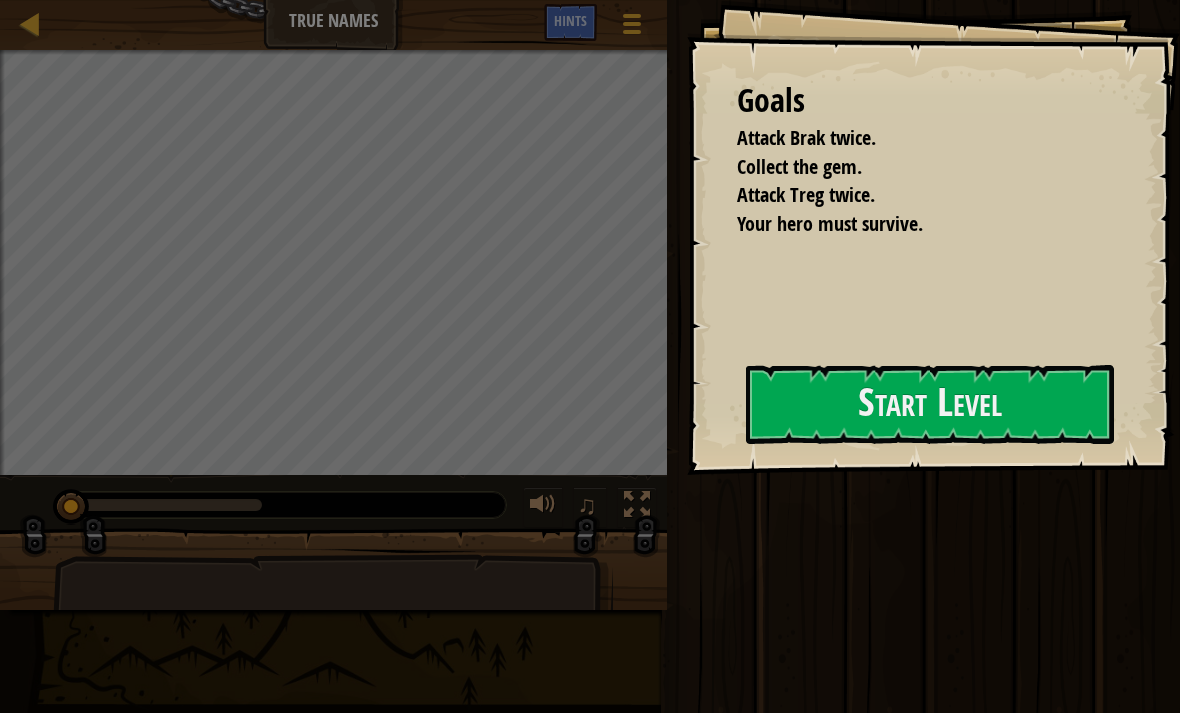 click on "Start Level" at bounding box center (930, 404) 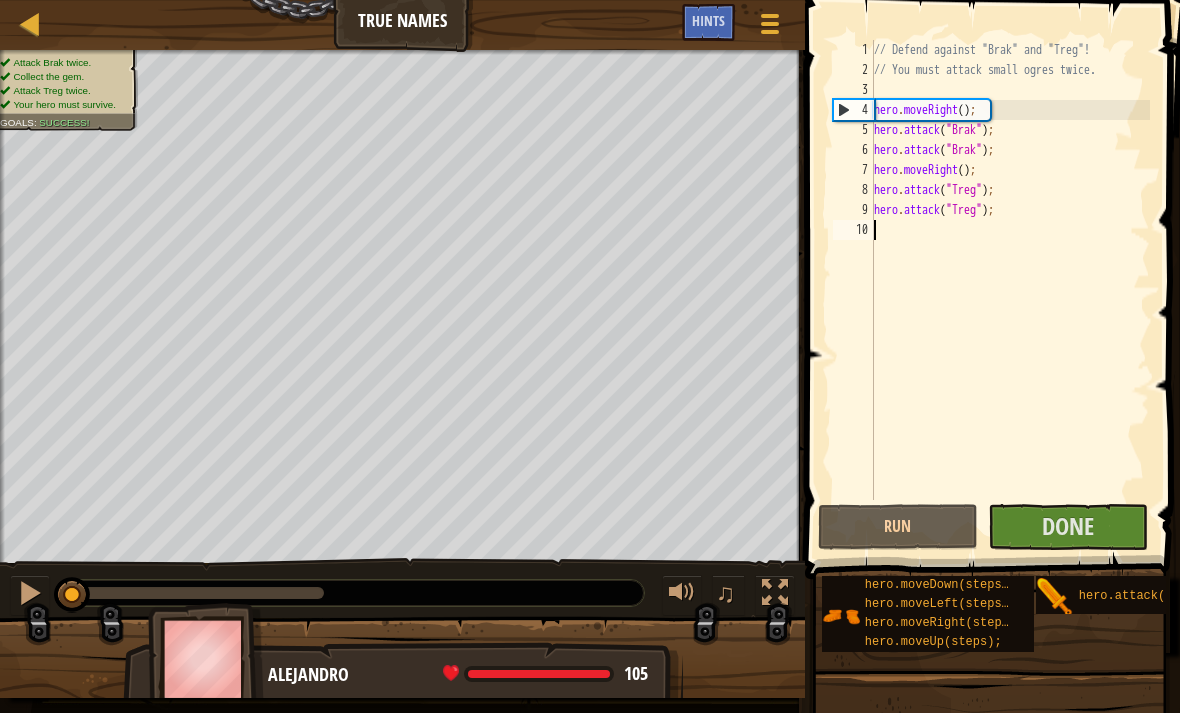 click on "Done" at bounding box center (1068, 526) 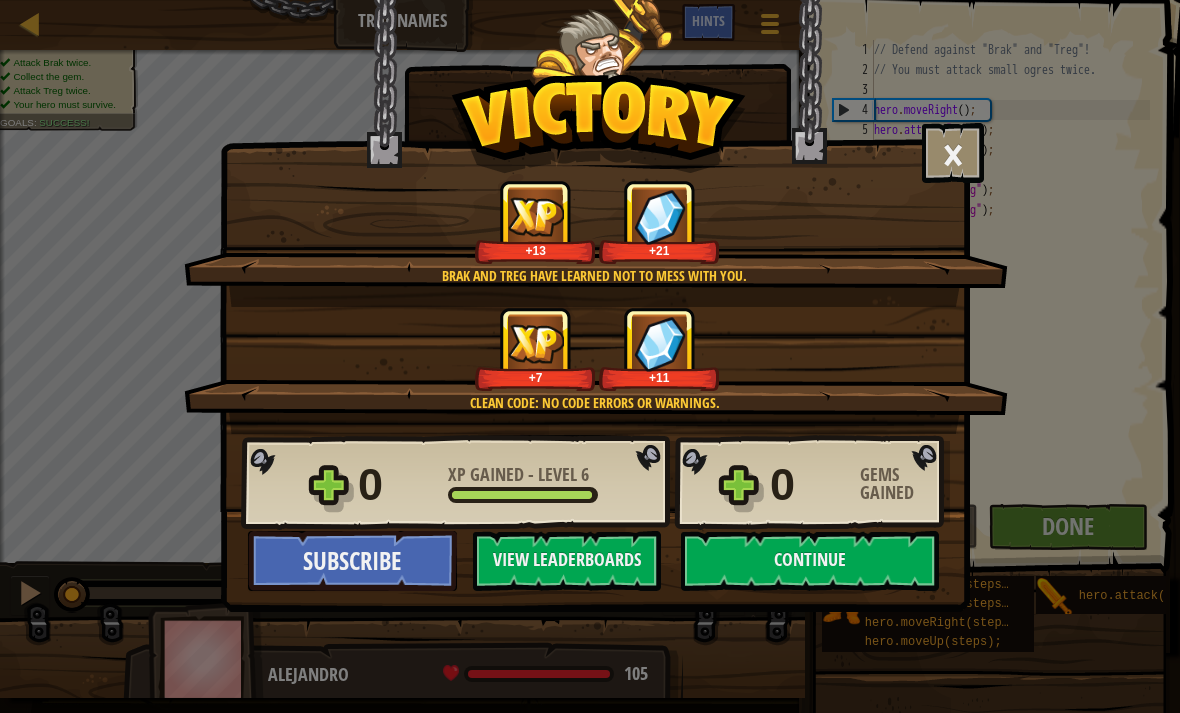 click on "Continue" at bounding box center (810, 561) 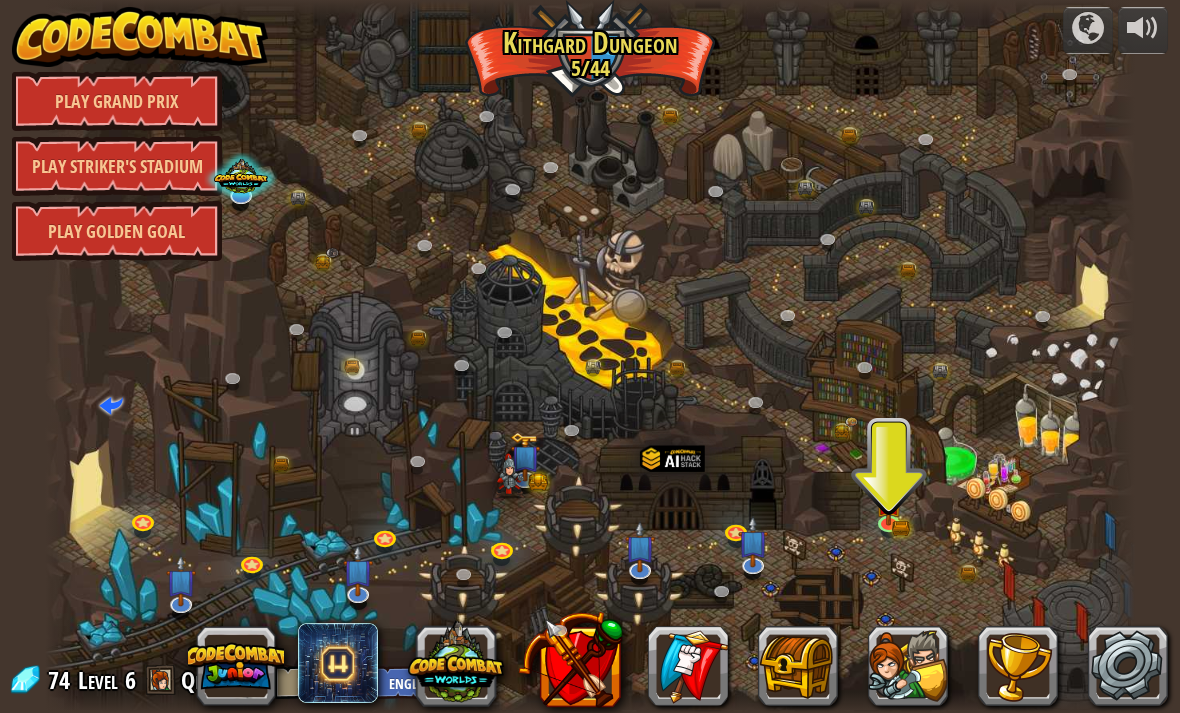 click at bounding box center (798, 666) 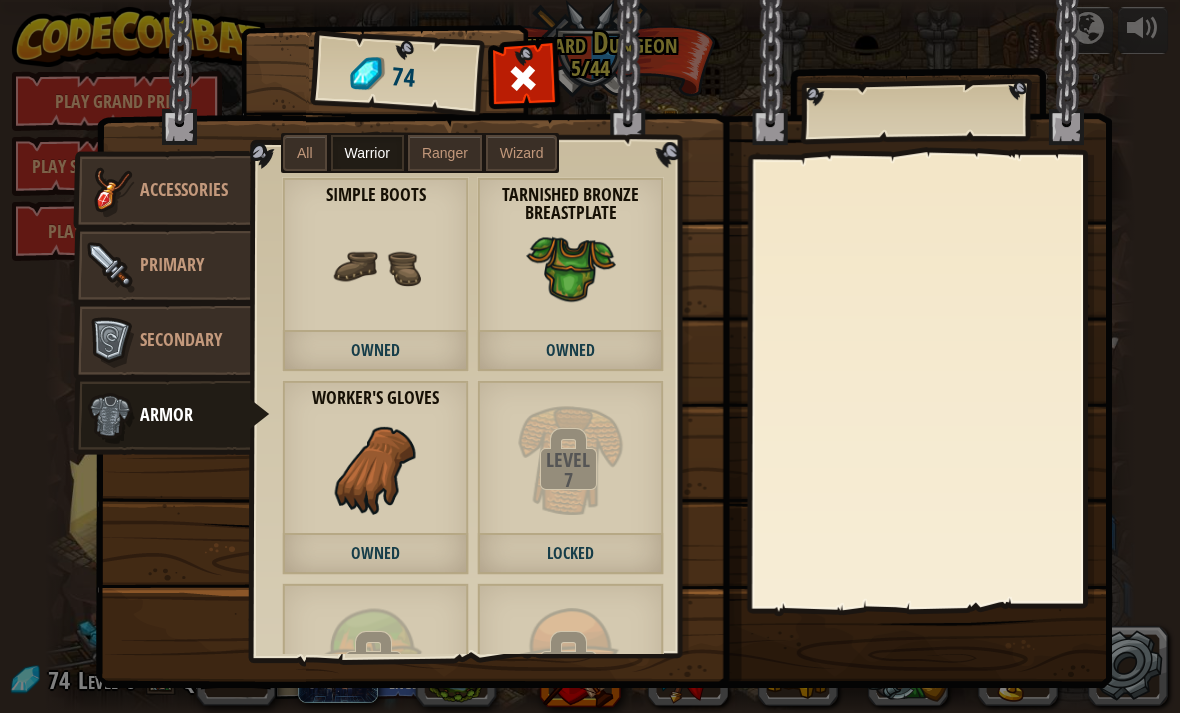click at bounding box center [110, 341] 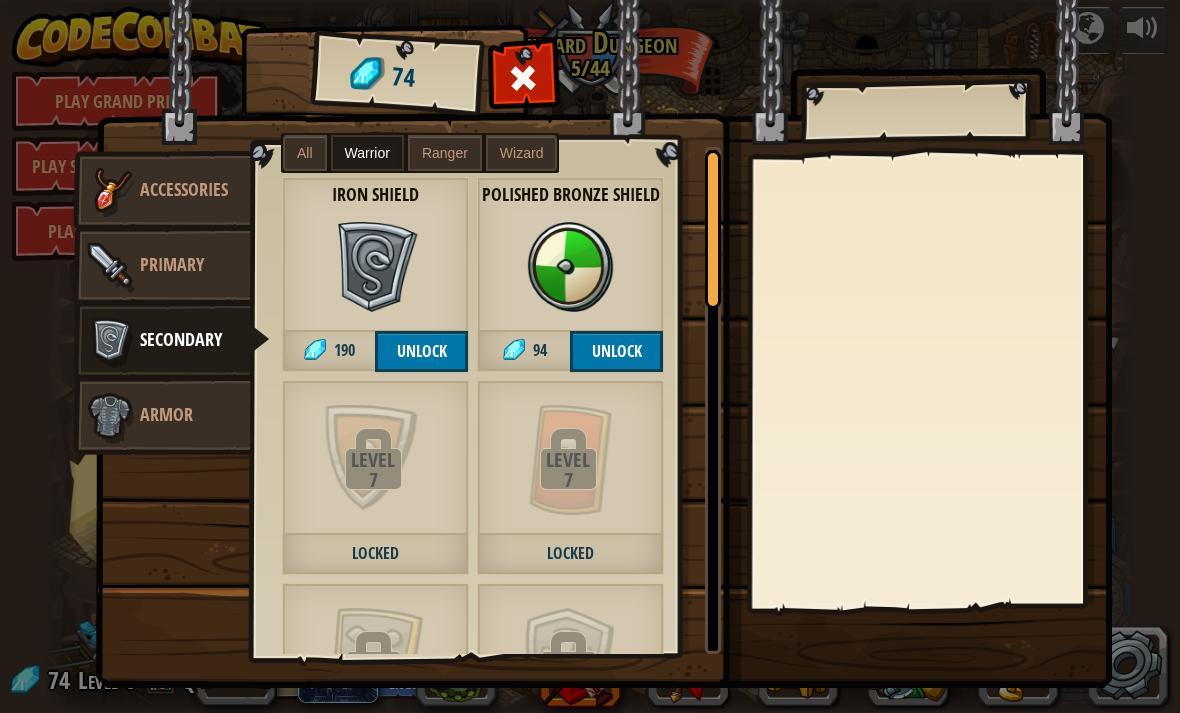 click at bounding box center [376, 267] 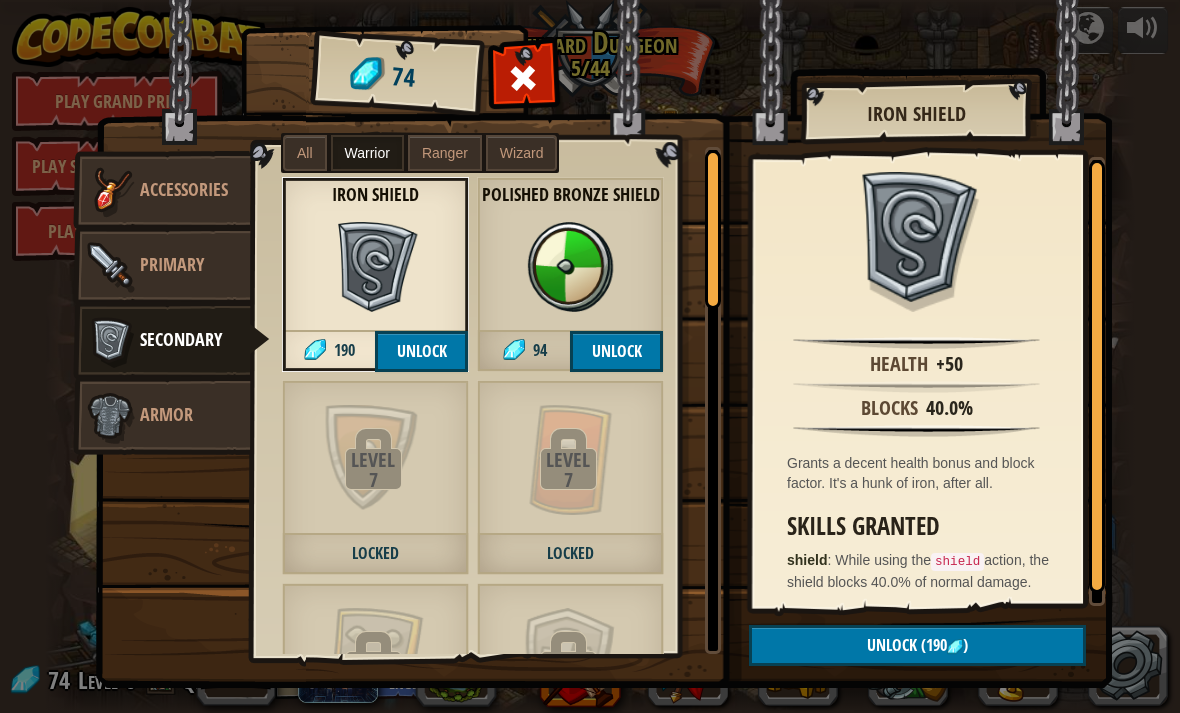 click at bounding box center [110, 266] 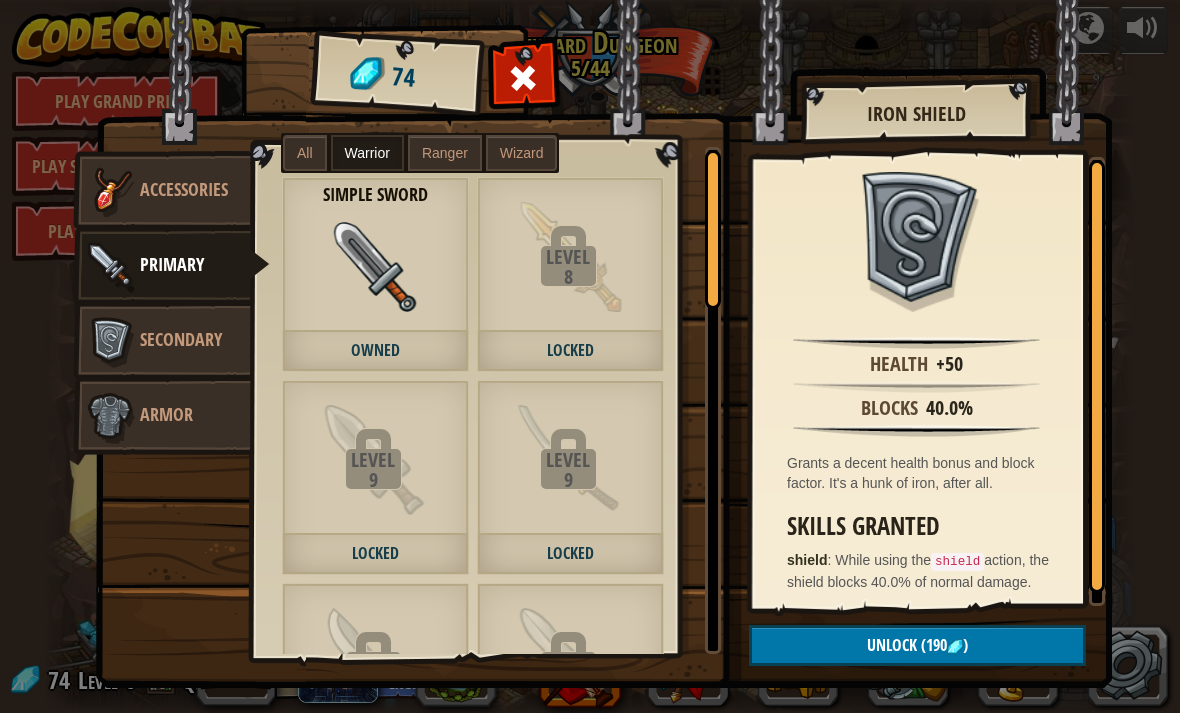 click at bounding box center (571, 257) 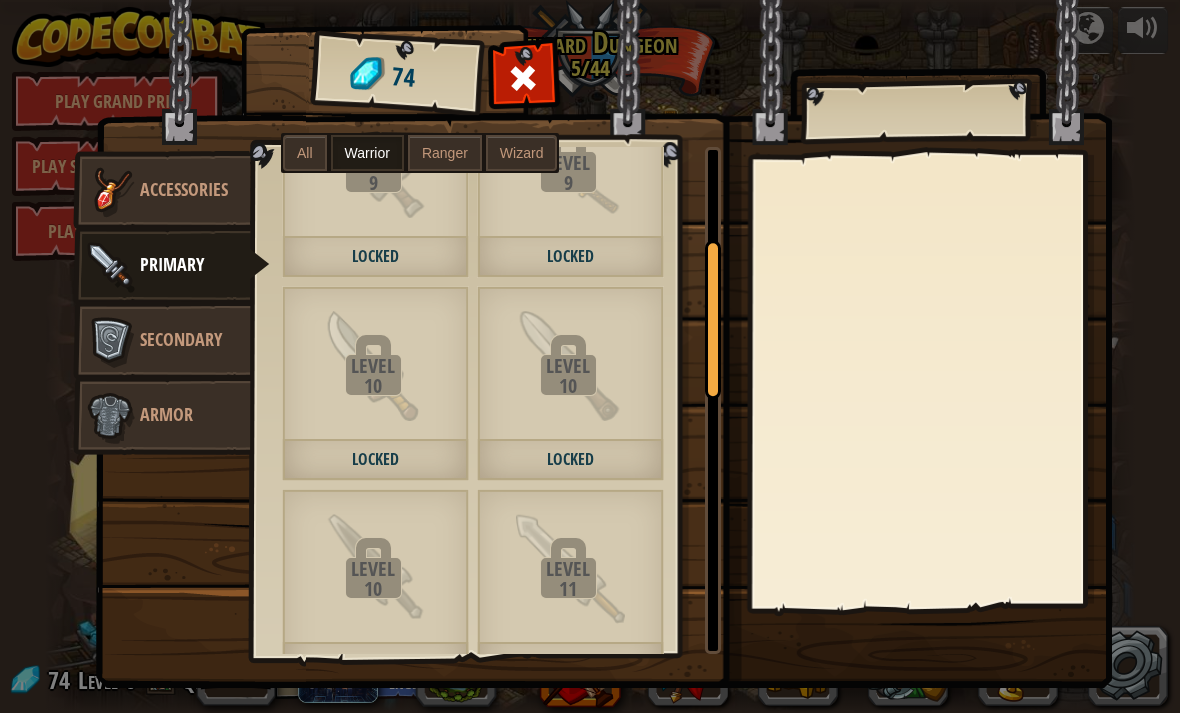 scroll, scrollTop: 298, scrollLeft: 0, axis: vertical 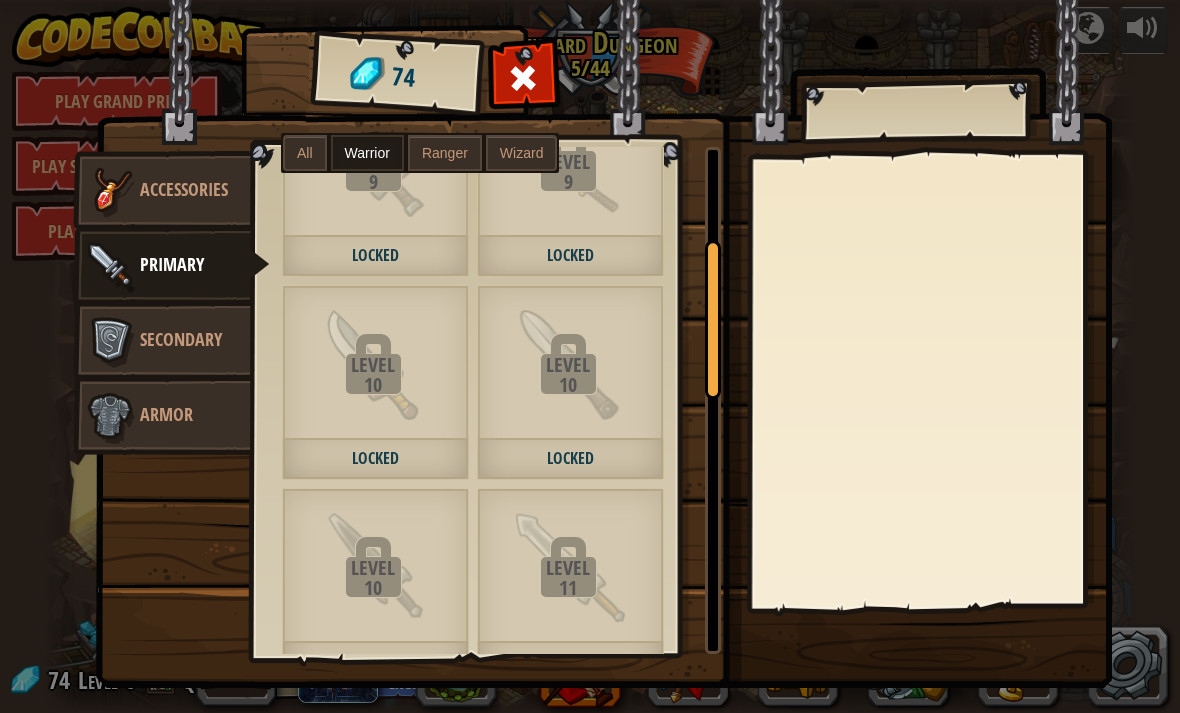 click at bounding box center (571, 365) 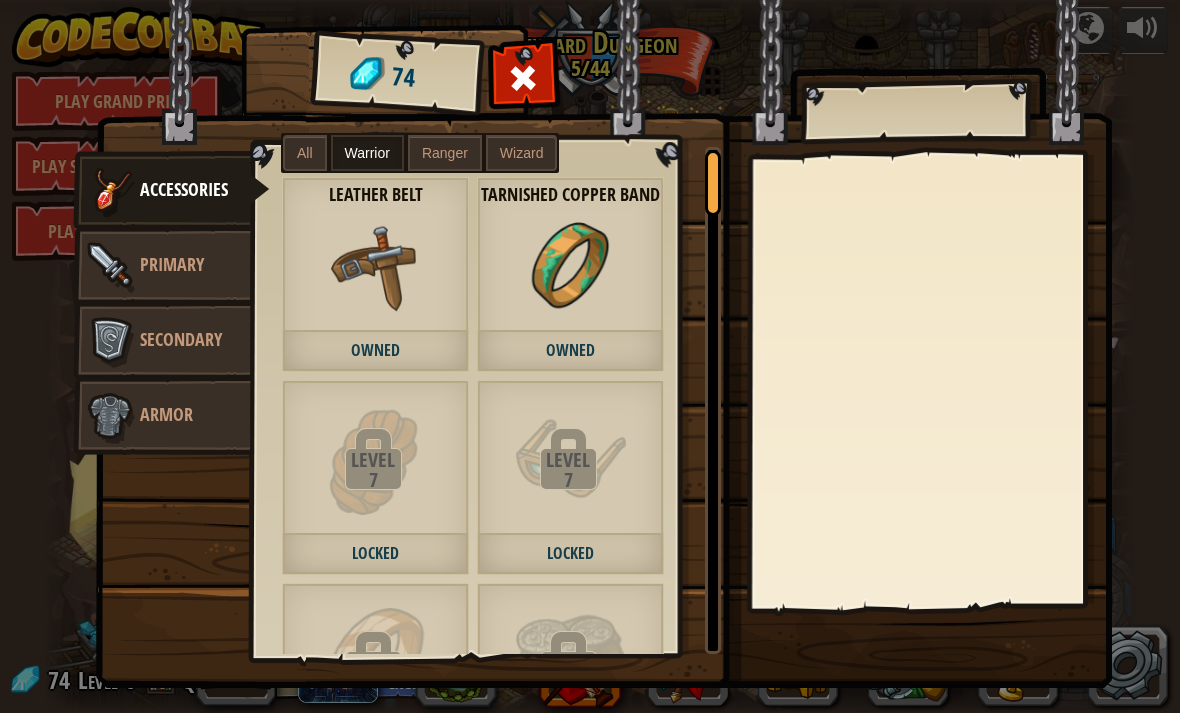 click on "Accessories" at bounding box center (184, 189) 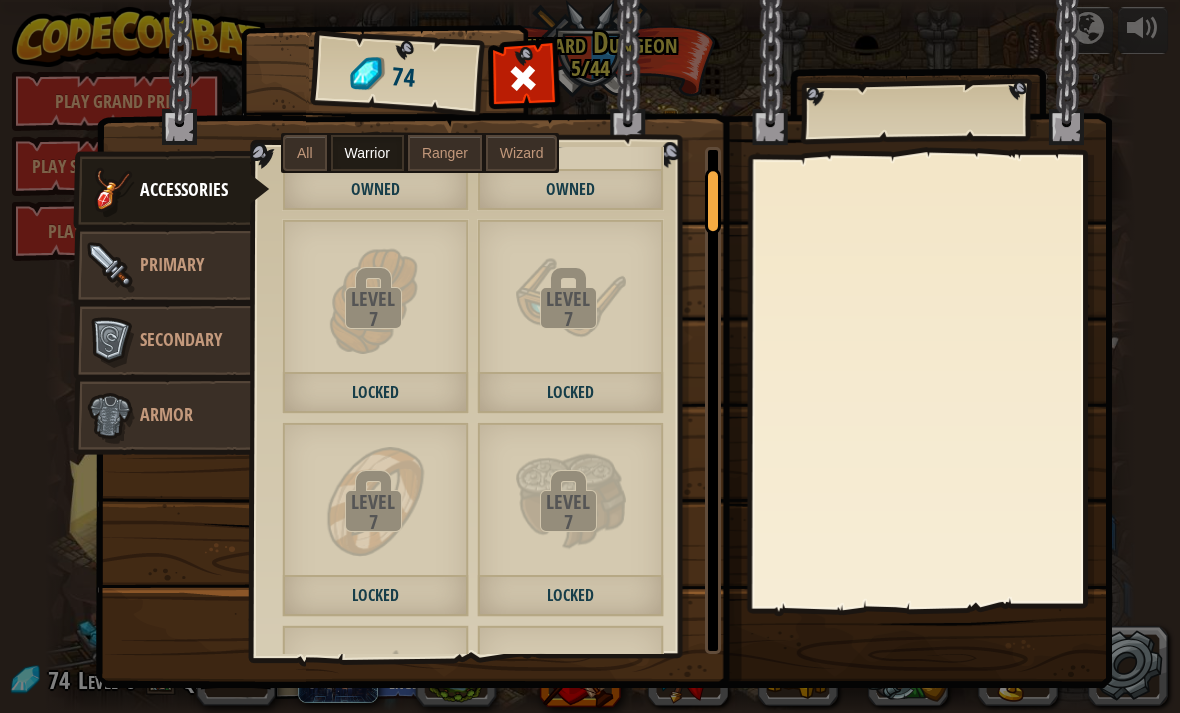 scroll, scrollTop: 166, scrollLeft: 0, axis: vertical 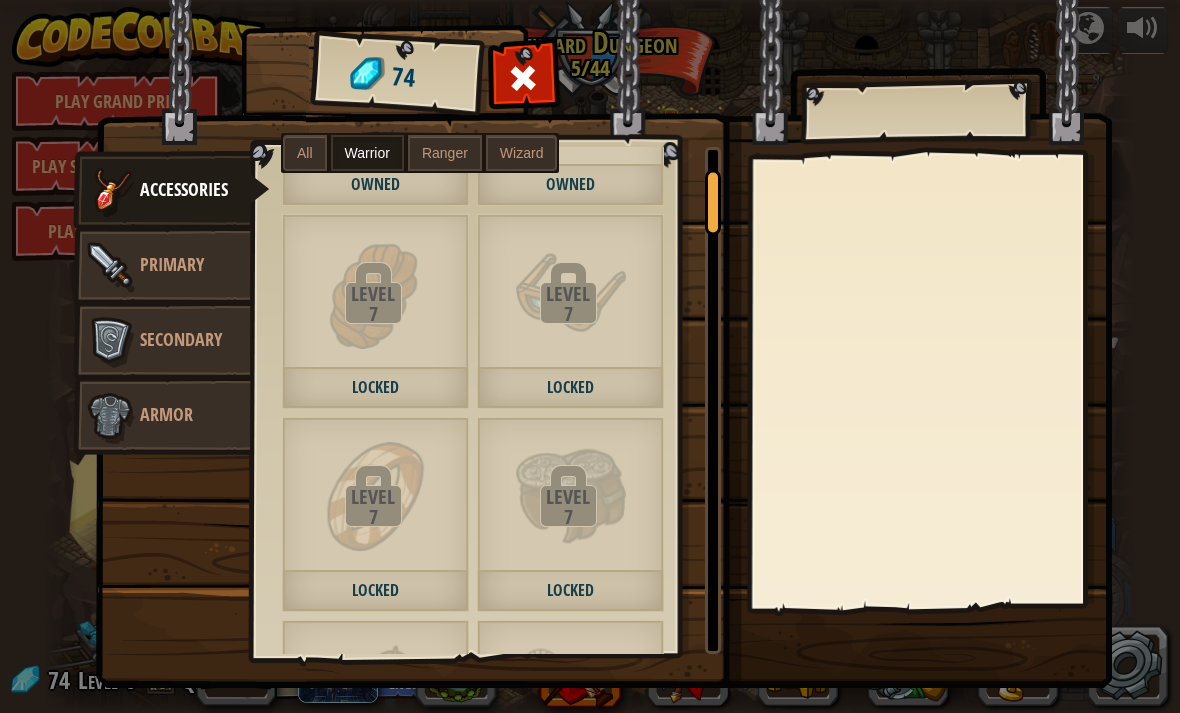 click at bounding box center [524, 78] 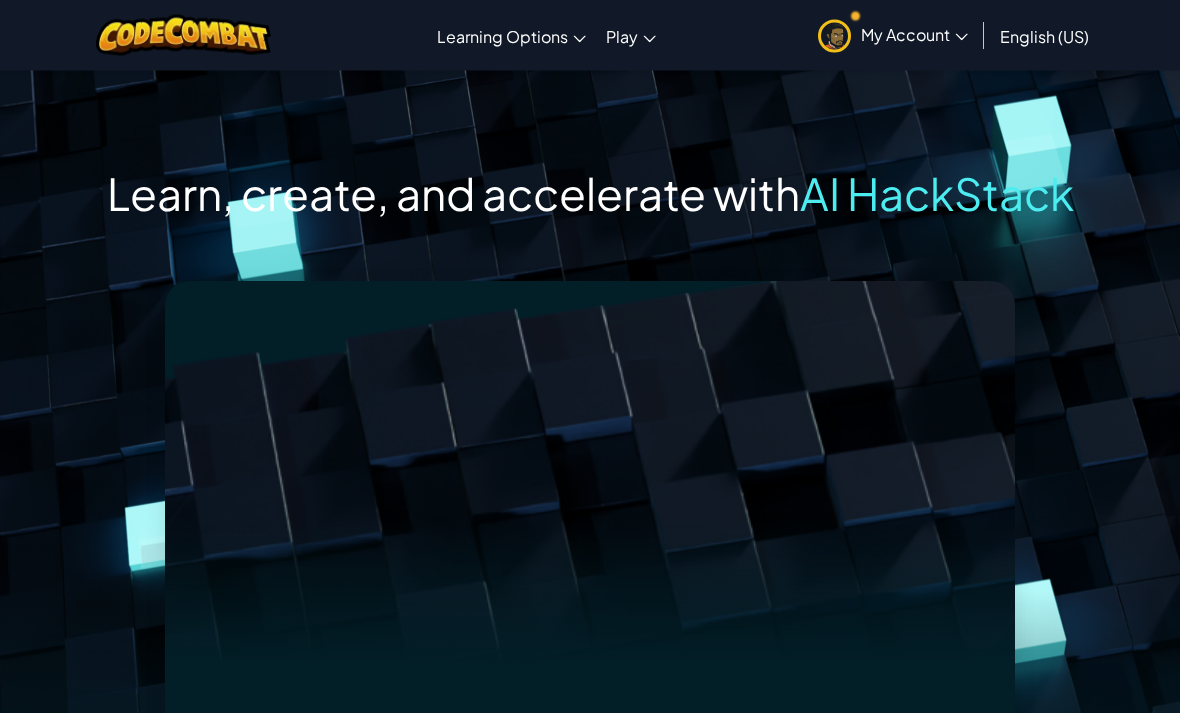 scroll, scrollTop: 0, scrollLeft: 0, axis: both 